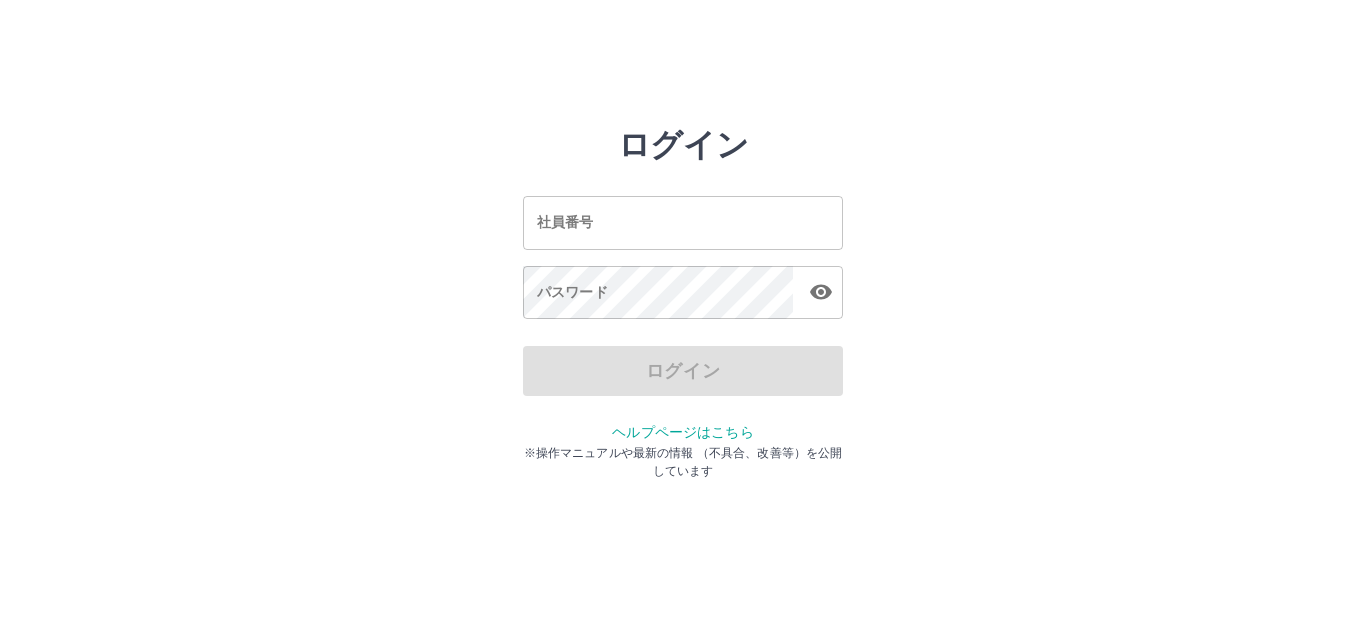 scroll, scrollTop: 0, scrollLeft: 0, axis: both 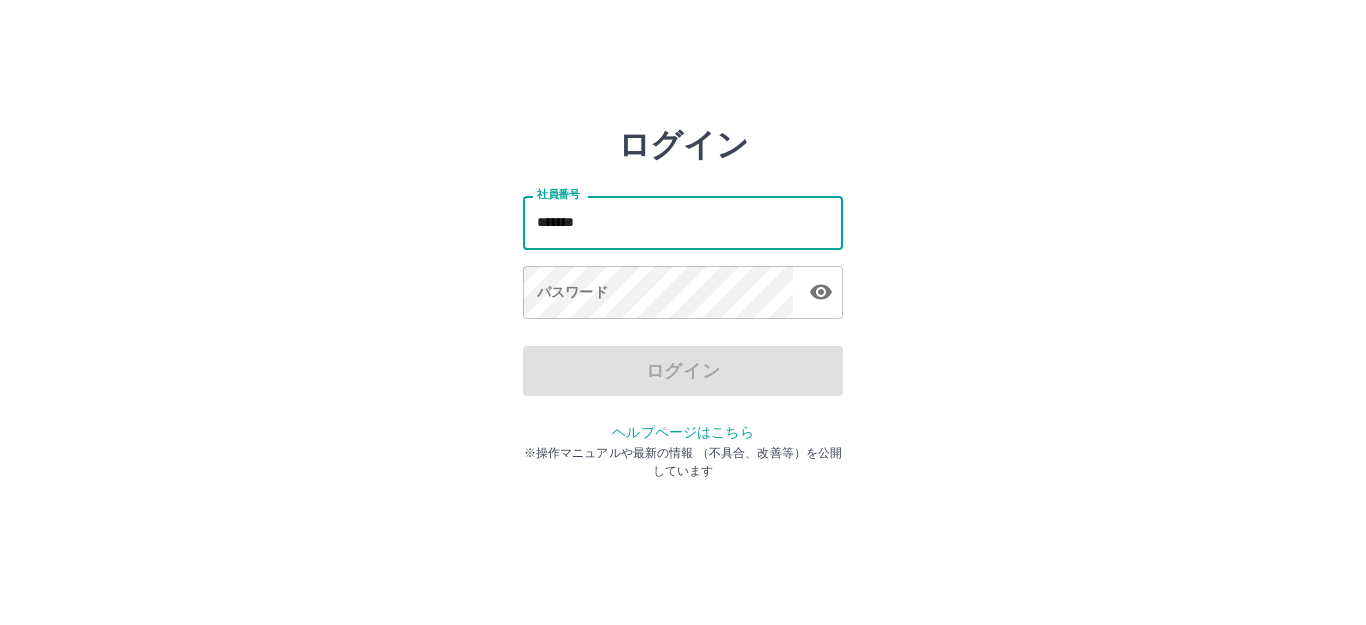 type on "*******" 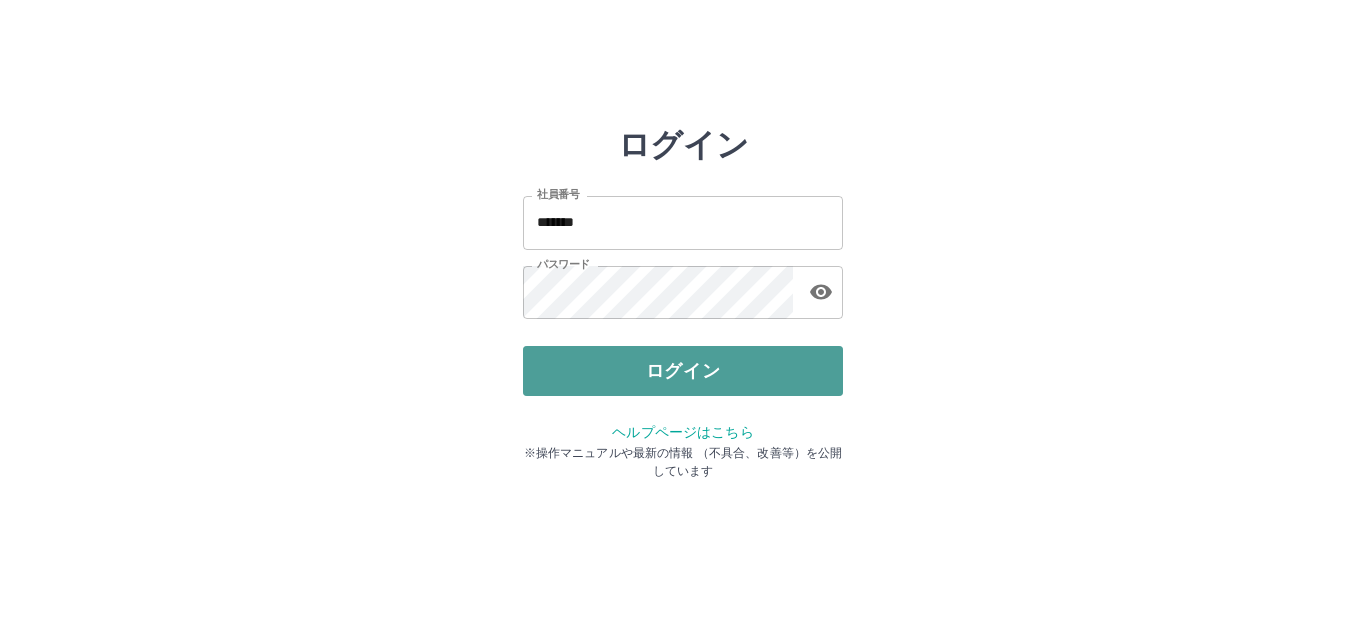 click on "ログイン" at bounding box center [683, 371] 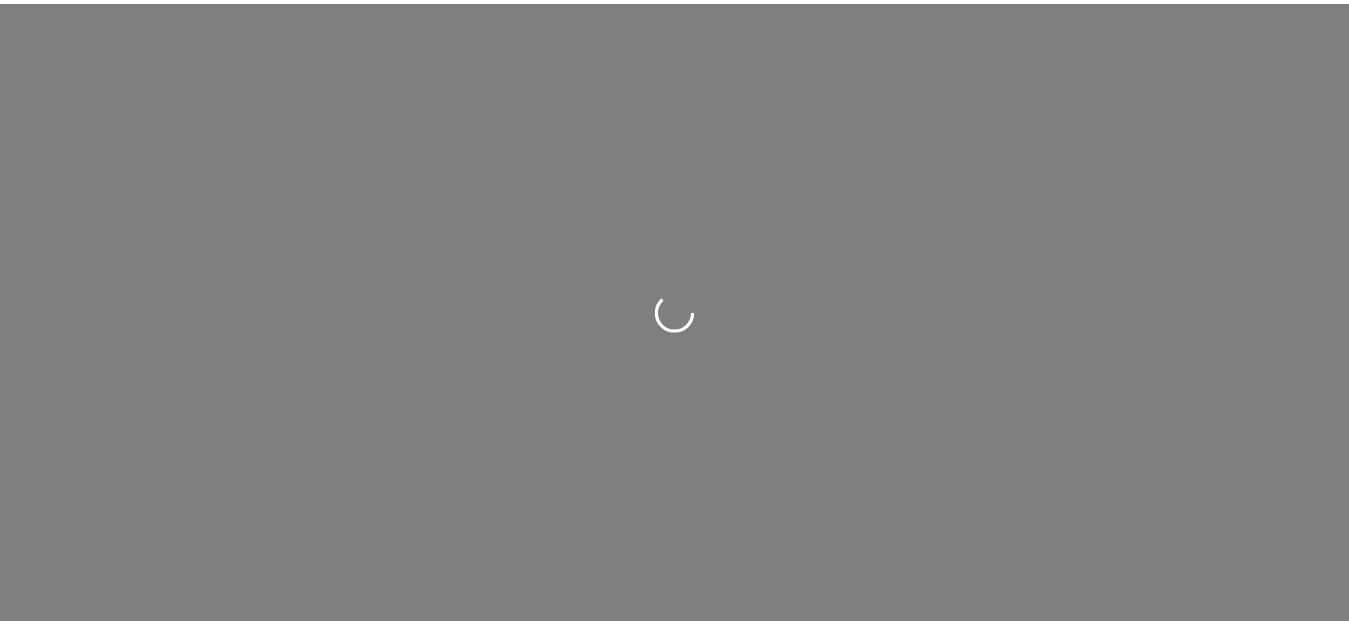 scroll, scrollTop: 0, scrollLeft: 0, axis: both 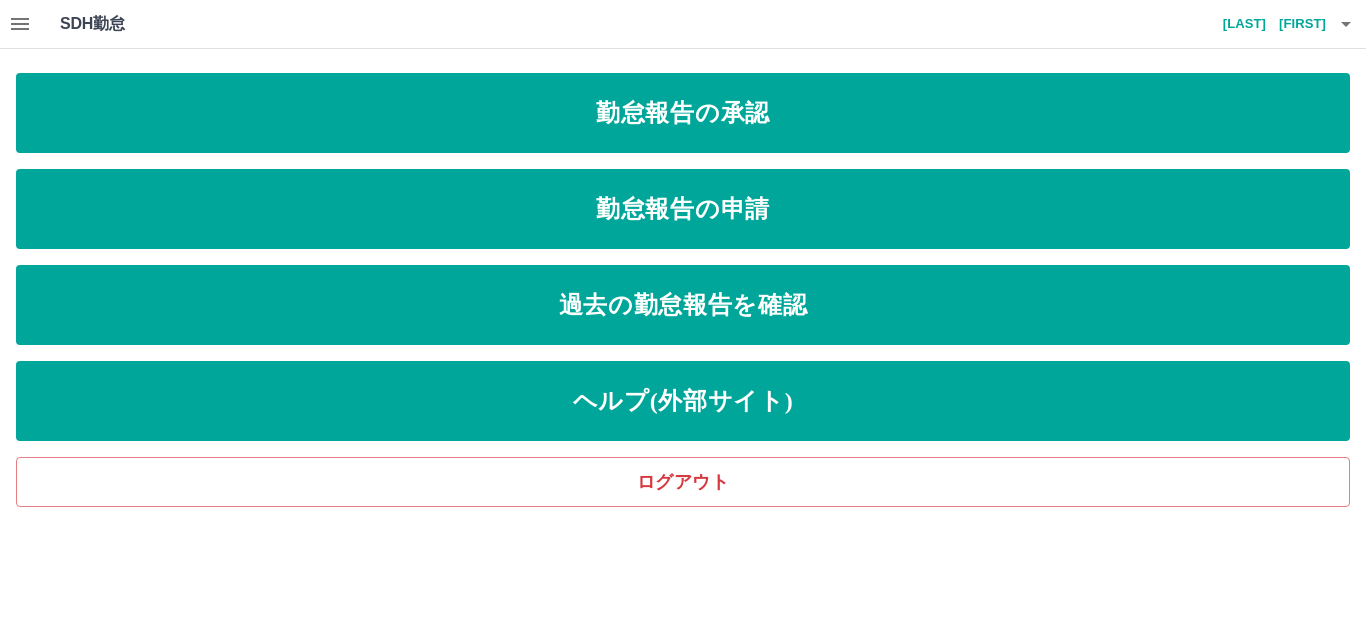 click 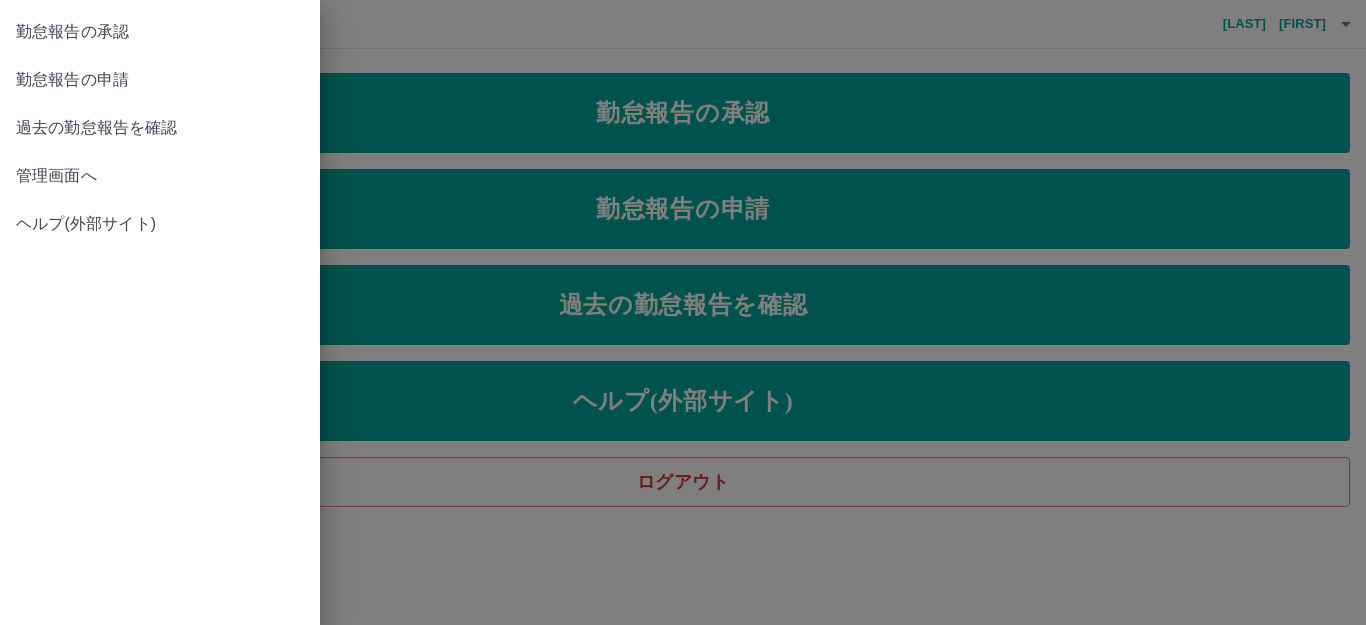 click on "管理画面へ" at bounding box center [160, 176] 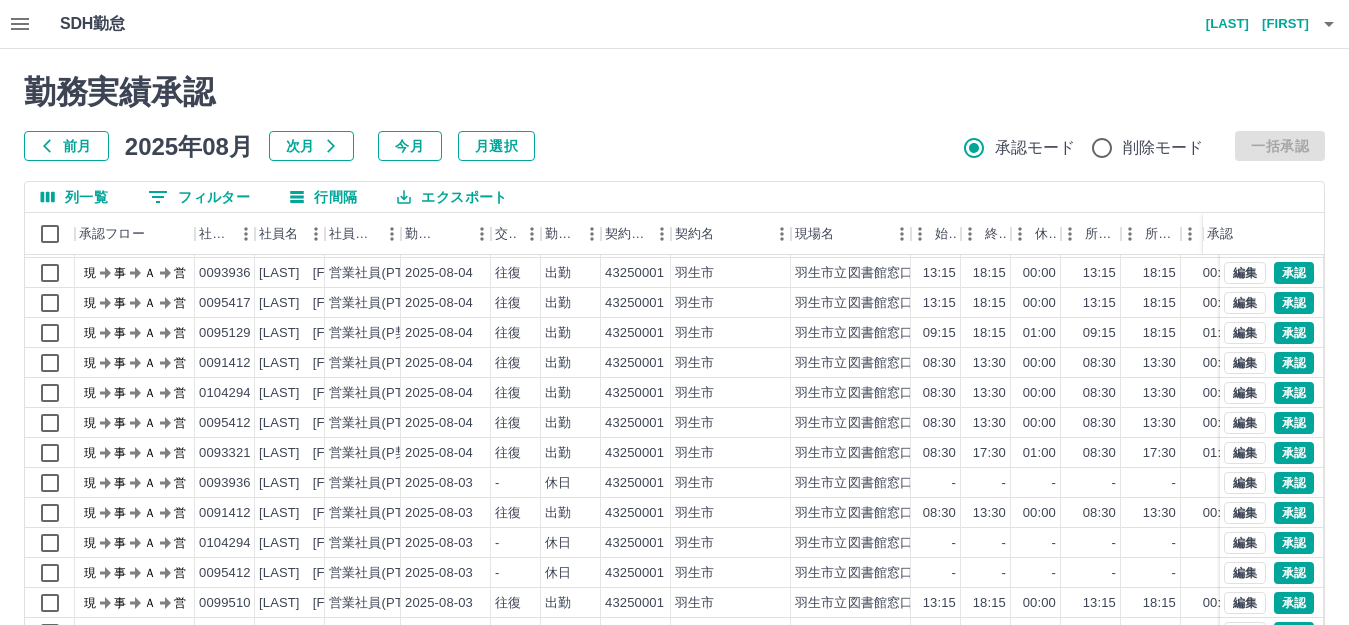 scroll, scrollTop: 104, scrollLeft: 0, axis: vertical 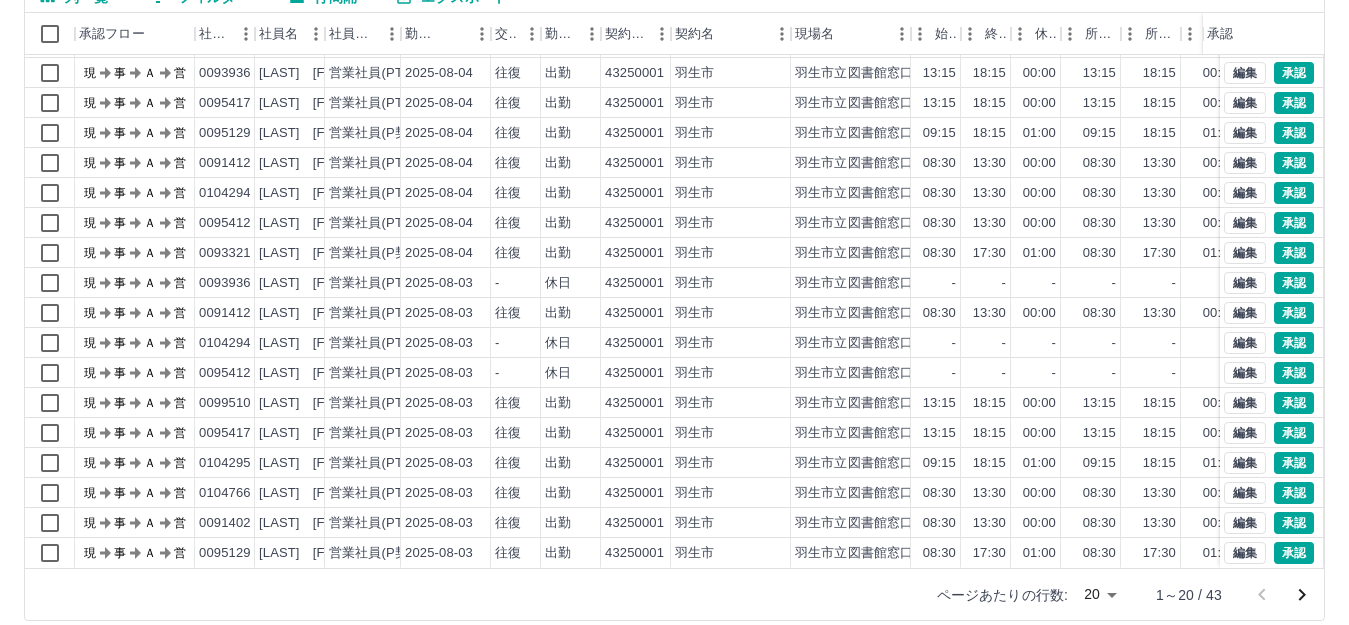 click 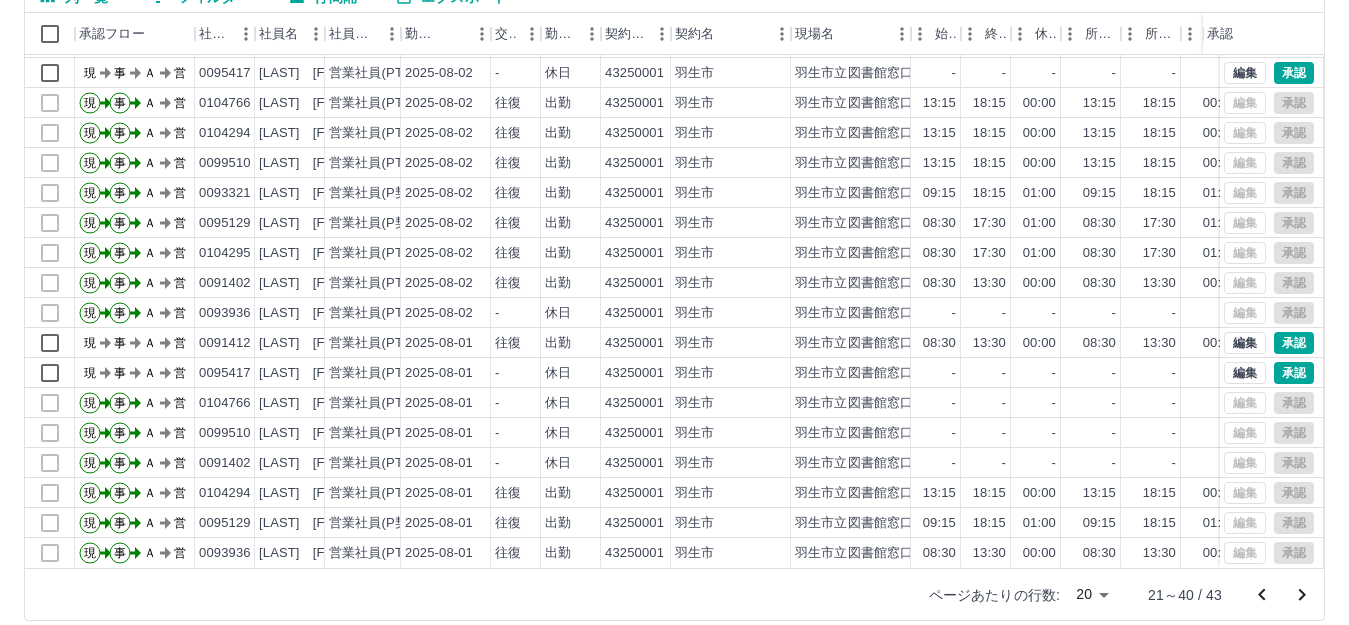 scroll, scrollTop: 104, scrollLeft: 0, axis: vertical 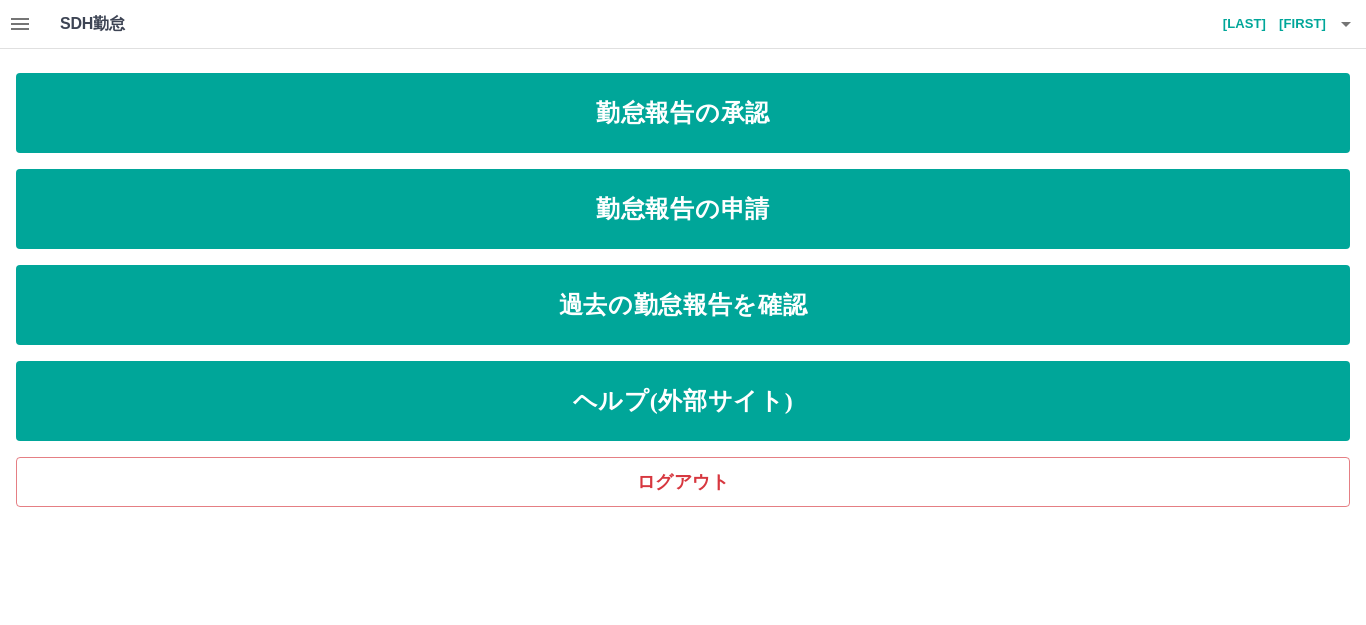click 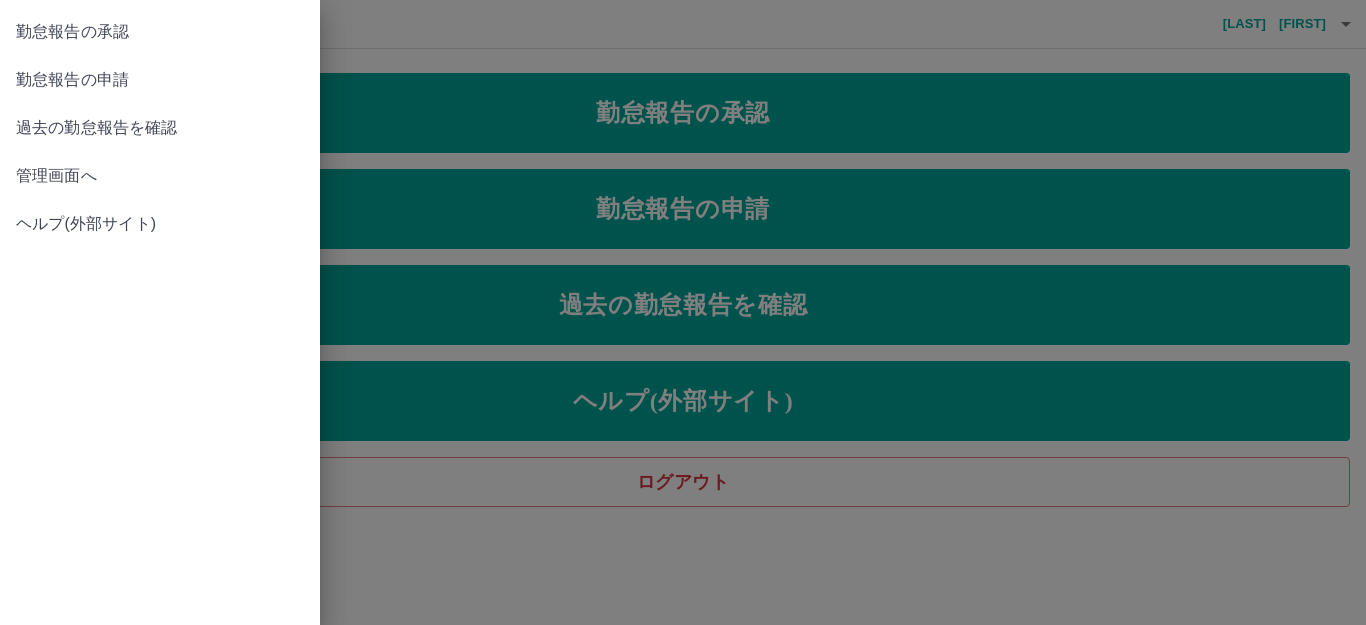 click on "管理画面へ" at bounding box center (160, 176) 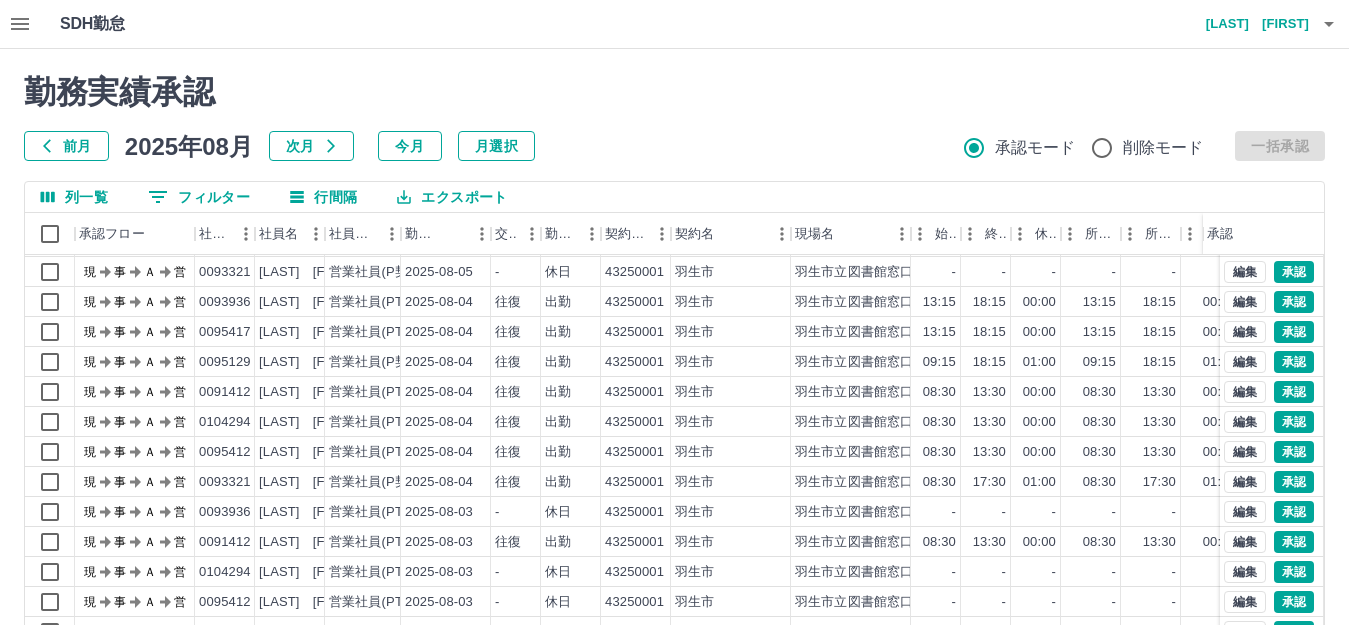 scroll, scrollTop: 104, scrollLeft: 0, axis: vertical 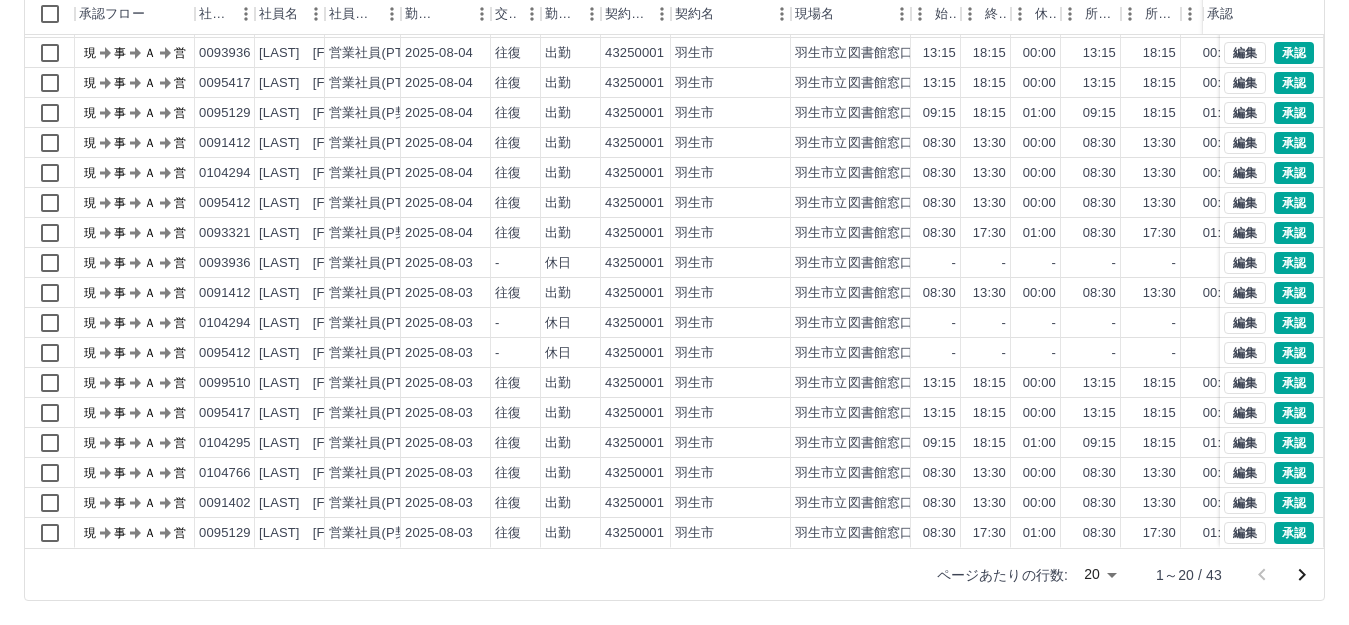 click 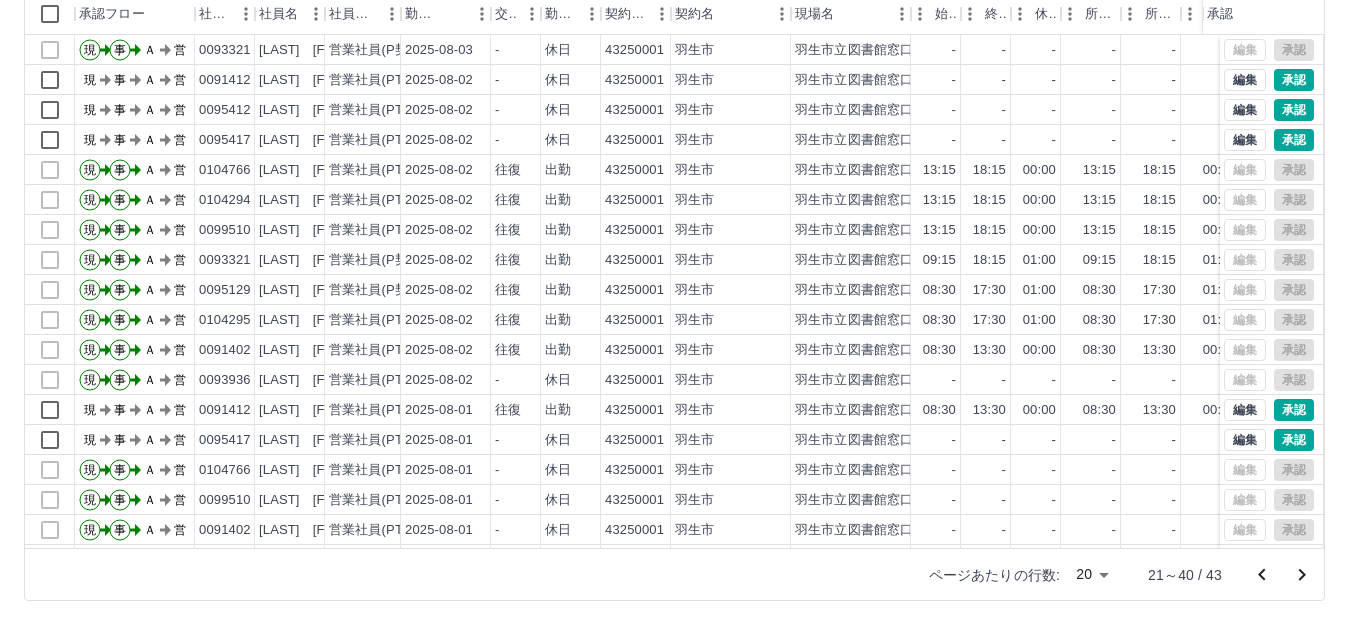 scroll, scrollTop: 104, scrollLeft: 0, axis: vertical 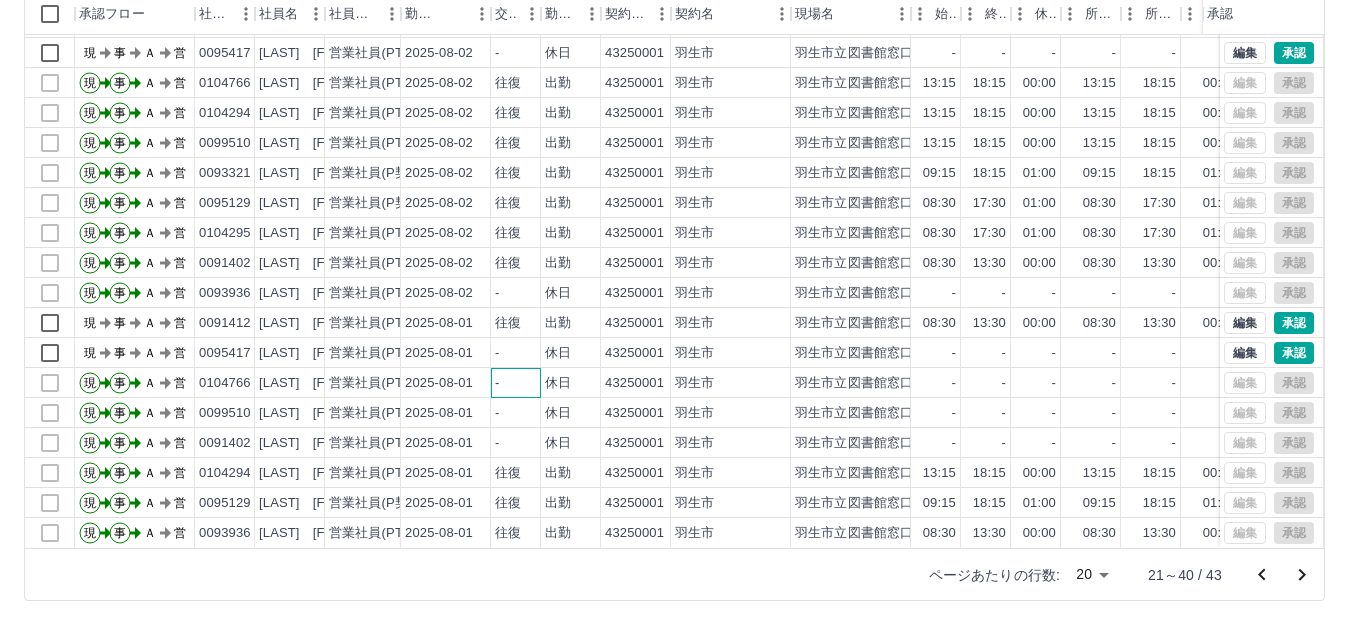 click on "-" at bounding box center [516, 383] 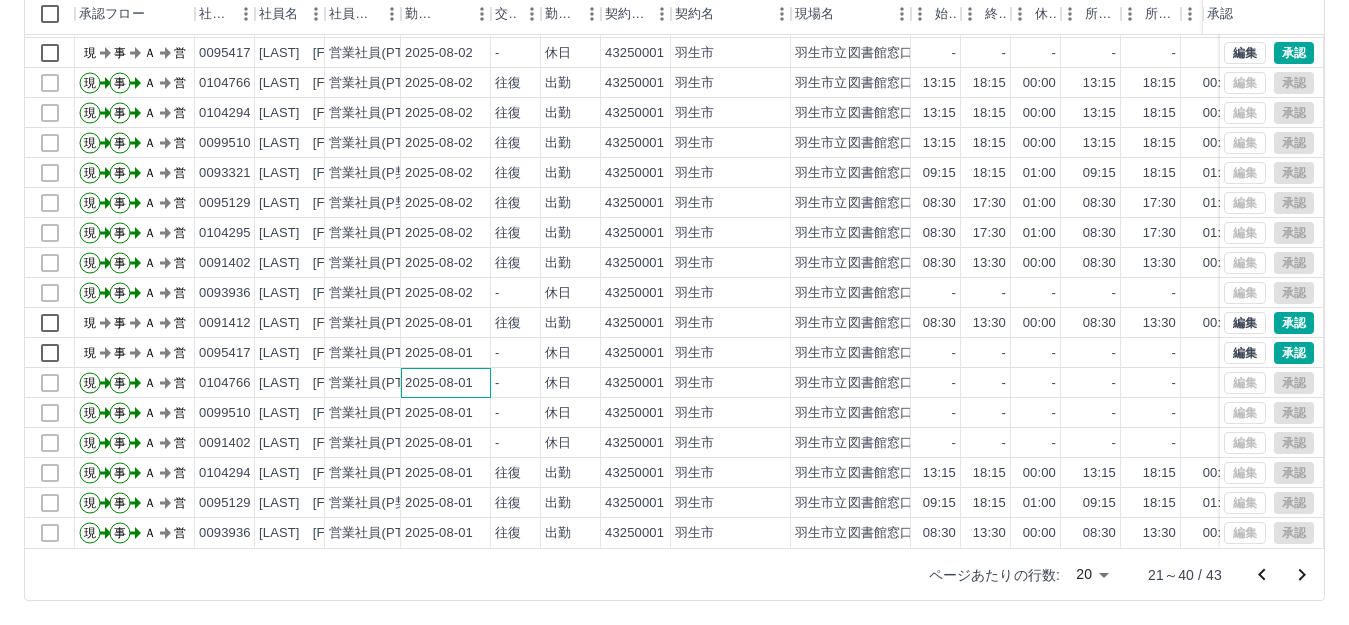 click on "2025-08-01" at bounding box center (439, 383) 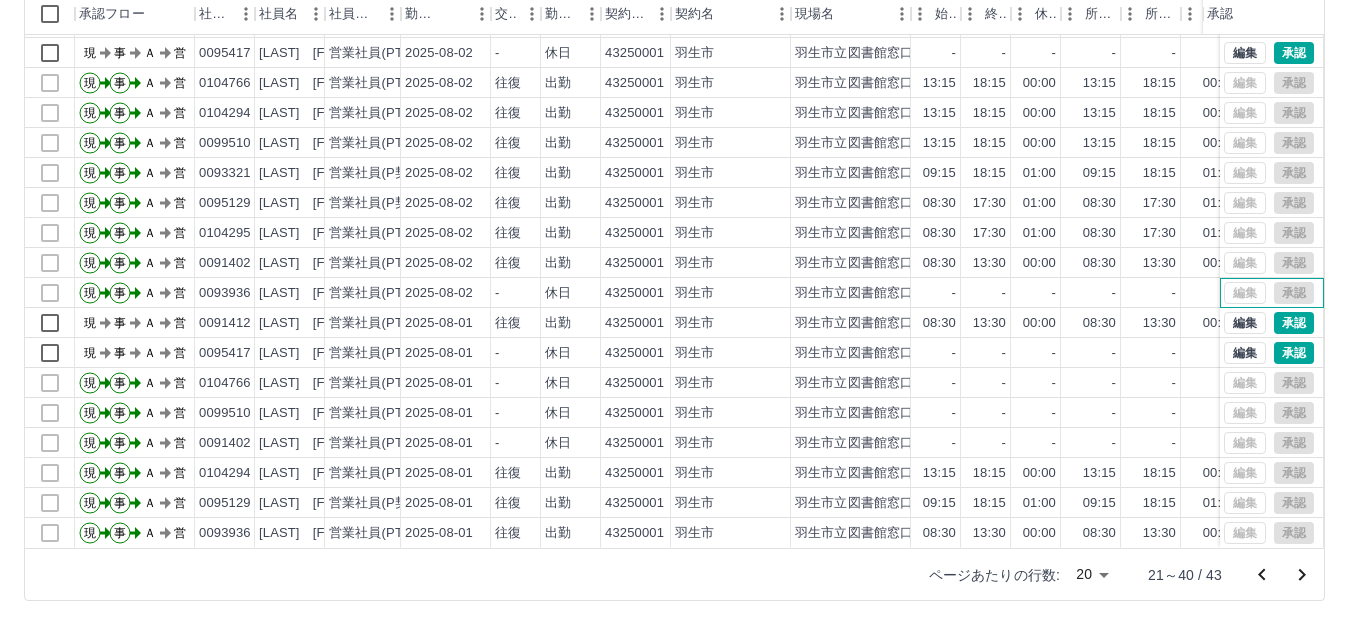click on "編集 承認" at bounding box center (1269, 293) 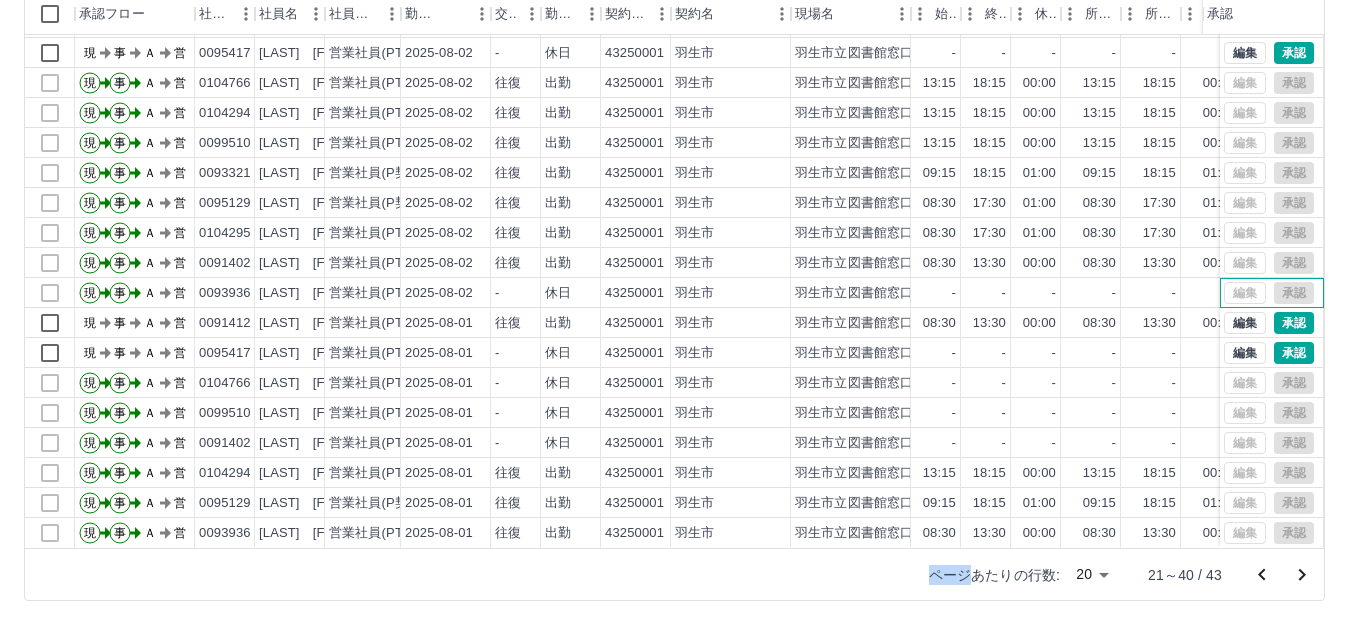 click on "編集 承認" at bounding box center [1269, 293] 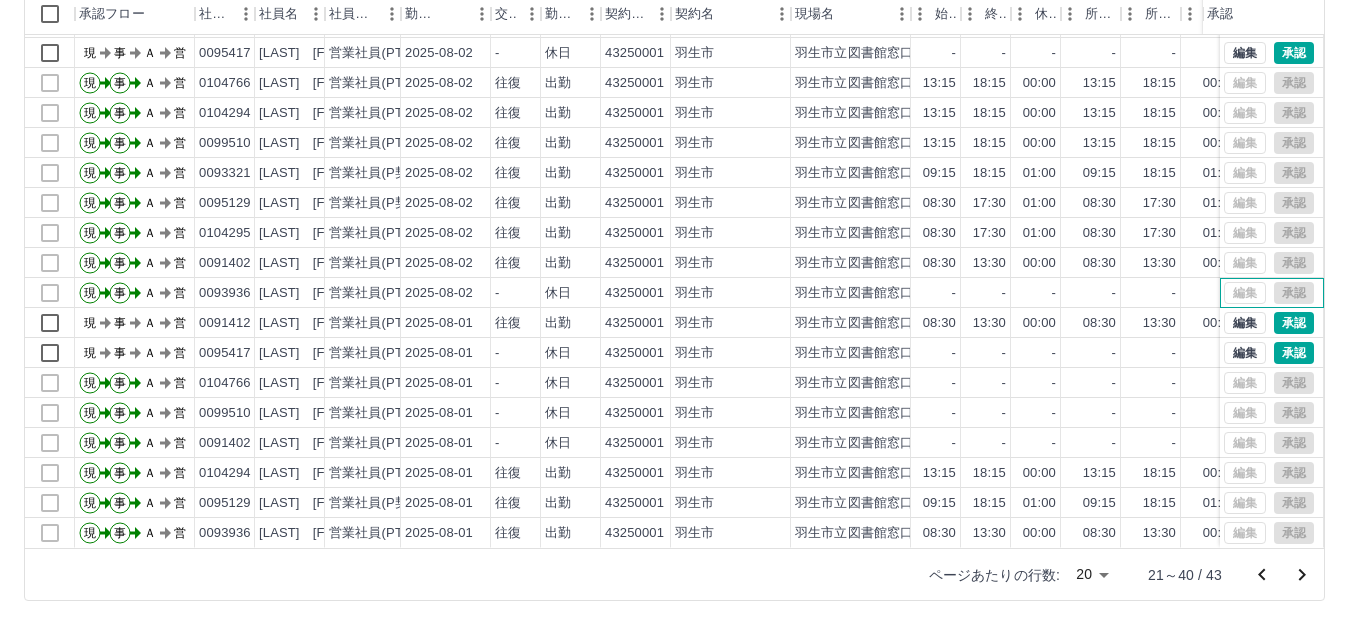 click on "編集 承認" at bounding box center (1269, 293) 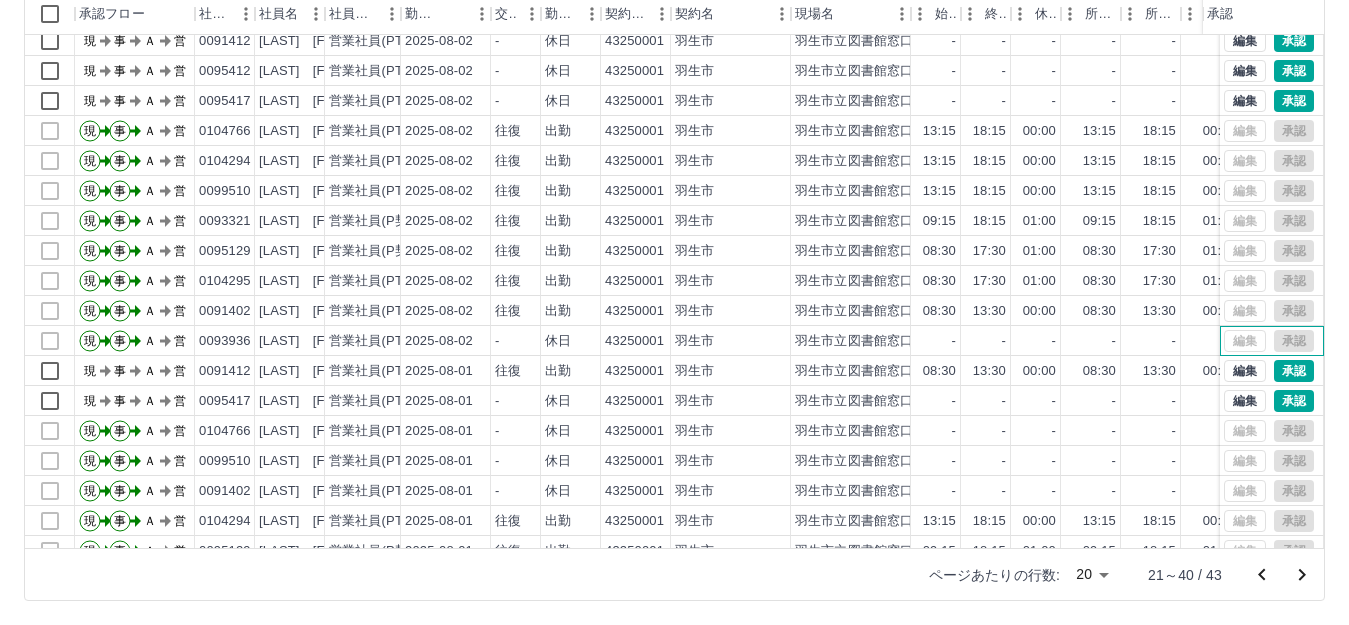 scroll, scrollTop: 0, scrollLeft: 0, axis: both 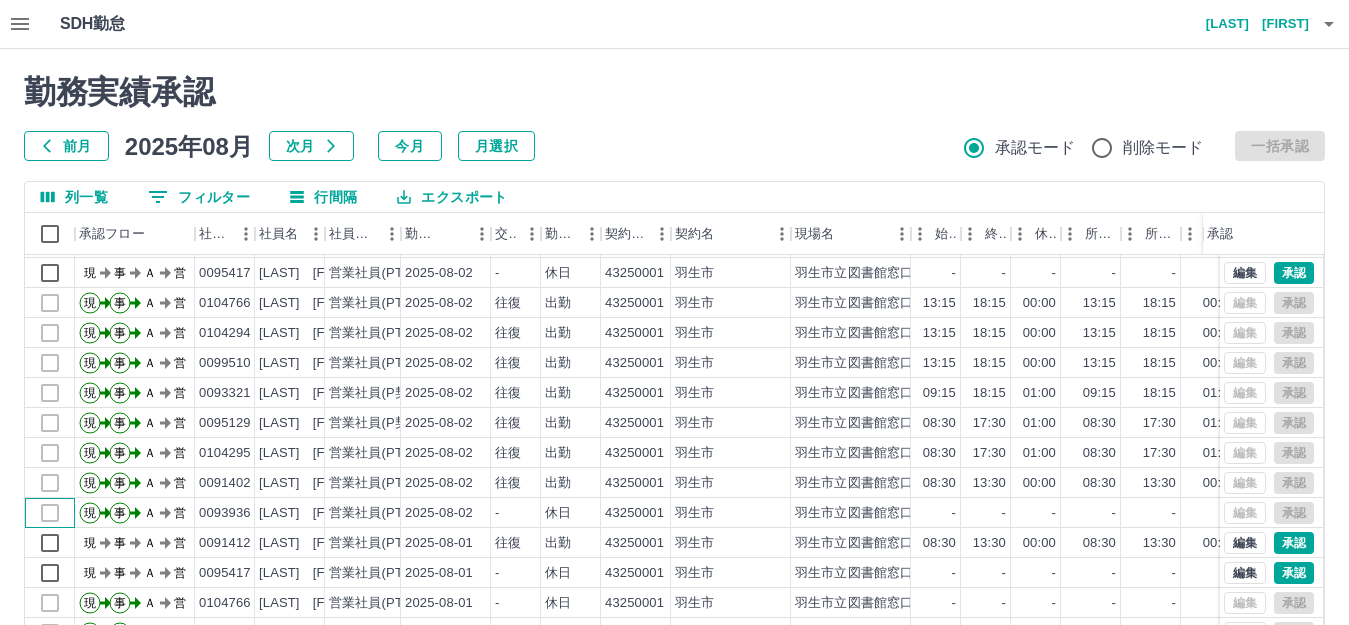 click at bounding box center (50, 513) 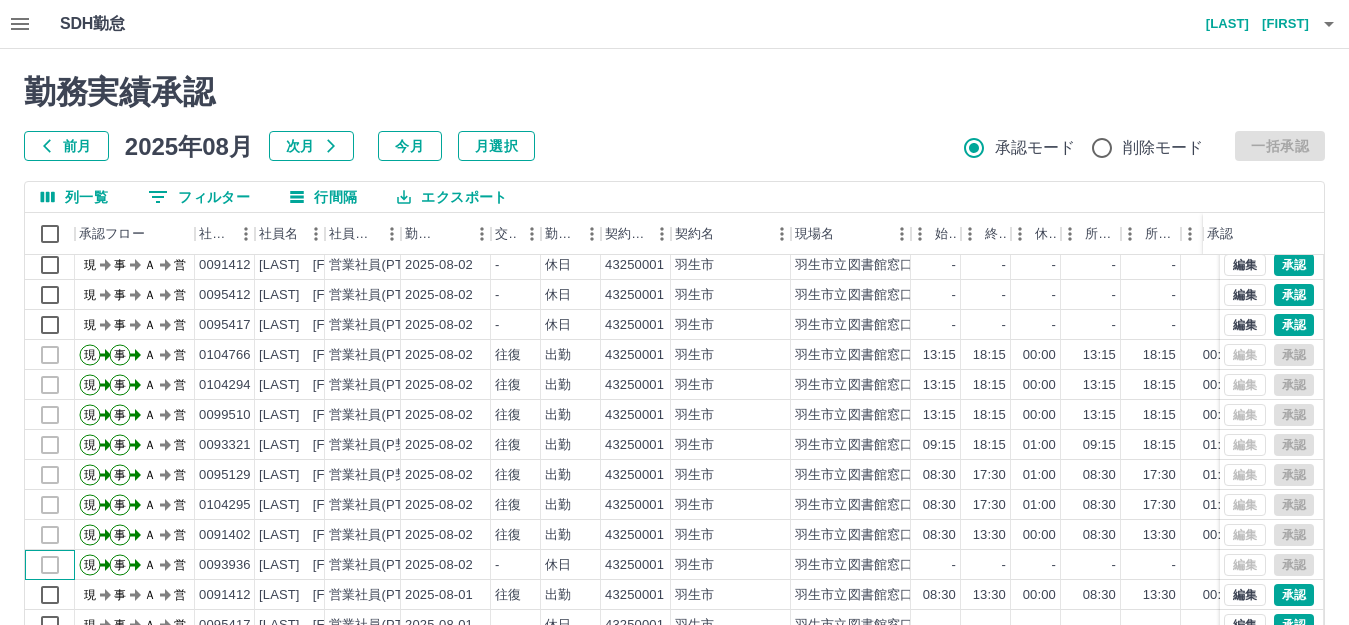 scroll, scrollTop: 0, scrollLeft: 0, axis: both 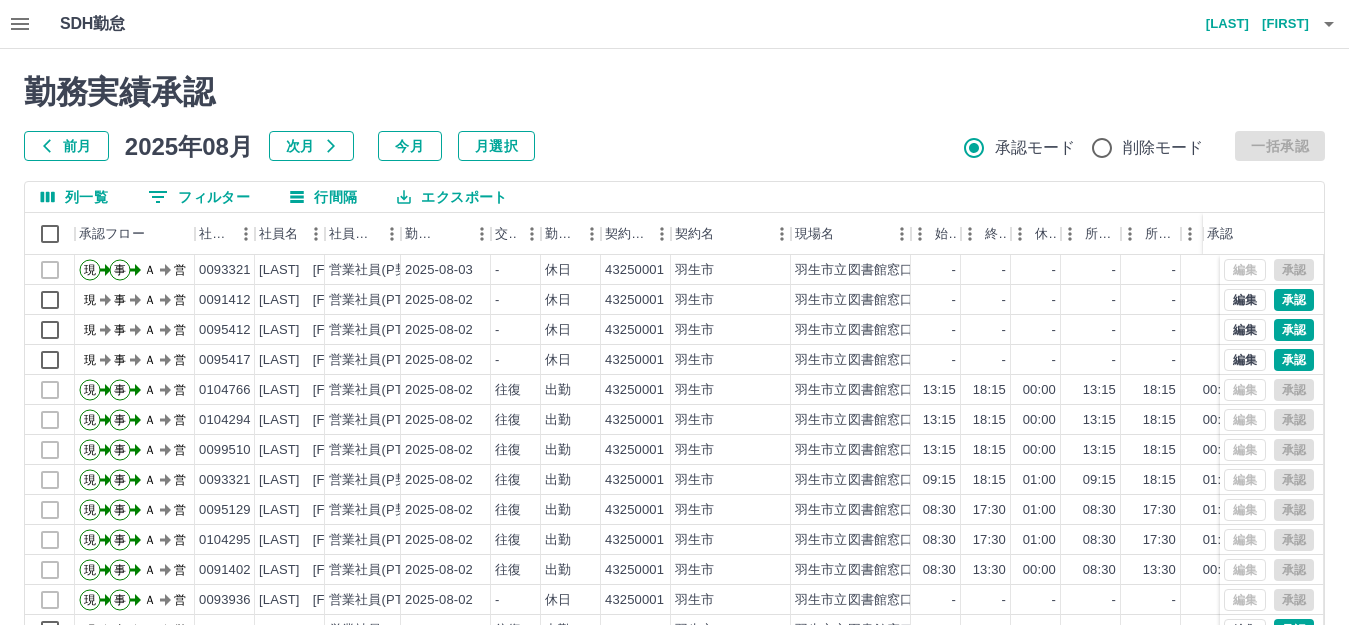 click 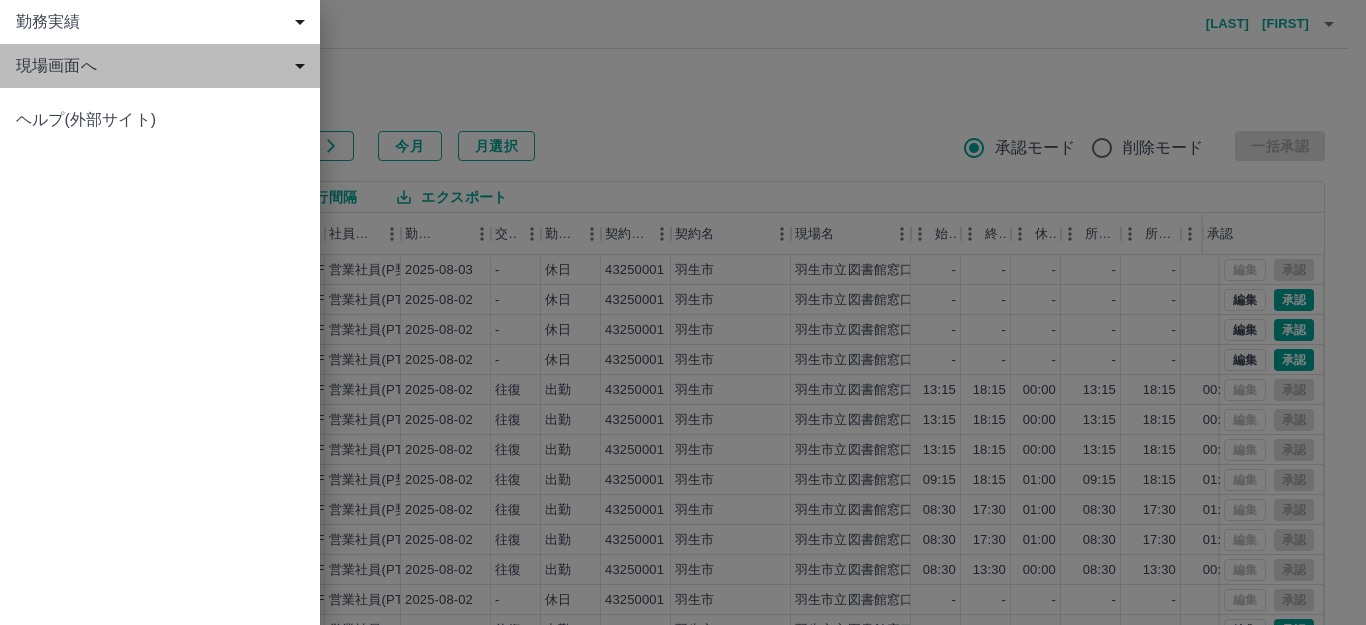 click on "現場画面へ" at bounding box center [164, 66] 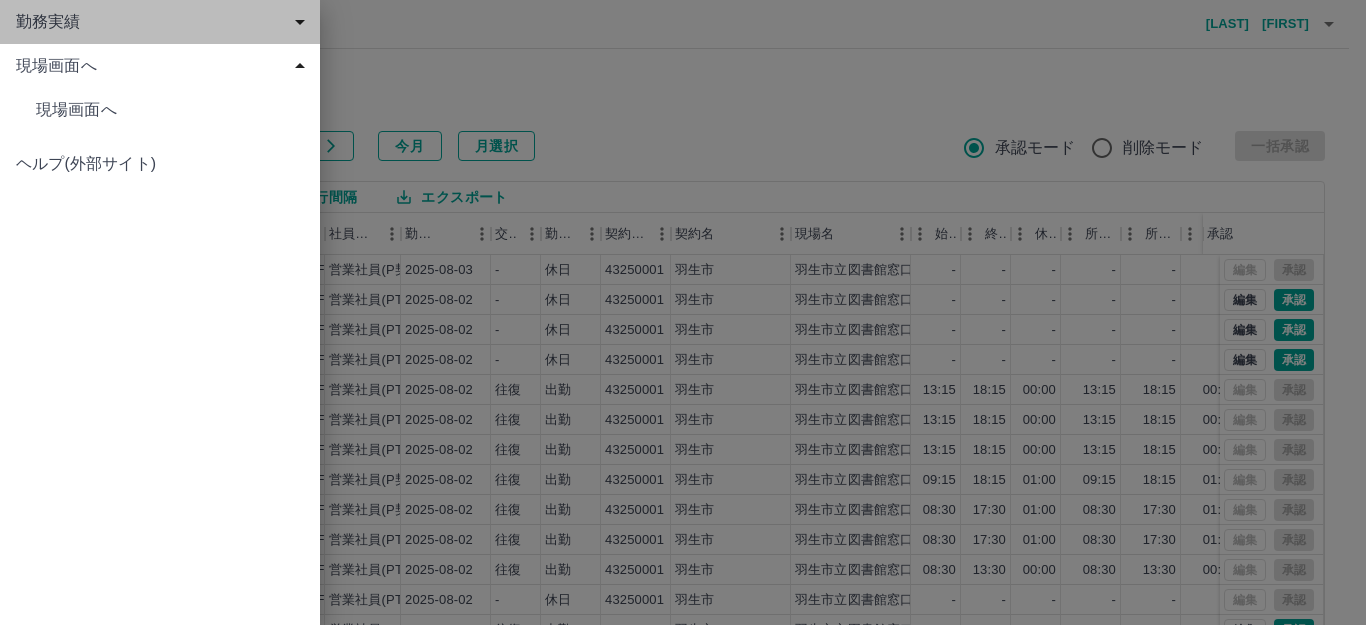 click on "勤務実績" at bounding box center (164, 22) 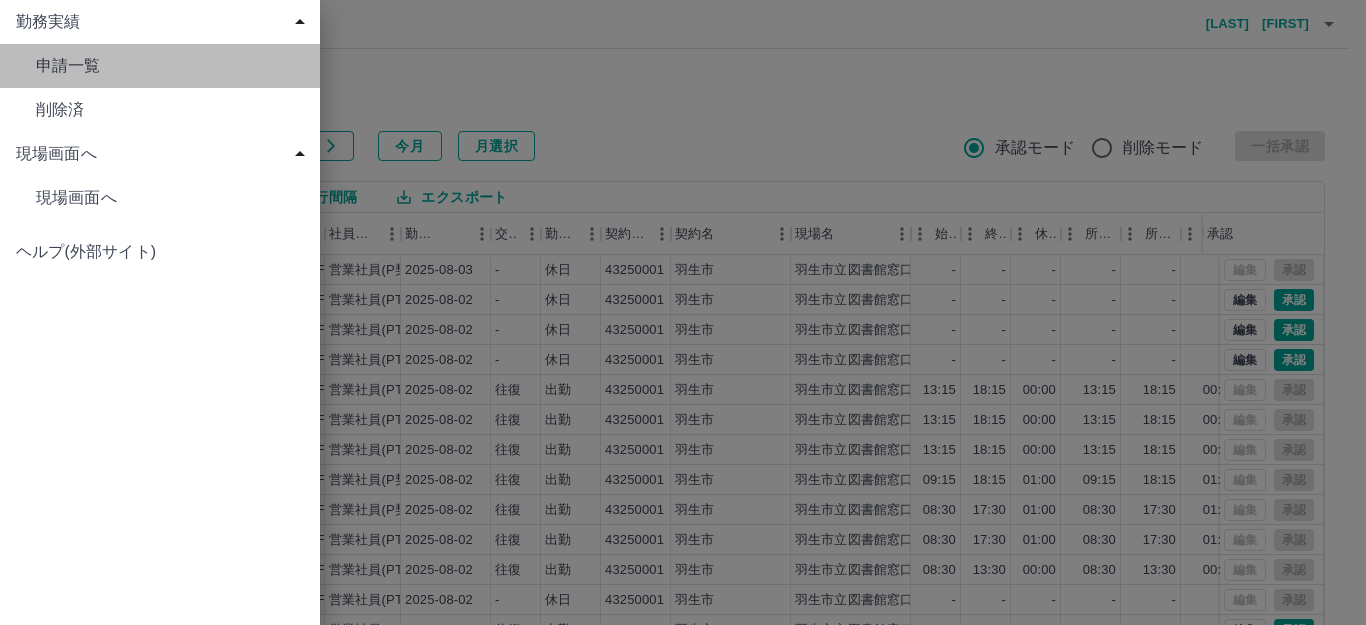 click on "申請一覧" at bounding box center (170, 66) 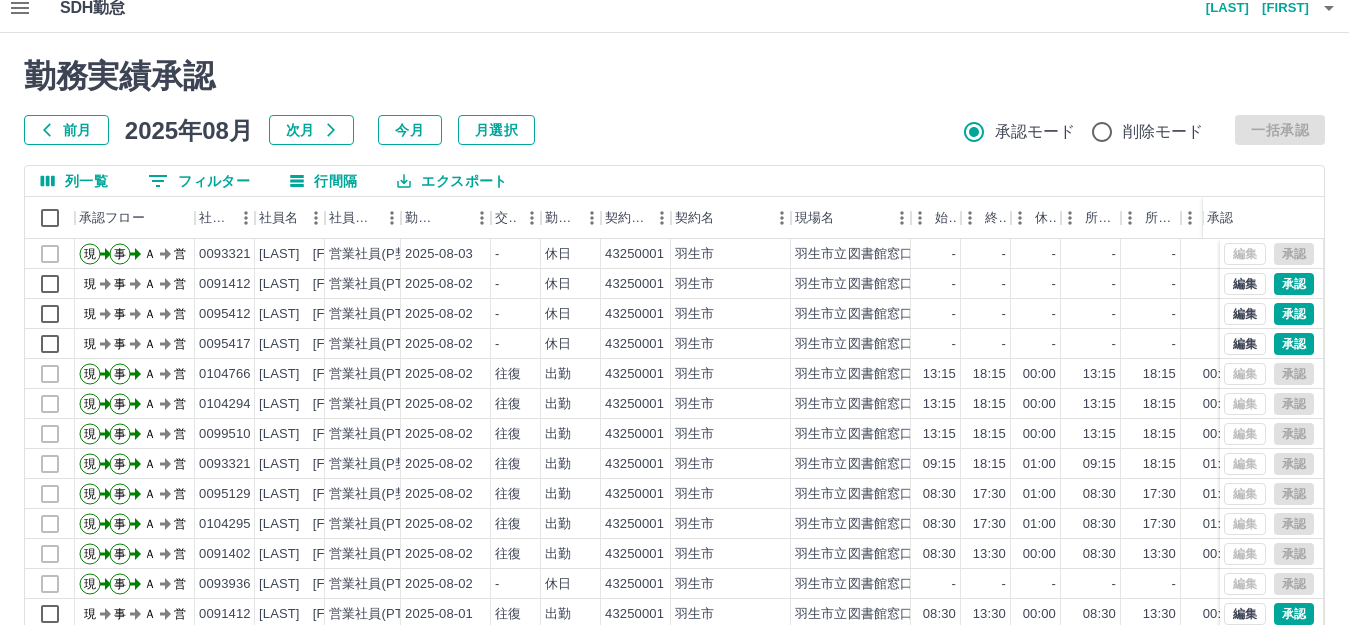 scroll, scrollTop: 0, scrollLeft: 0, axis: both 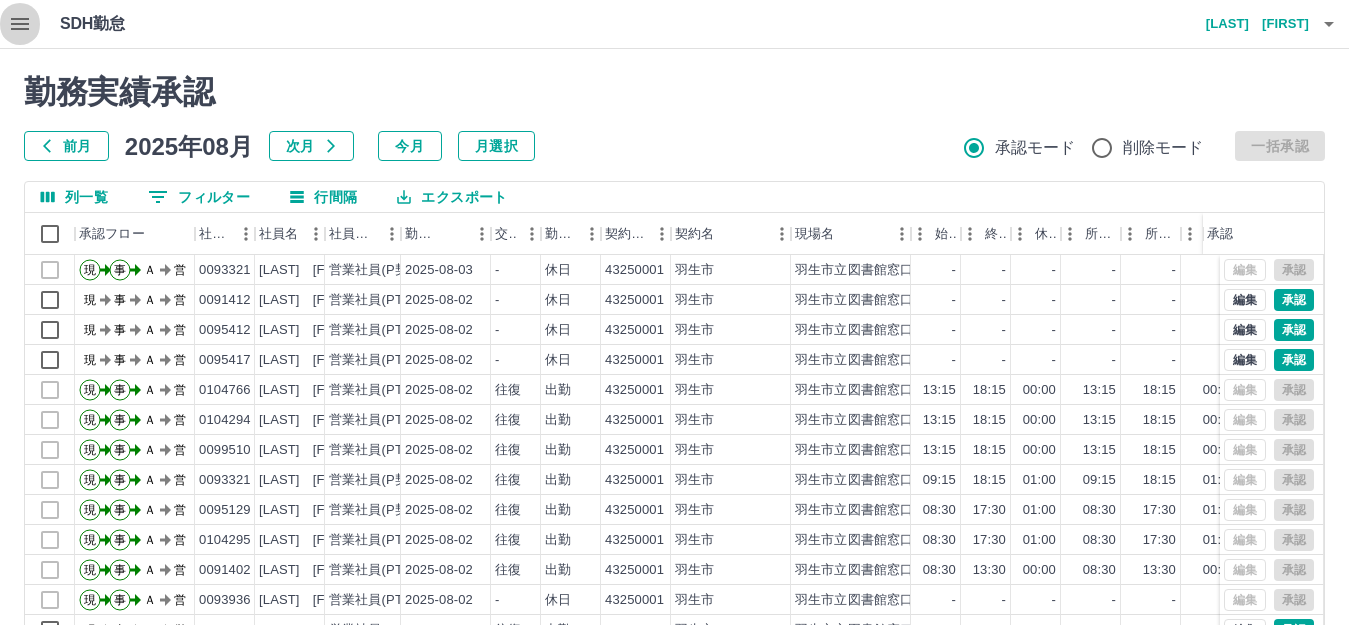 click 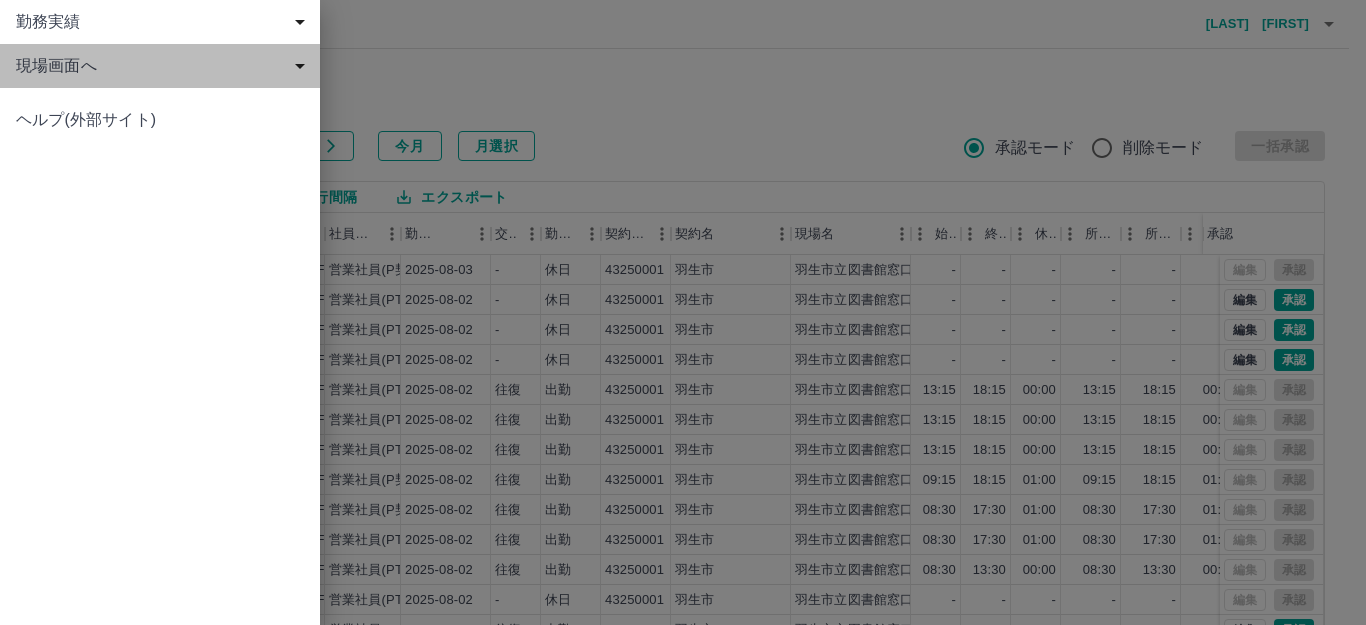 click on "現場画面へ" at bounding box center [164, 66] 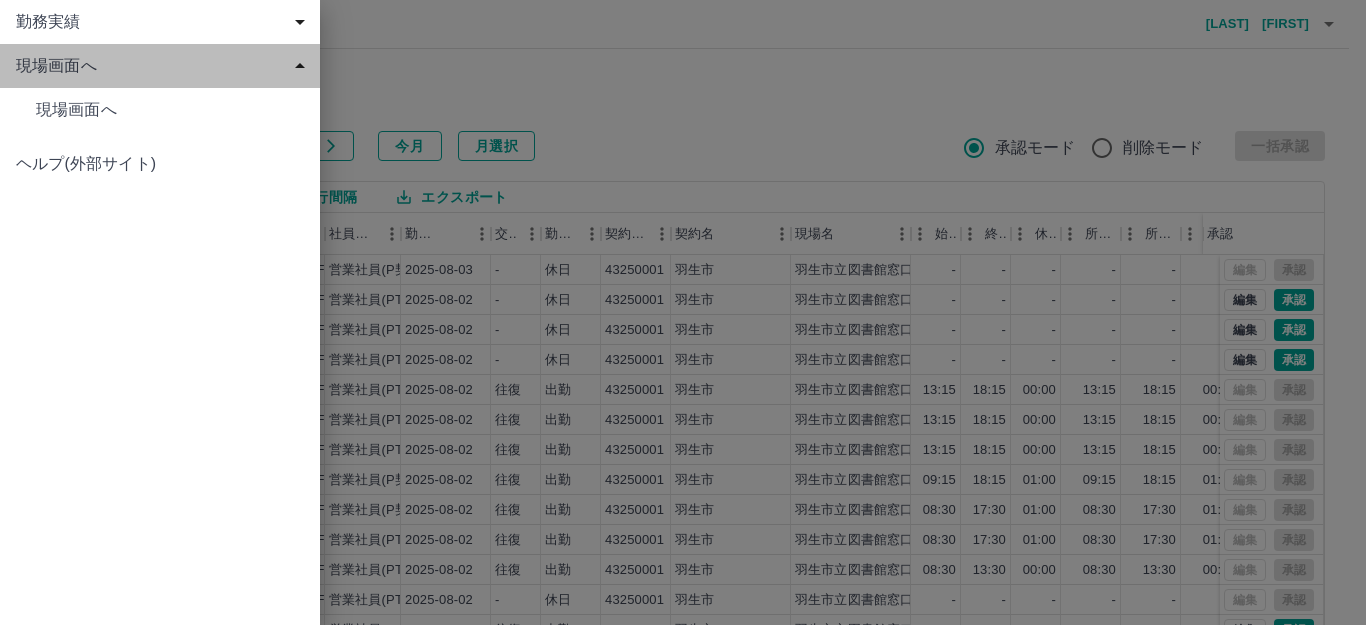 click on "現場画面へ" at bounding box center [164, 66] 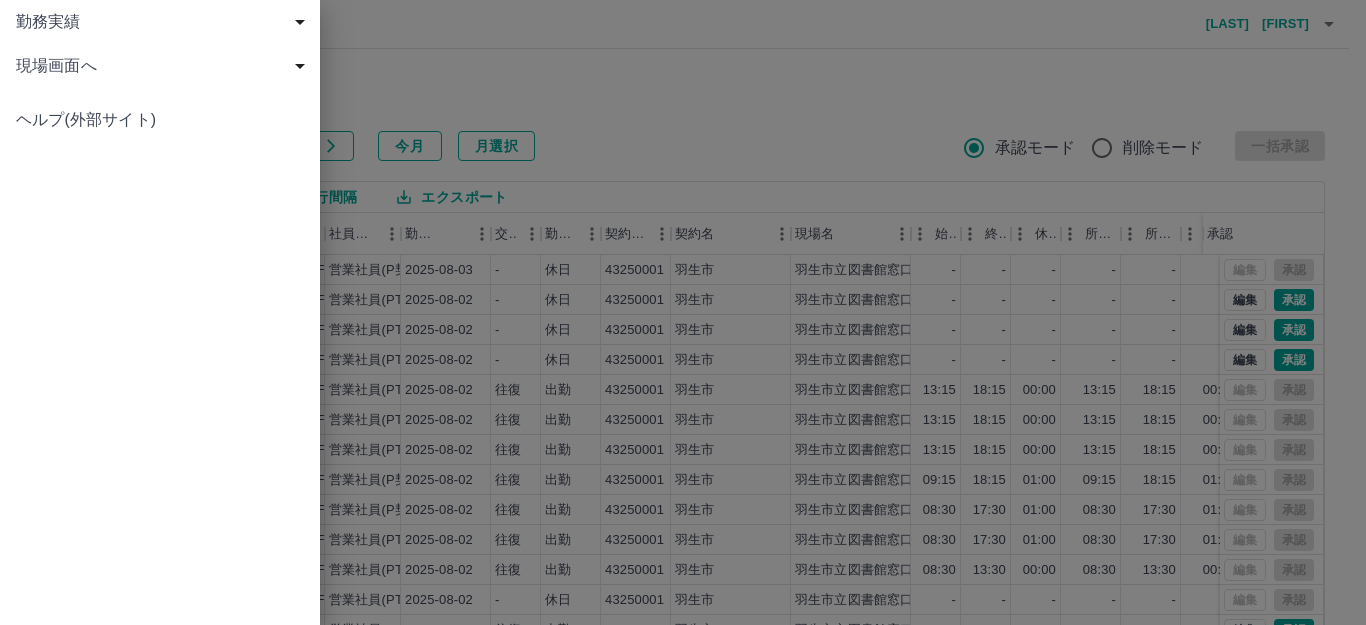 click on "勤務実績" at bounding box center (164, 22) 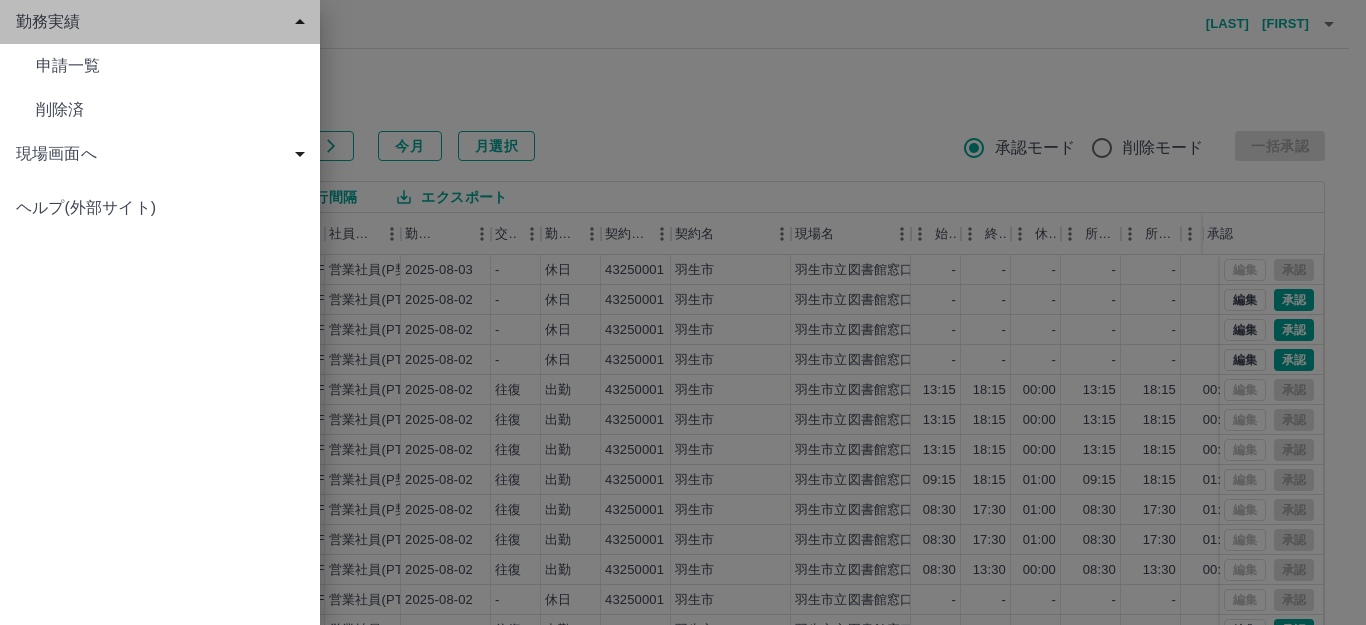click on "勤務実績" at bounding box center [164, 22] 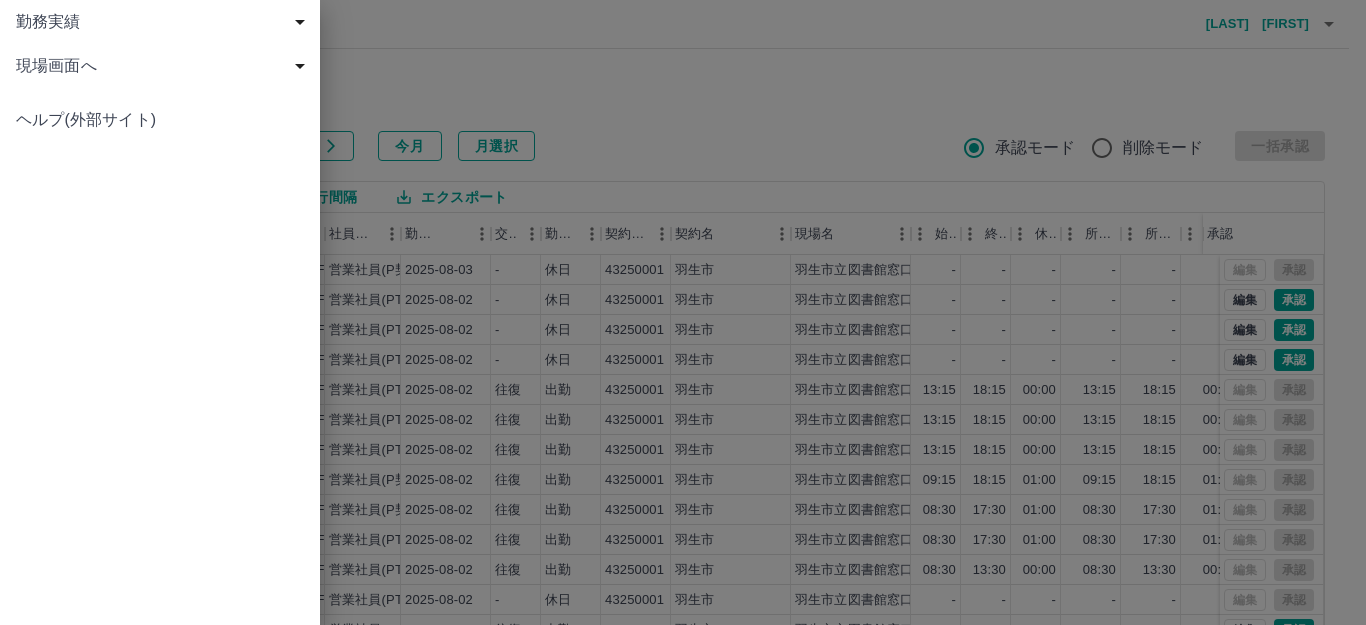 click at bounding box center (683, 312) 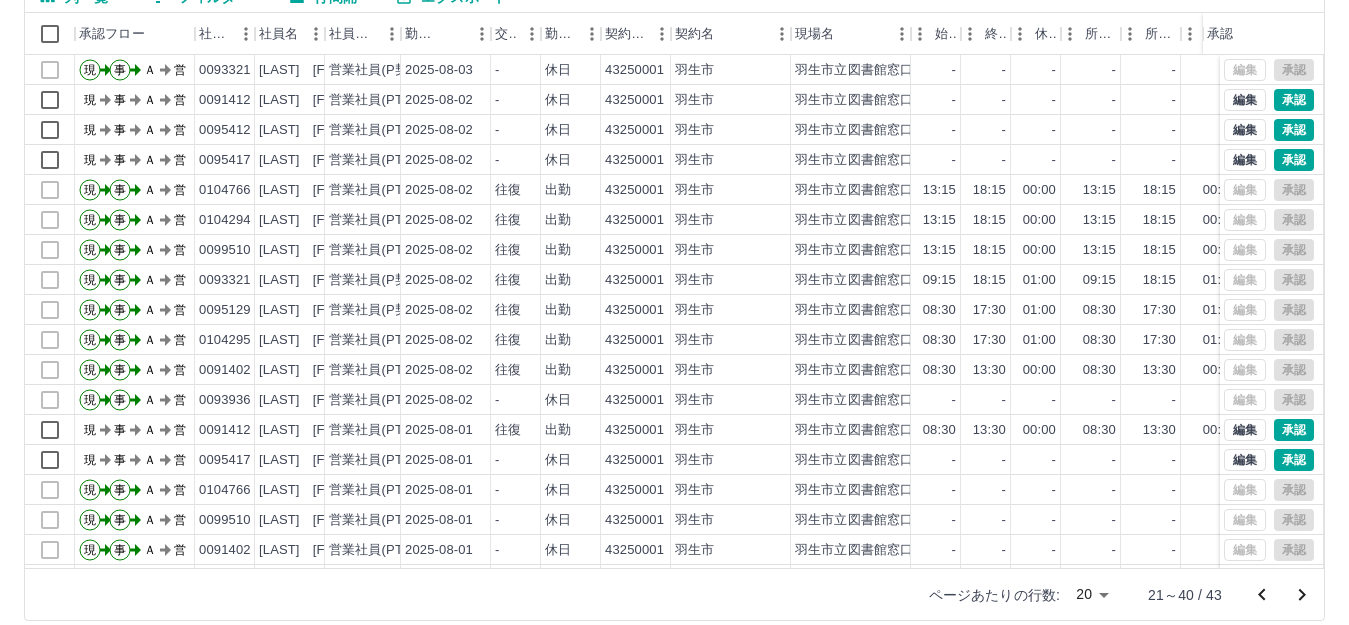 scroll, scrollTop: 0, scrollLeft: 0, axis: both 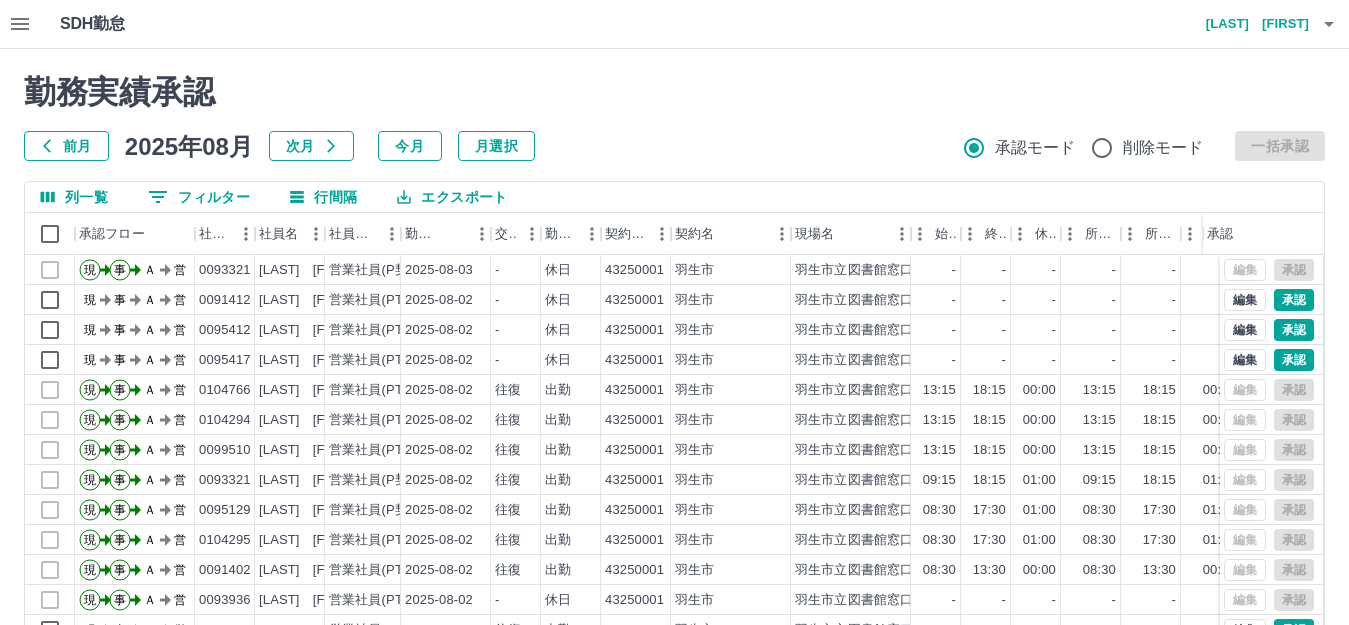 click 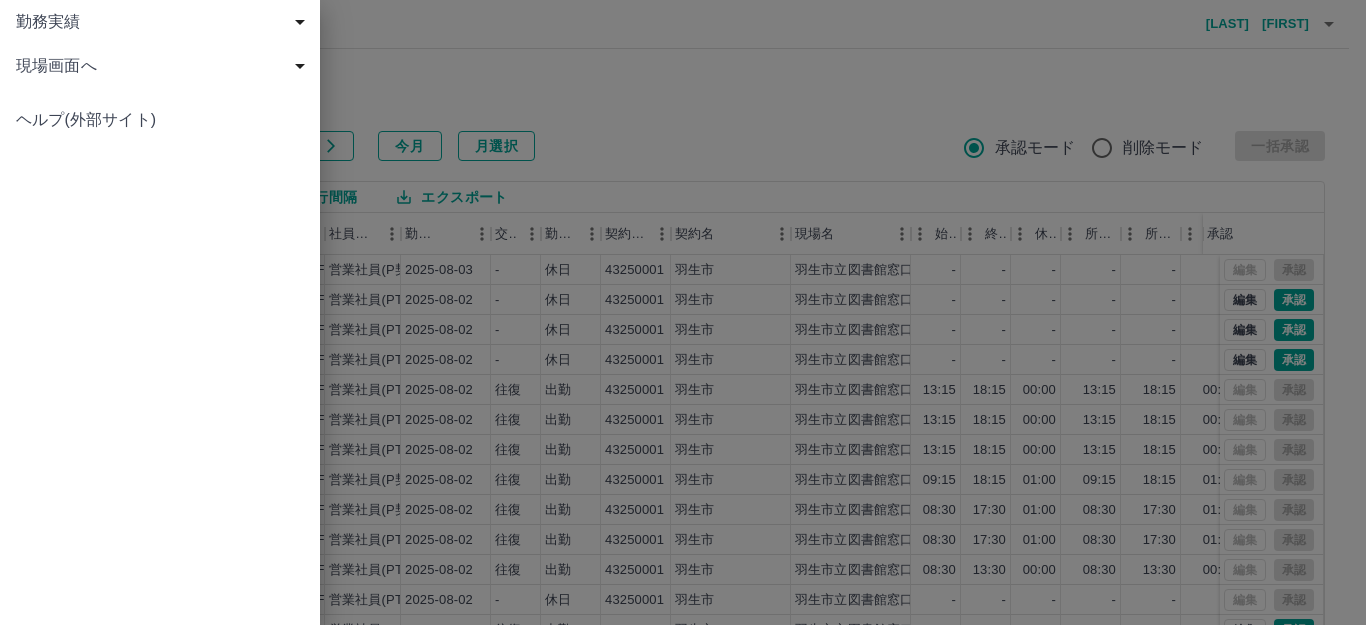 click at bounding box center [683, 312] 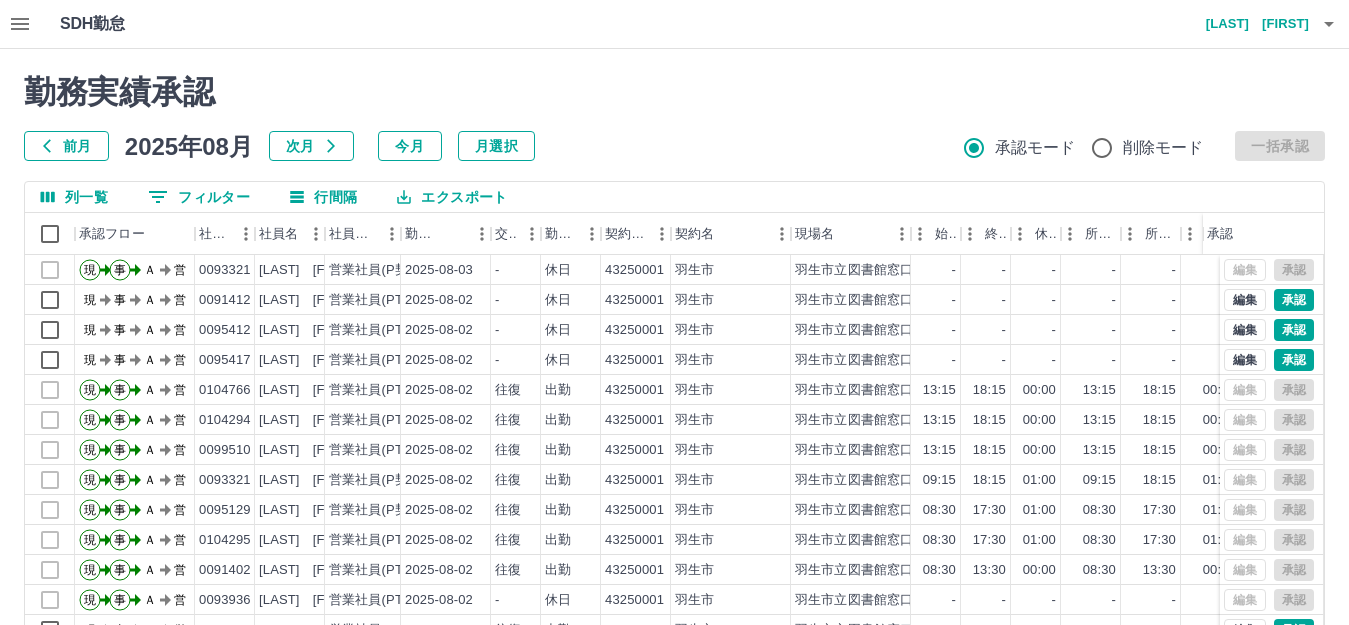 click on "SDH勤怠 [LAST]　[FIRST]" at bounding box center (674, 24) 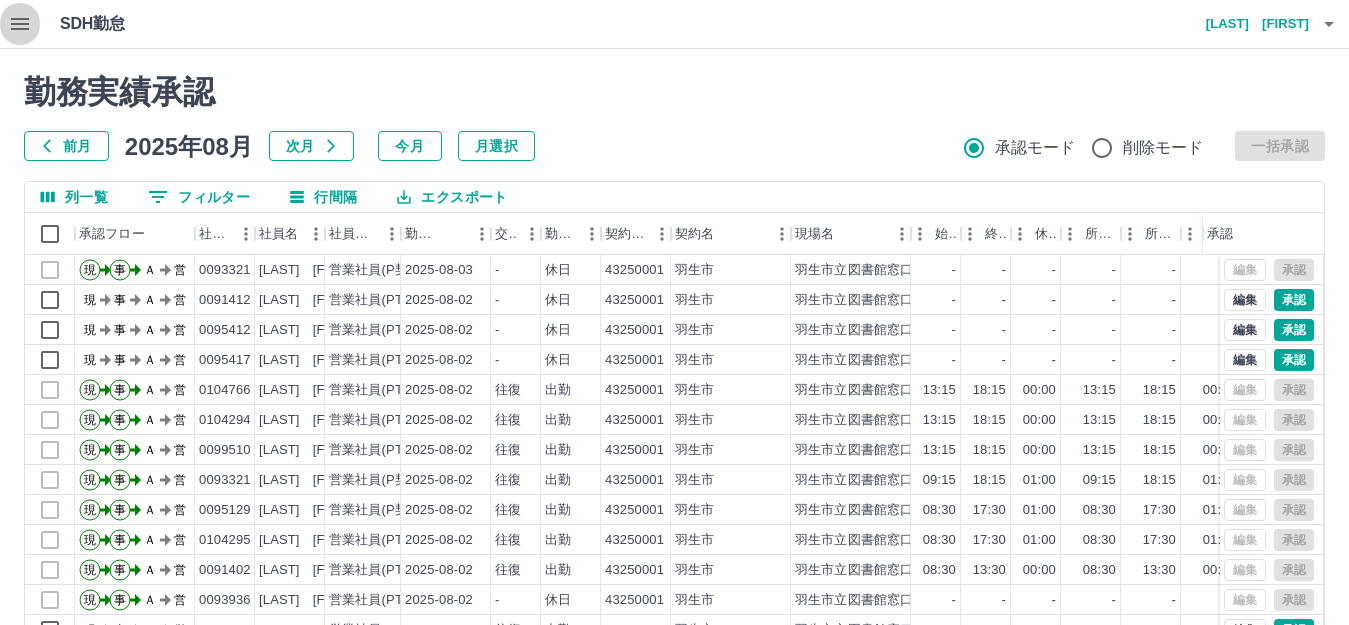 click 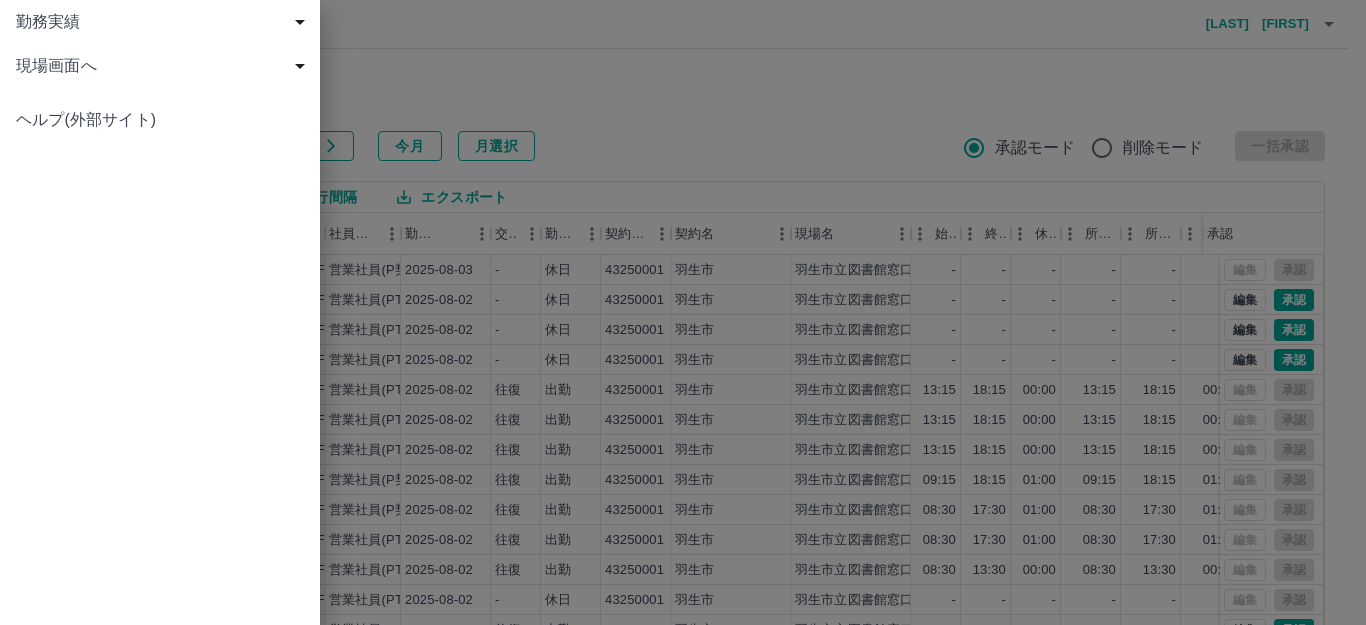 click on "現場画面へ" at bounding box center [164, 66] 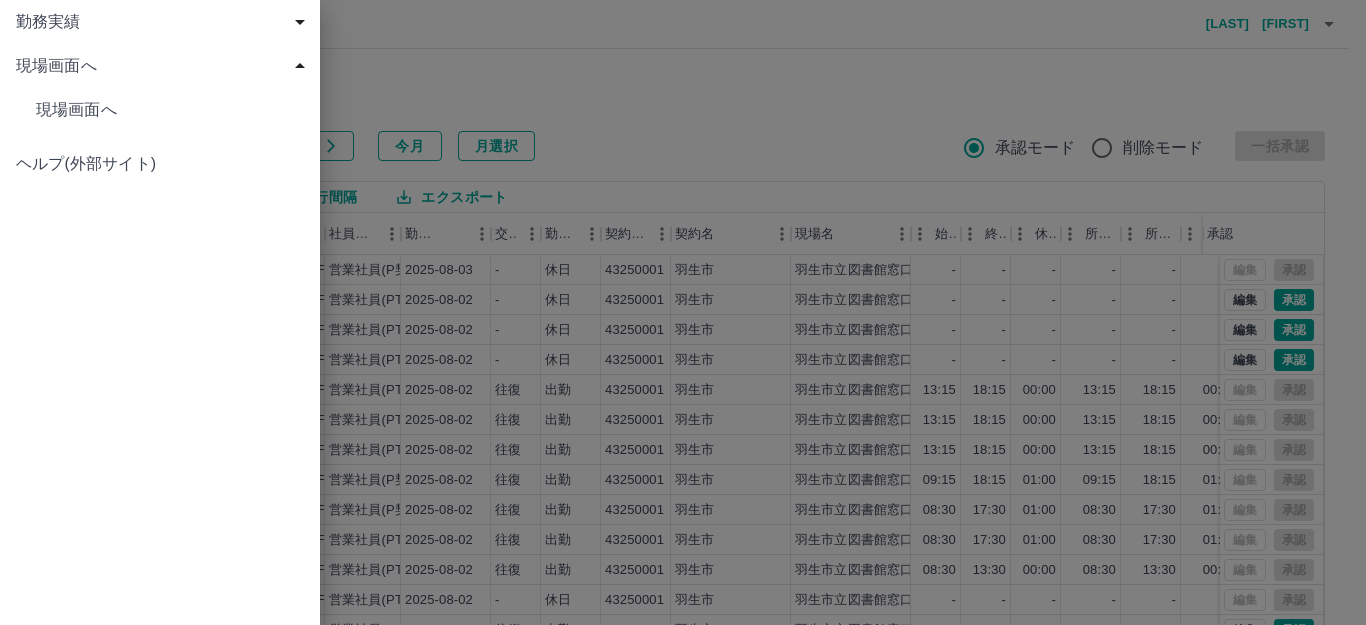 click on "現場画面へ" at bounding box center (170, 110) 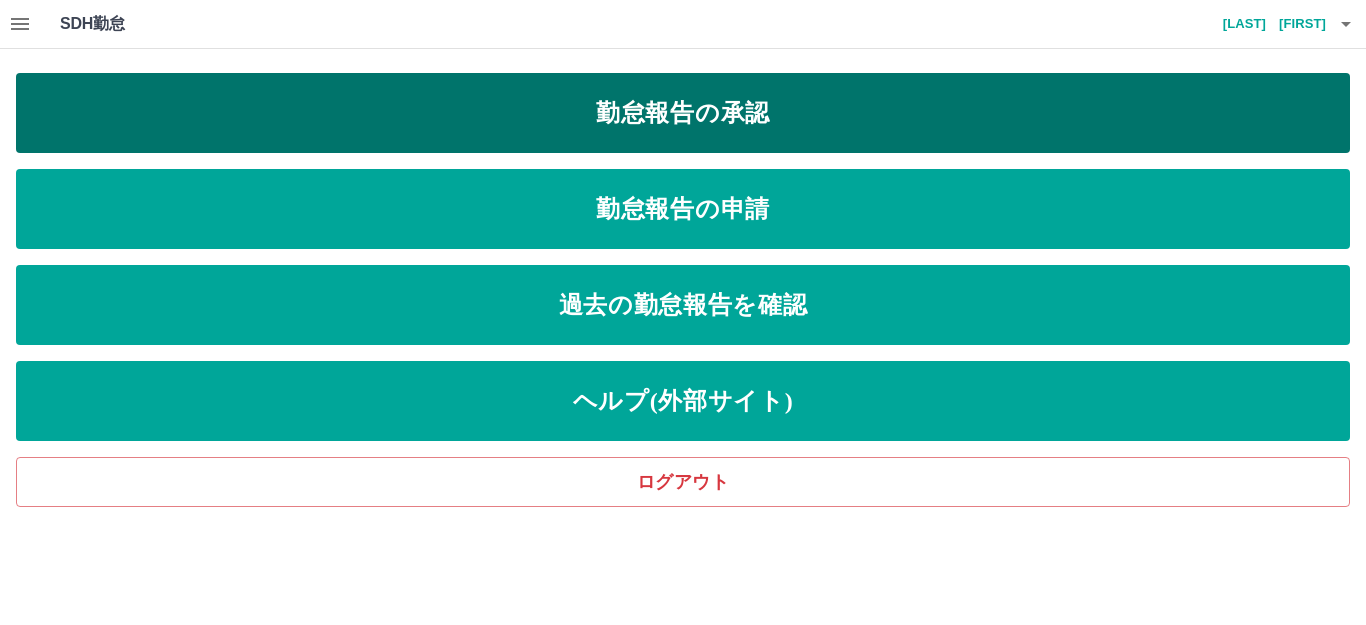 click on "勤怠報告の承認" at bounding box center [683, 113] 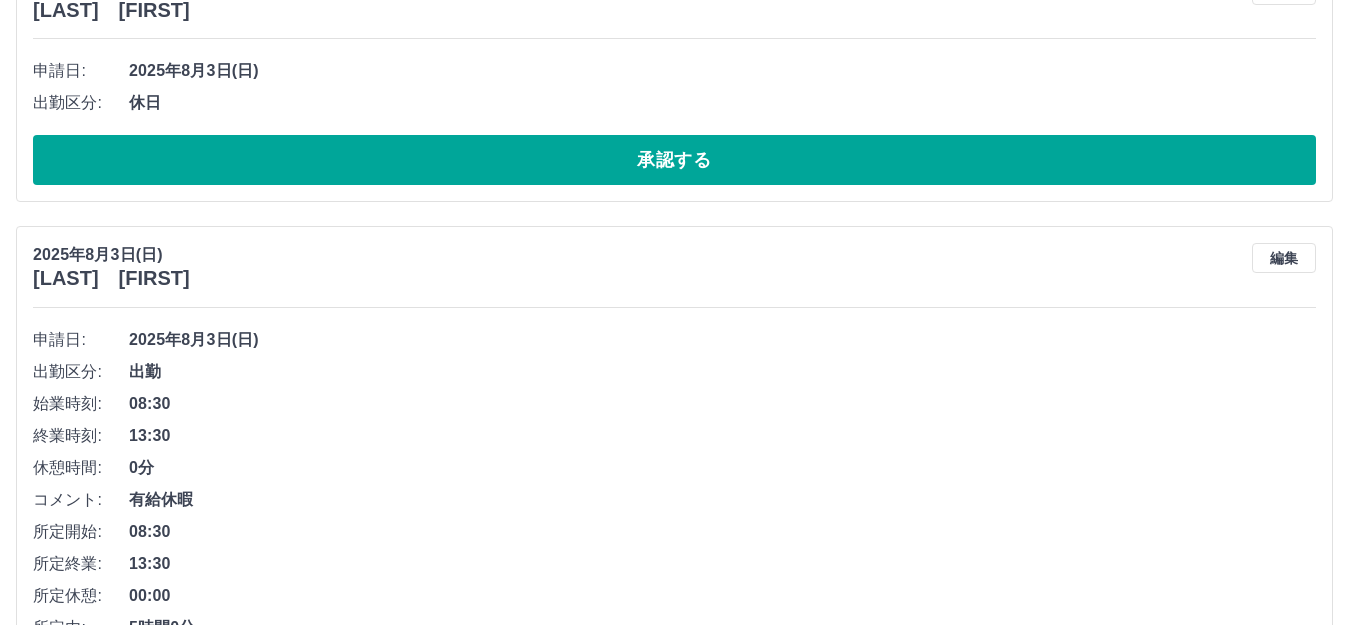 scroll, scrollTop: 10641, scrollLeft: 0, axis: vertical 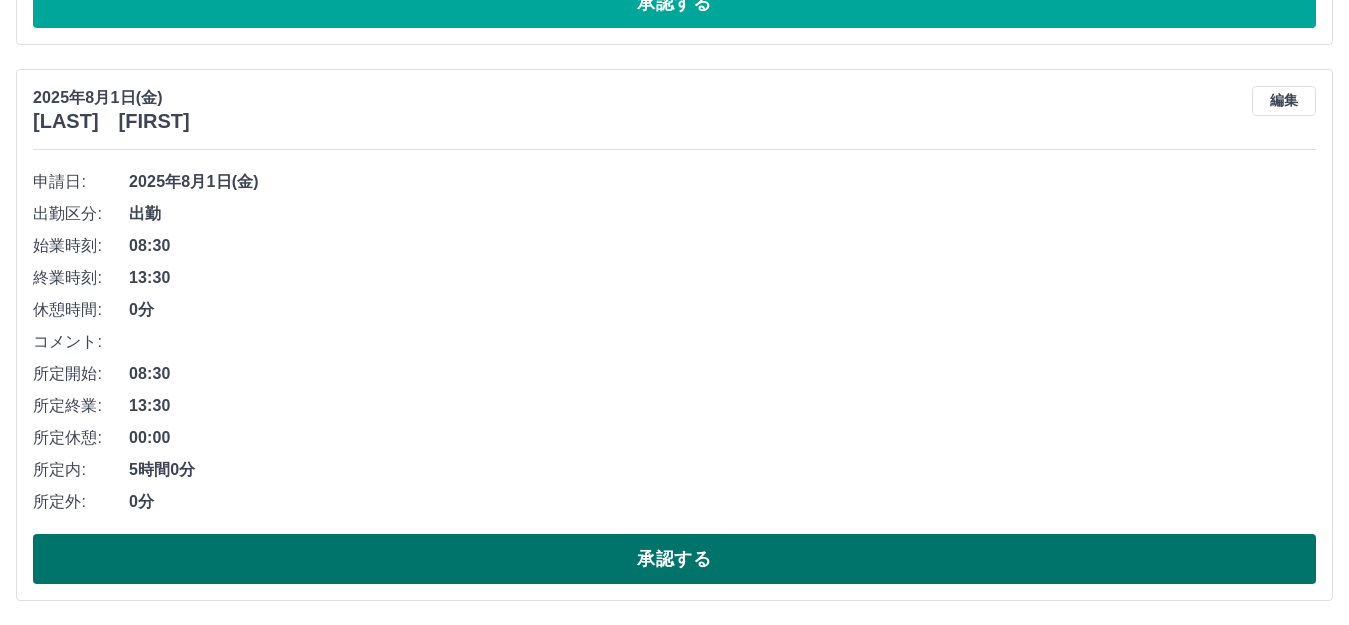 click on "承認する" at bounding box center (674, 559) 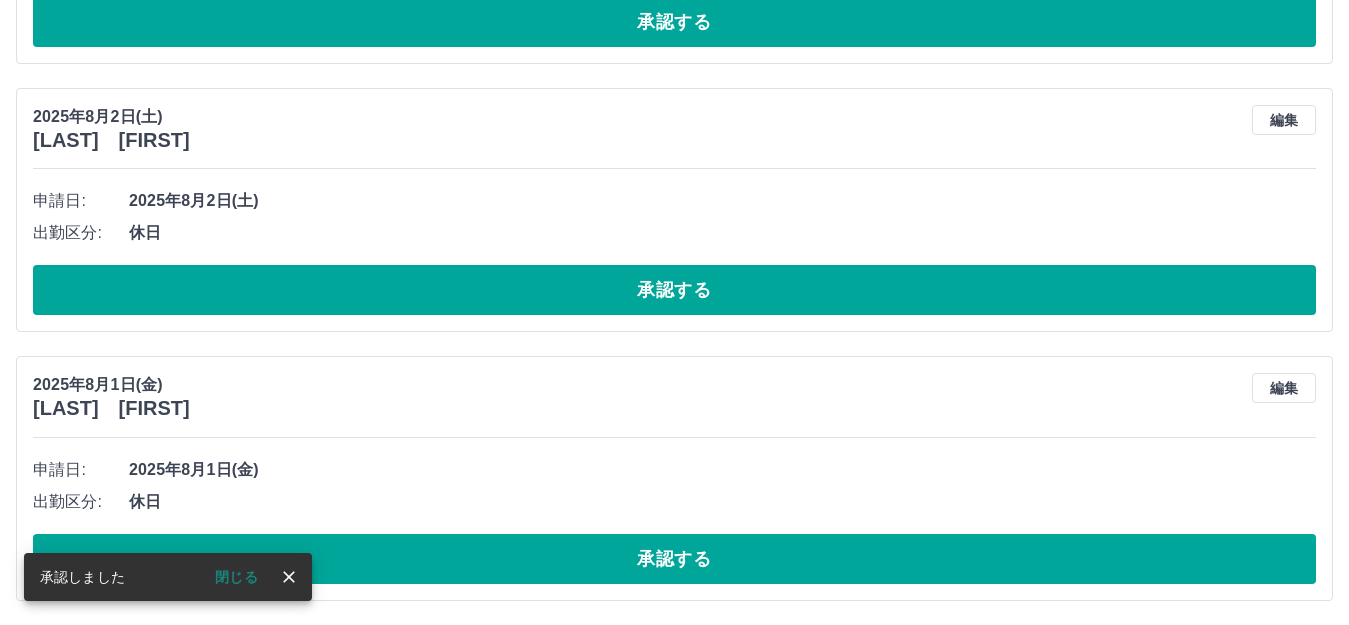 scroll, scrollTop: 10085, scrollLeft: 0, axis: vertical 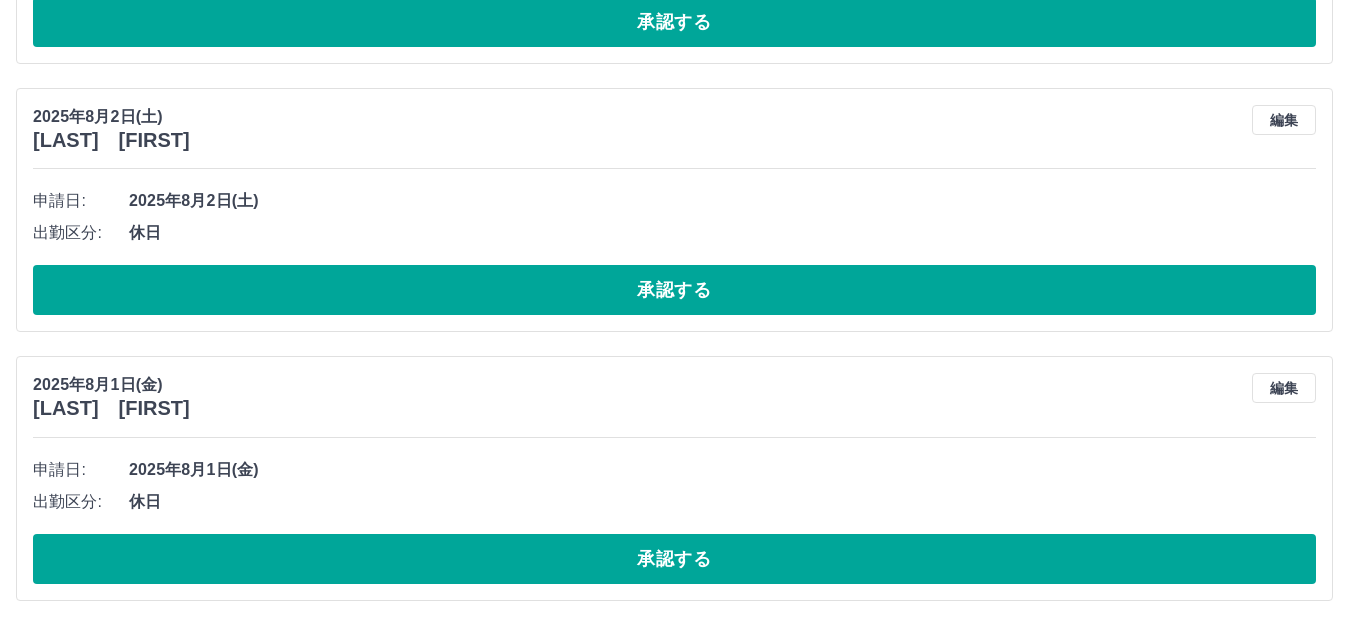 click on "承認する" at bounding box center (674, 559) 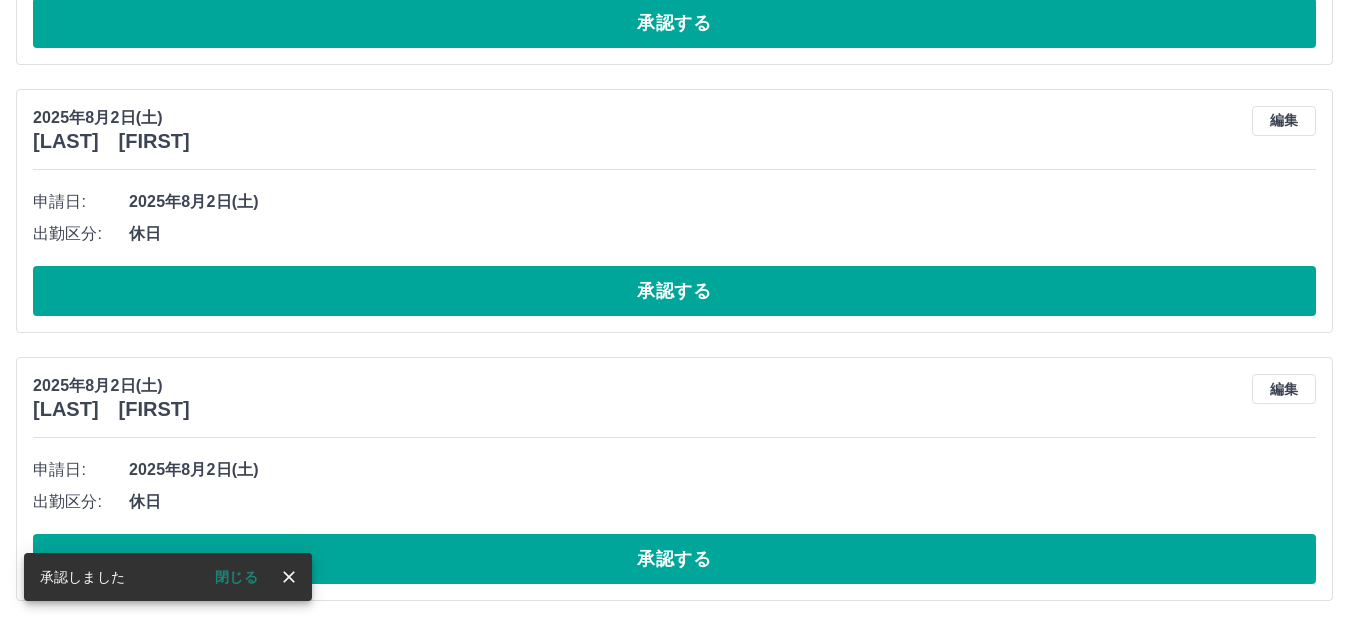 scroll, scrollTop: 9816, scrollLeft: 0, axis: vertical 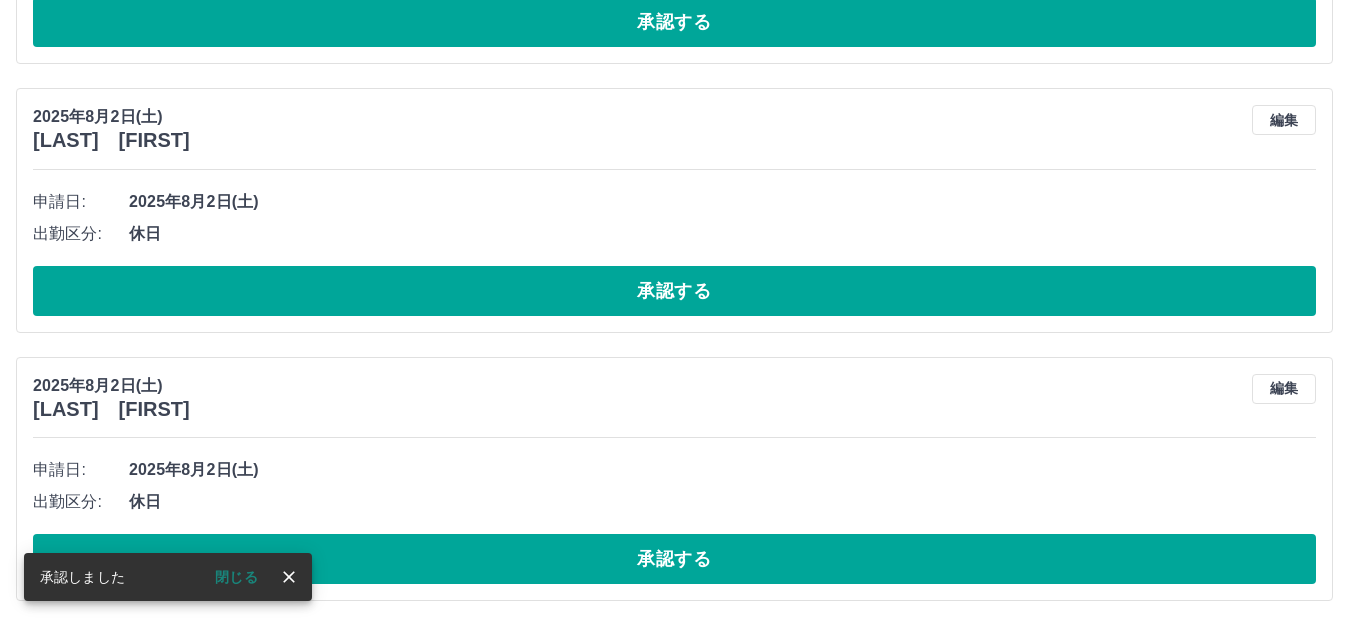 click on "承認する" at bounding box center (674, 559) 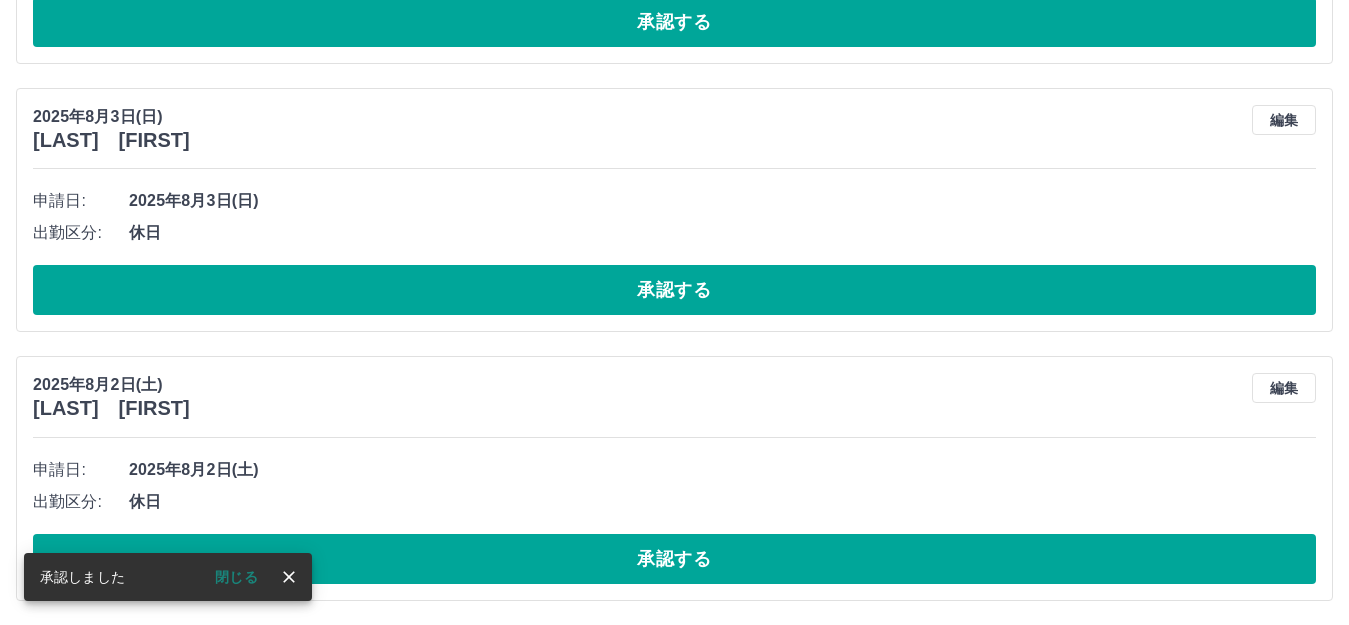 scroll, scrollTop: 9280, scrollLeft: 0, axis: vertical 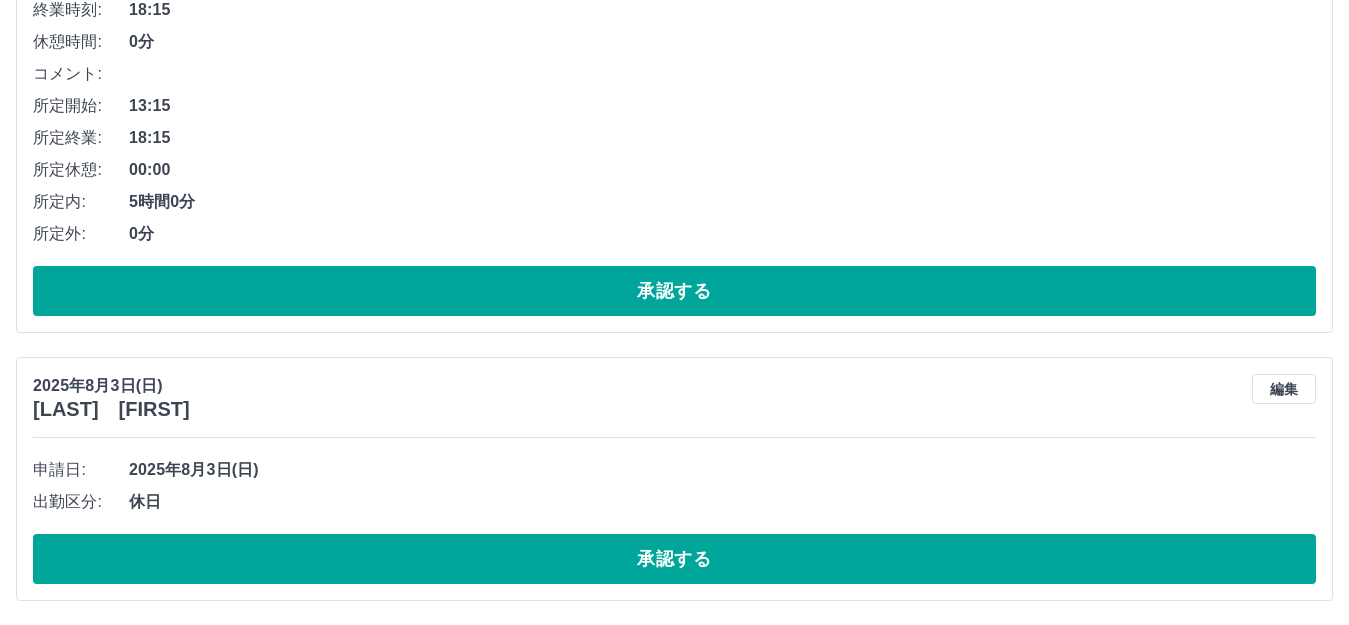 click on "承認する" at bounding box center [674, 559] 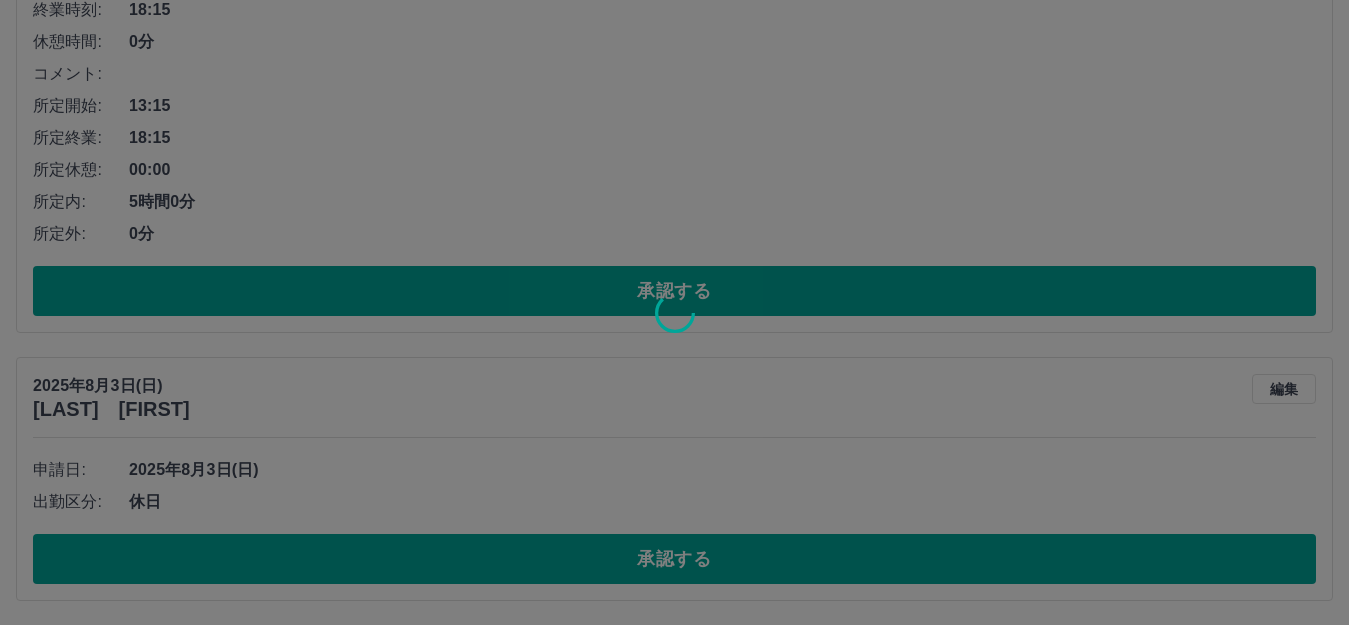 scroll, scrollTop: 8743, scrollLeft: 0, axis: vertical 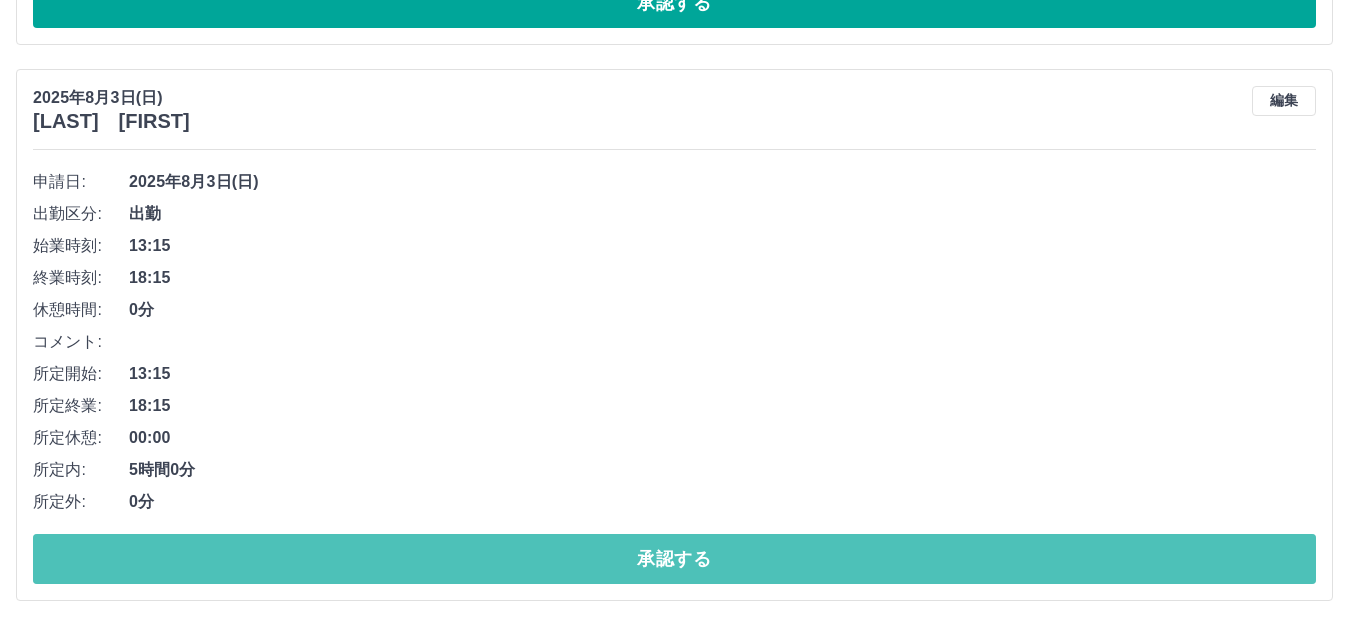 click on "承認する" at bounding box center (674, 559) 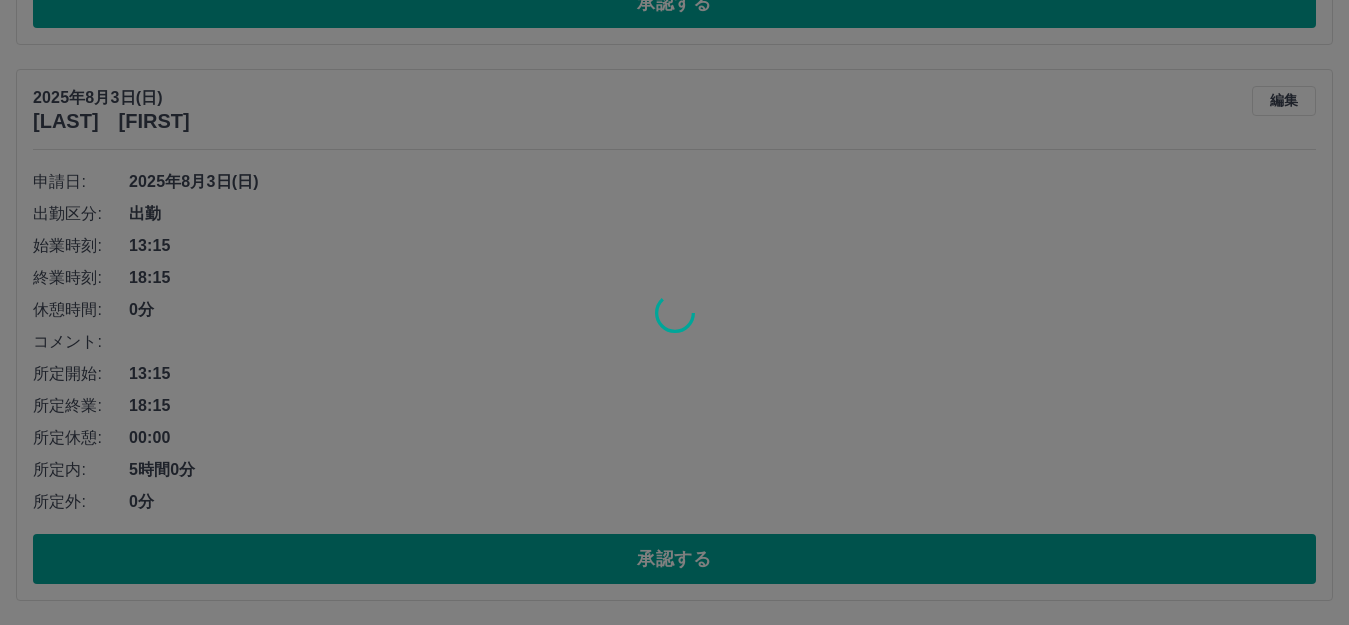 scroll, scrollTop: 8187, scrollLeft: 0, axis: vertical 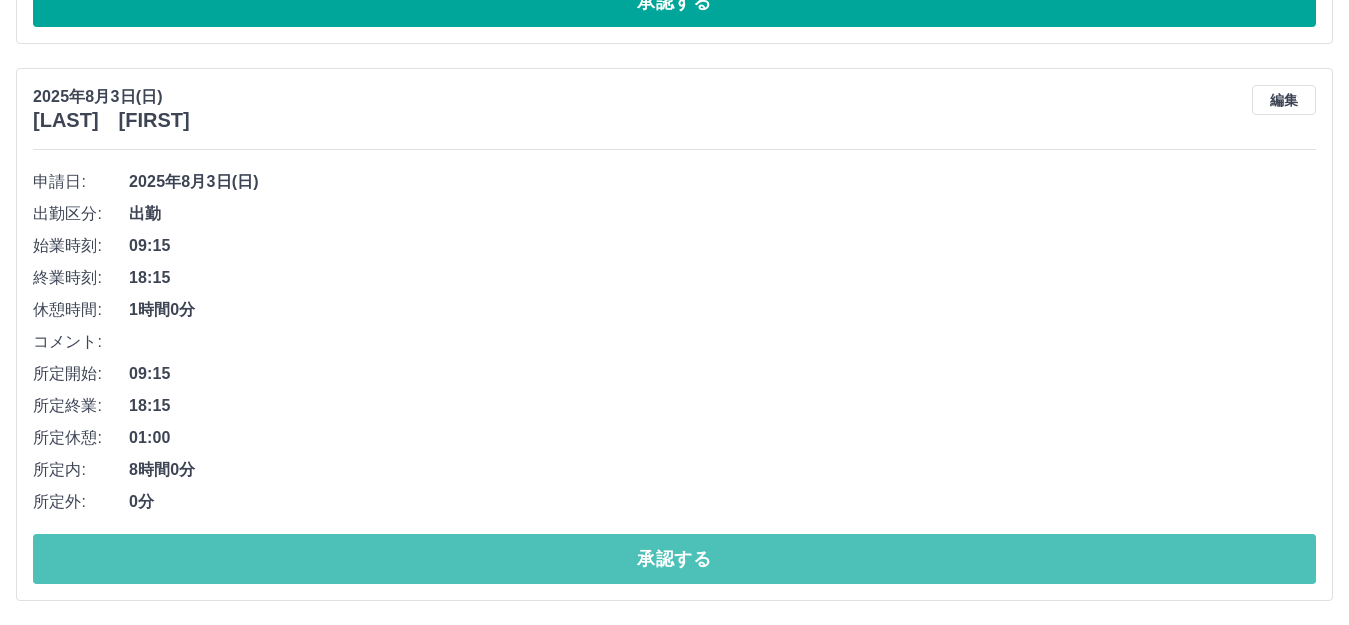click on "承認する" at bounding box center (674, 559) 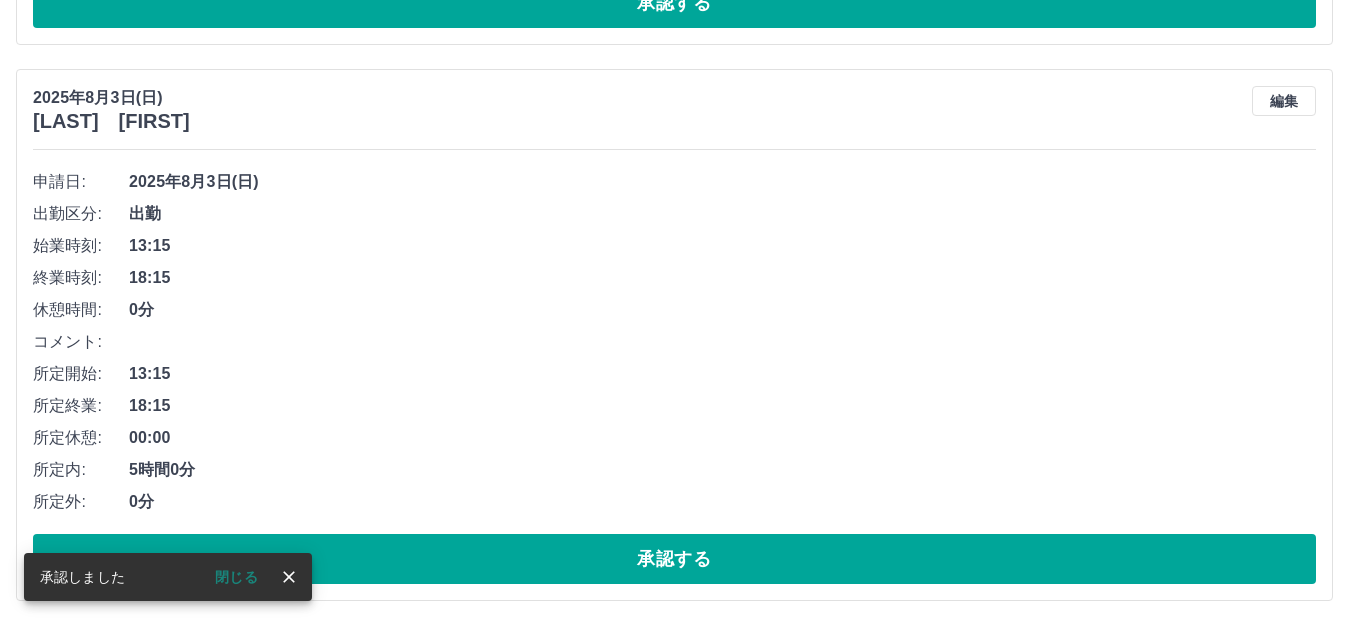 scroll, scrollTop: 7630, scrollLeft: 0, axis: vertical 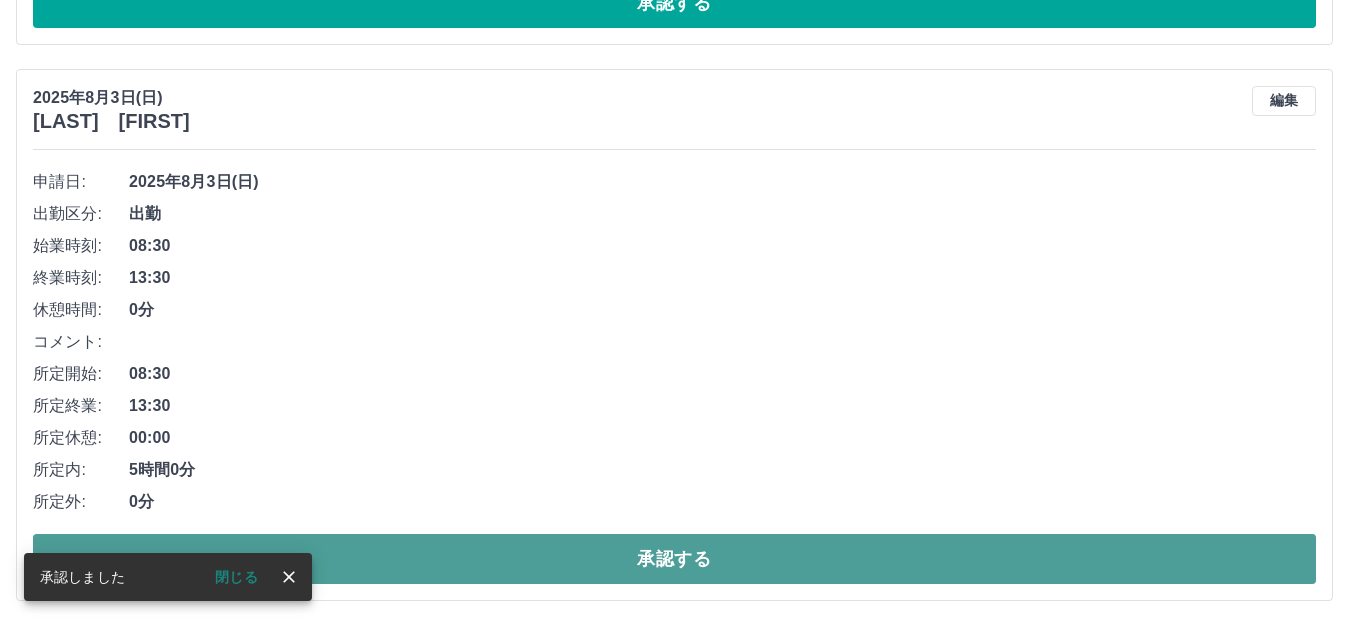 click on "承認する" at bounding box center (674, 559) 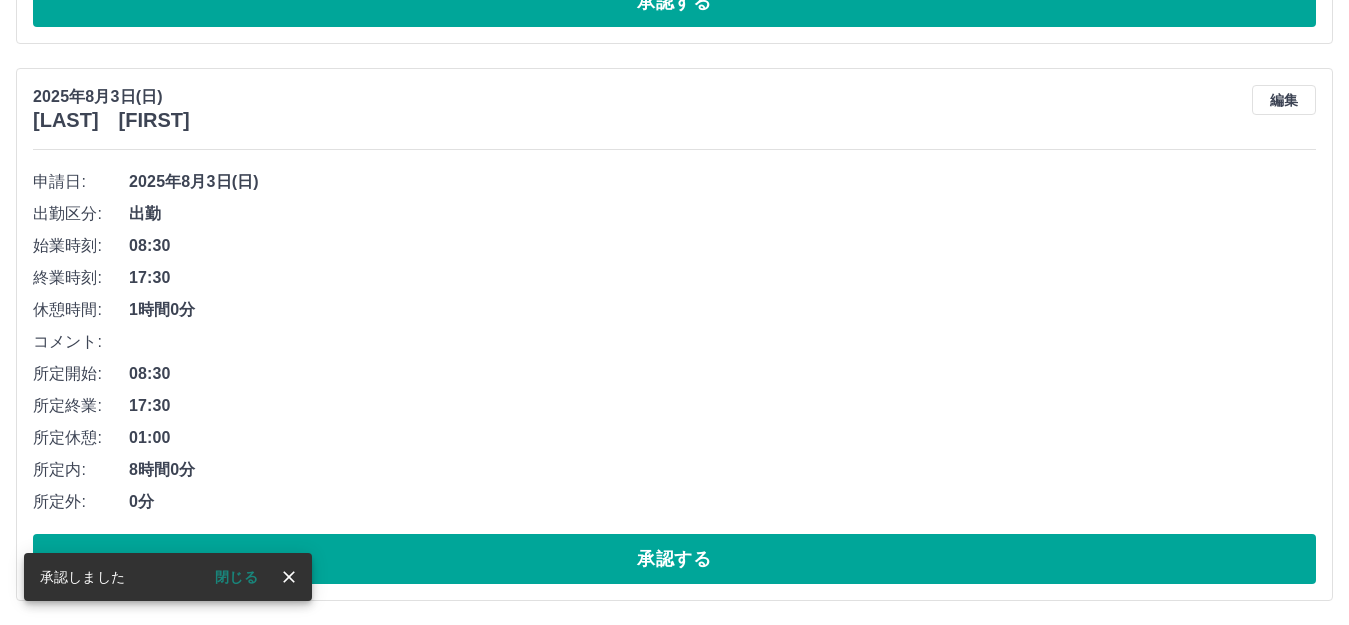 scroll, scrollTop: 6518, scrollLeft: 0, axis: vertical 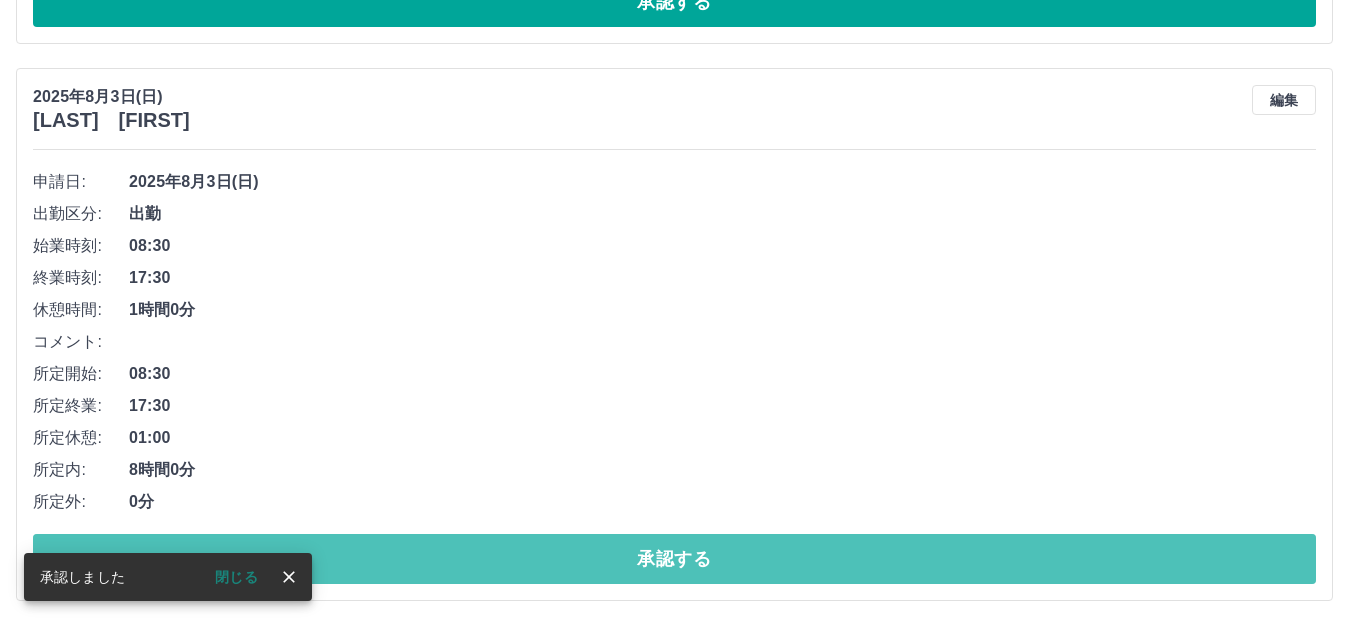 click on "承認する" at bounding box center (674, 559) 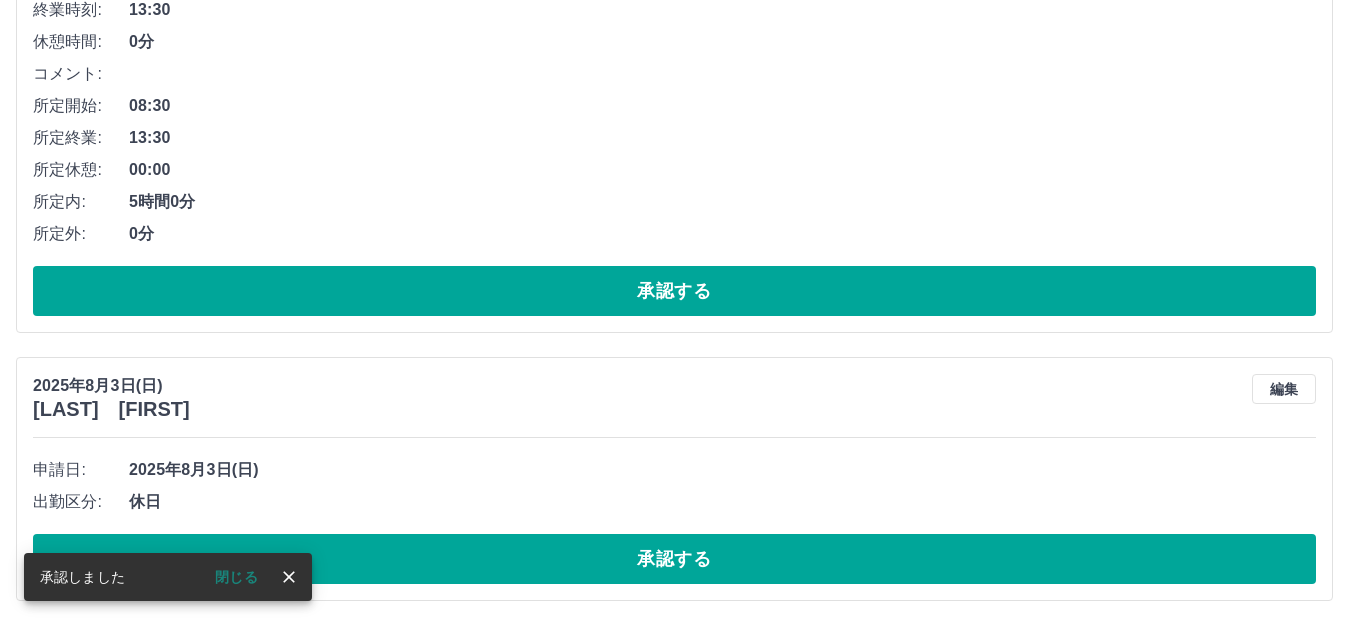scroll, scrollTop: 5961, scrollLeft: 0, axis: vertical 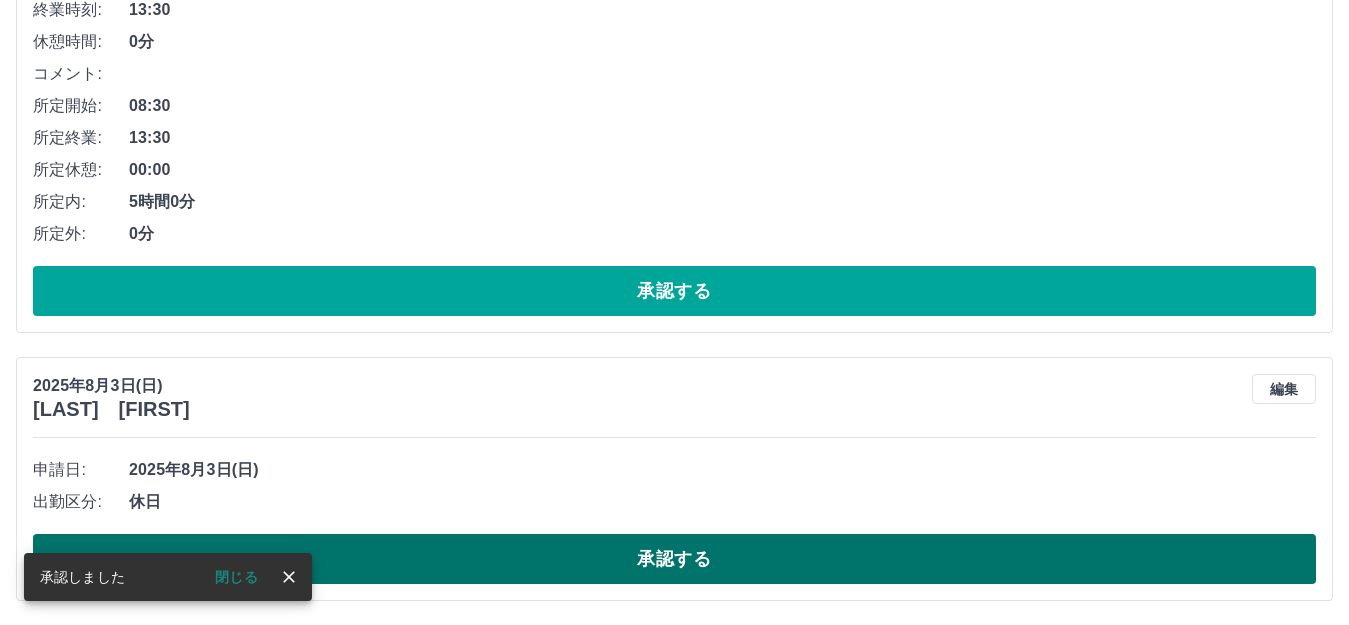 click on "承認する" at bounding box center (674, 559) 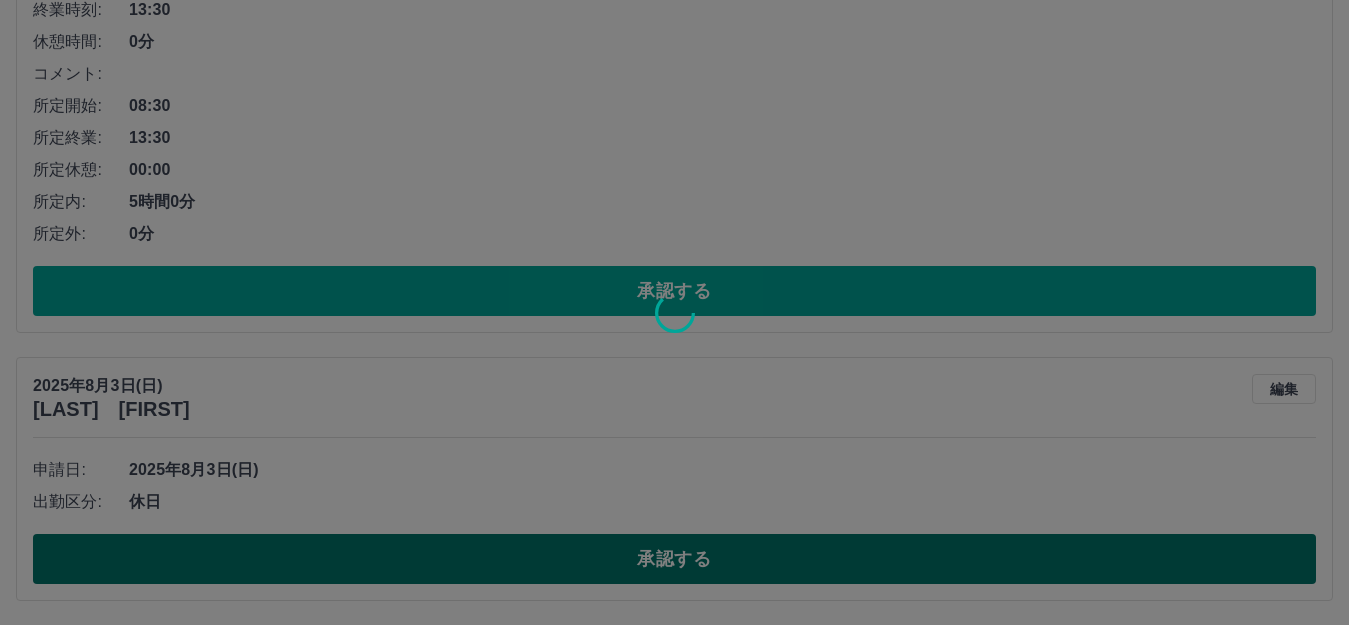 scroll, scrollTop: 5693, scrollLeft: 0, axis: vertical 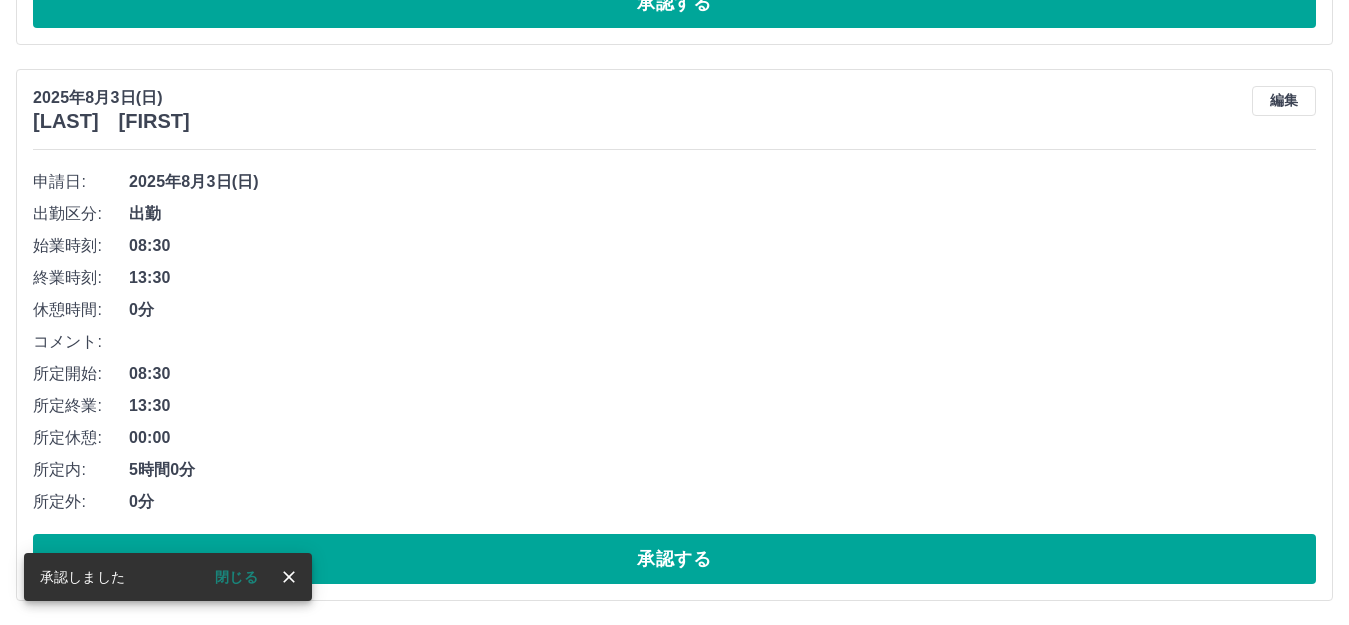 click on "承認する" at bounding box center [674, 559] 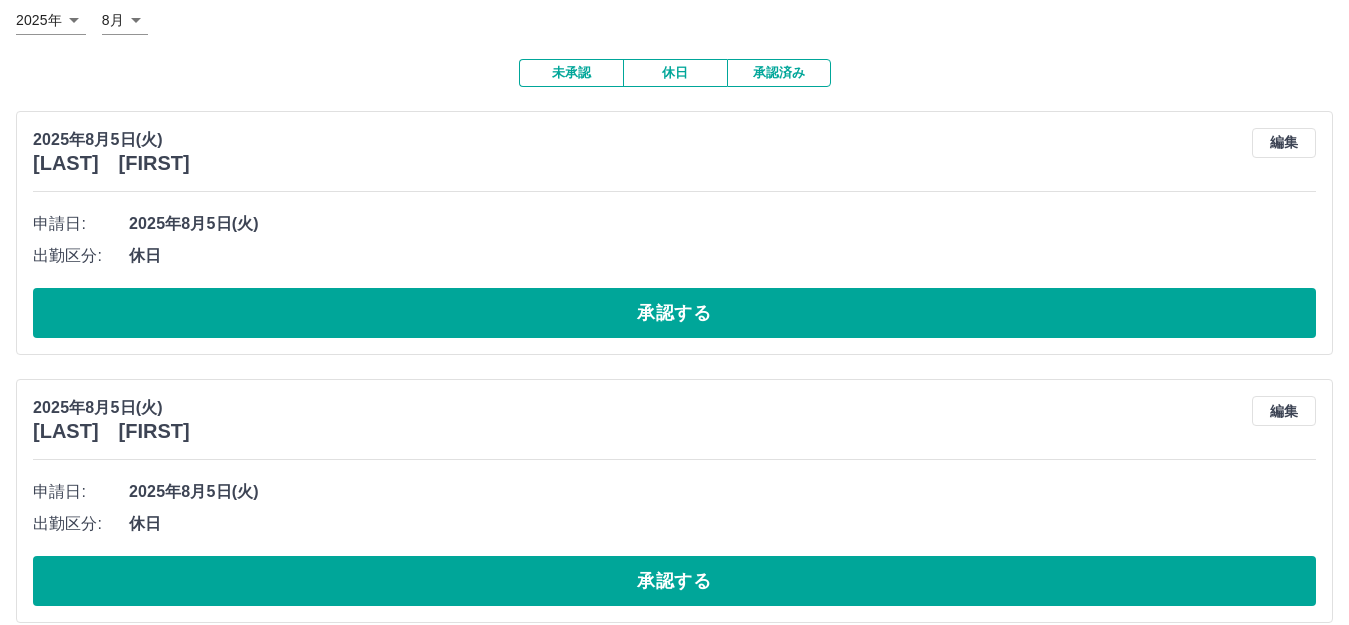 scroll, scrollTop: 0, scrollLeft: 0, axis: both 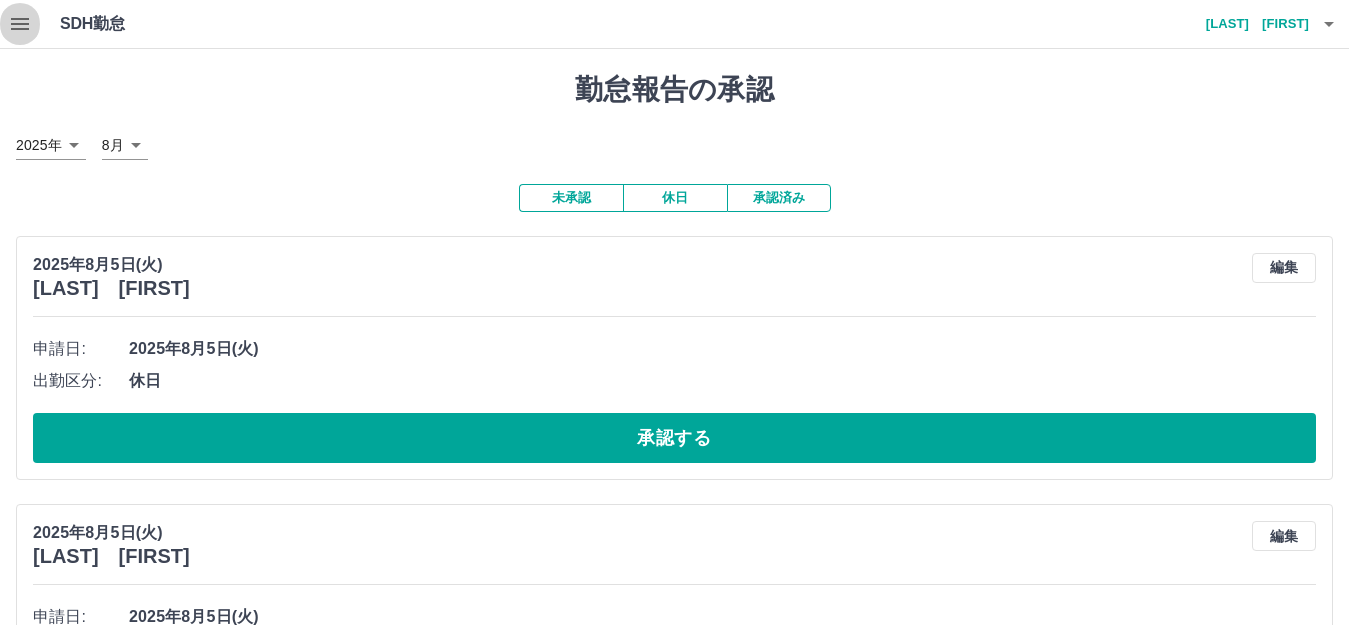 click 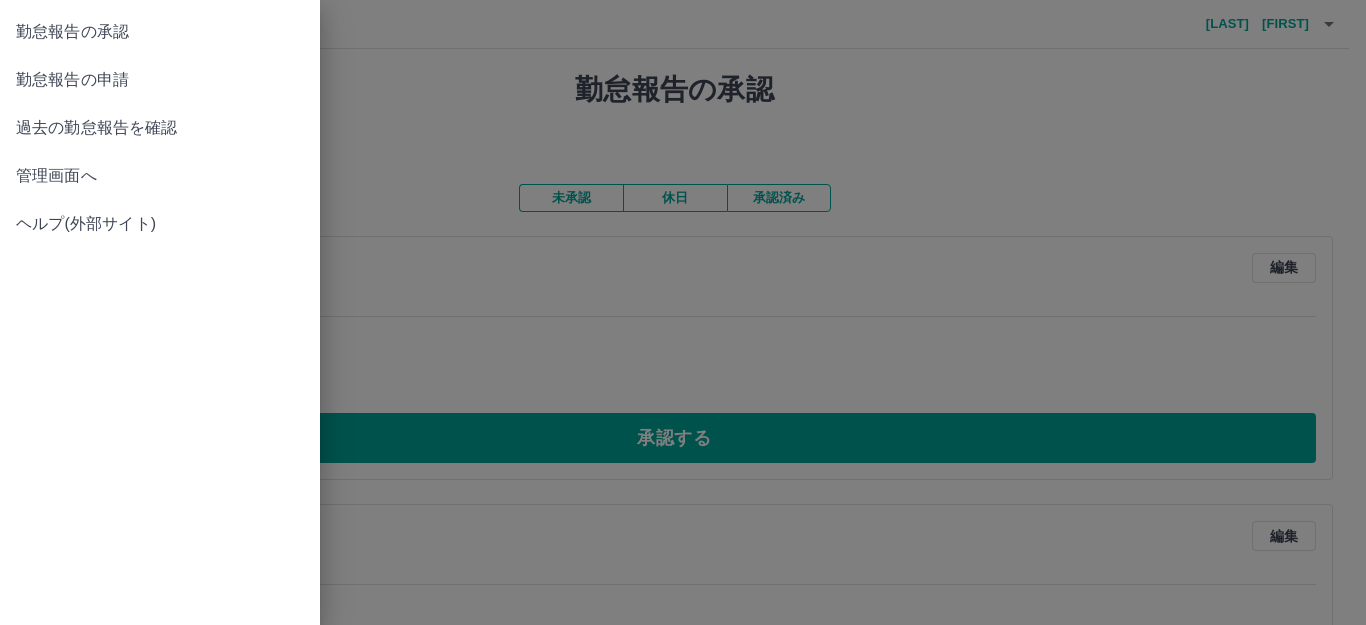 click on "管理画面へ" at bounding box center (160, 176) 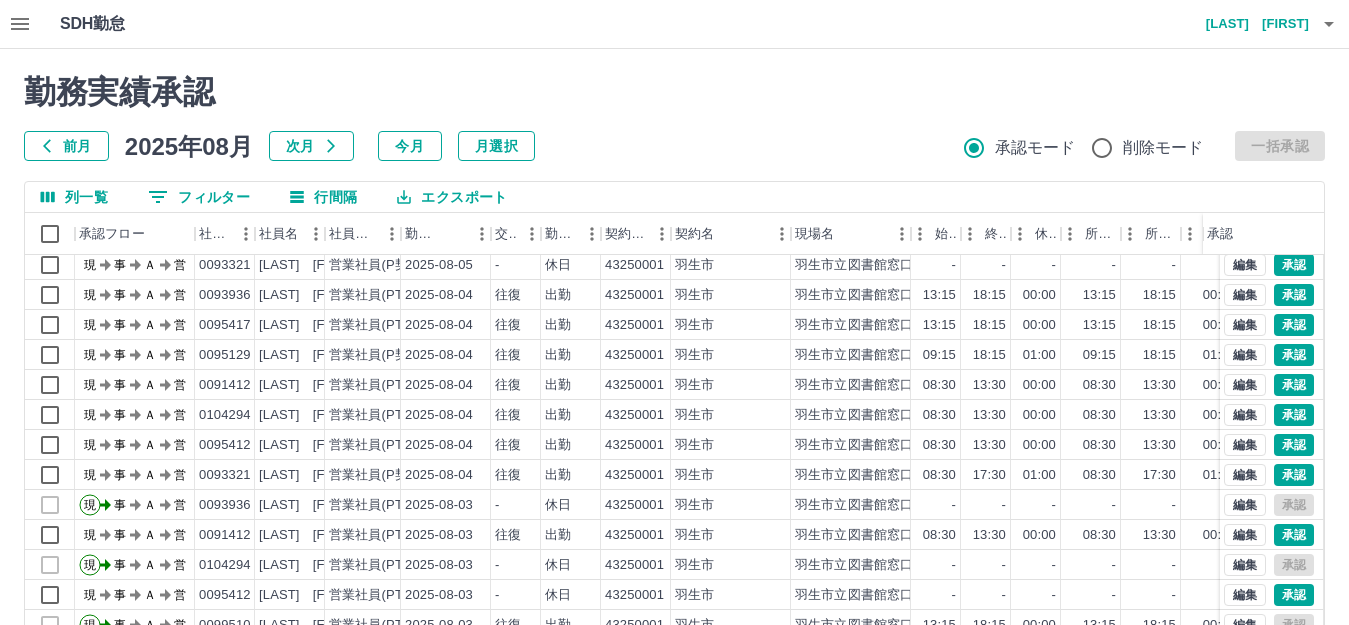 scroll, scrollTop: 104, scrollLeft: 0, axis: vertical 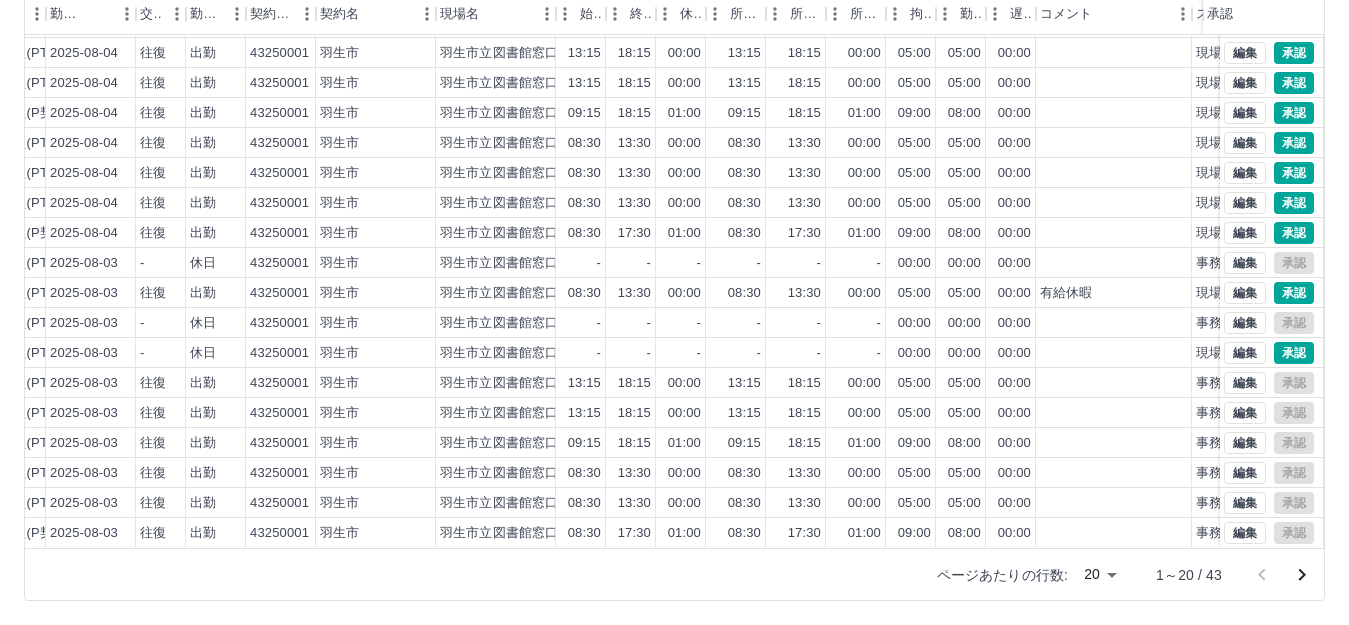 click 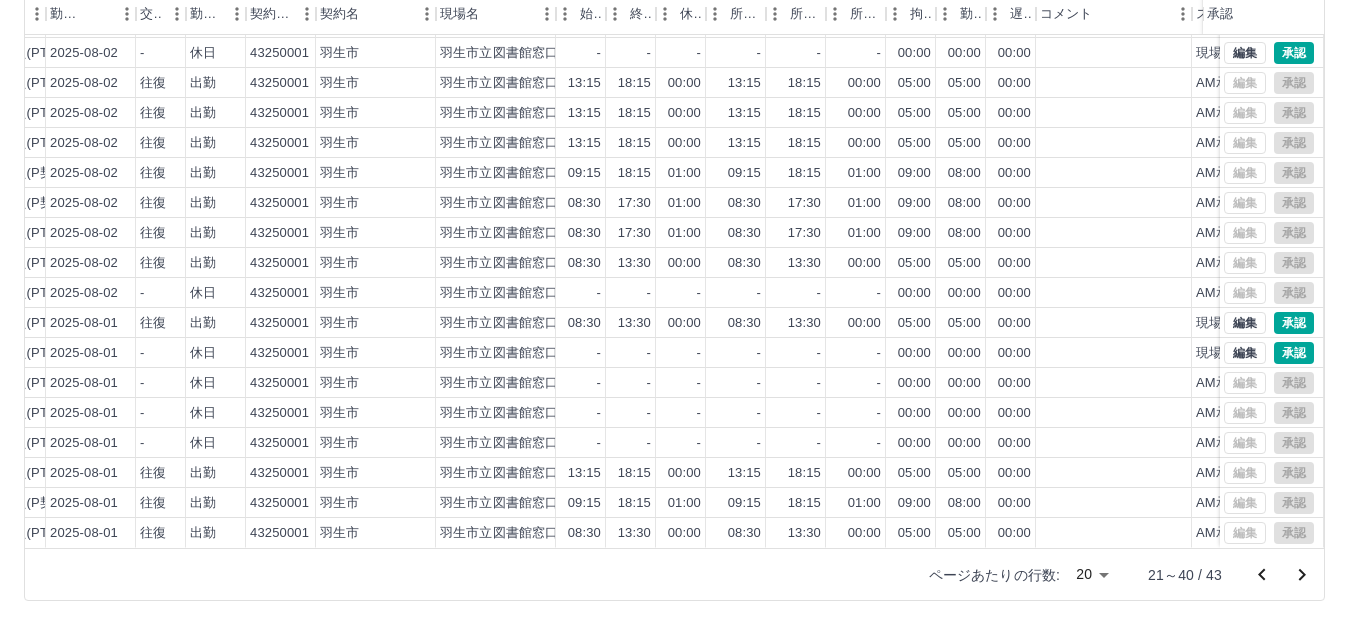 scroll, scrollTop: 0, scrollLeft: 355, axis: horizontal 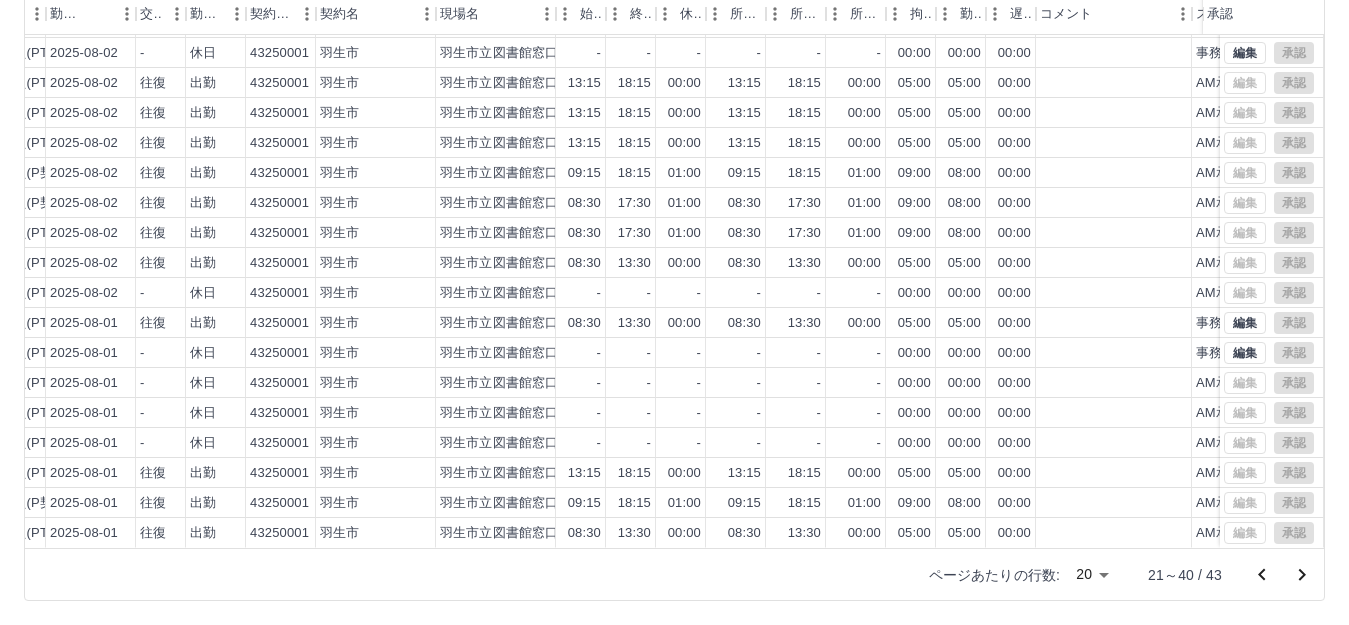 click 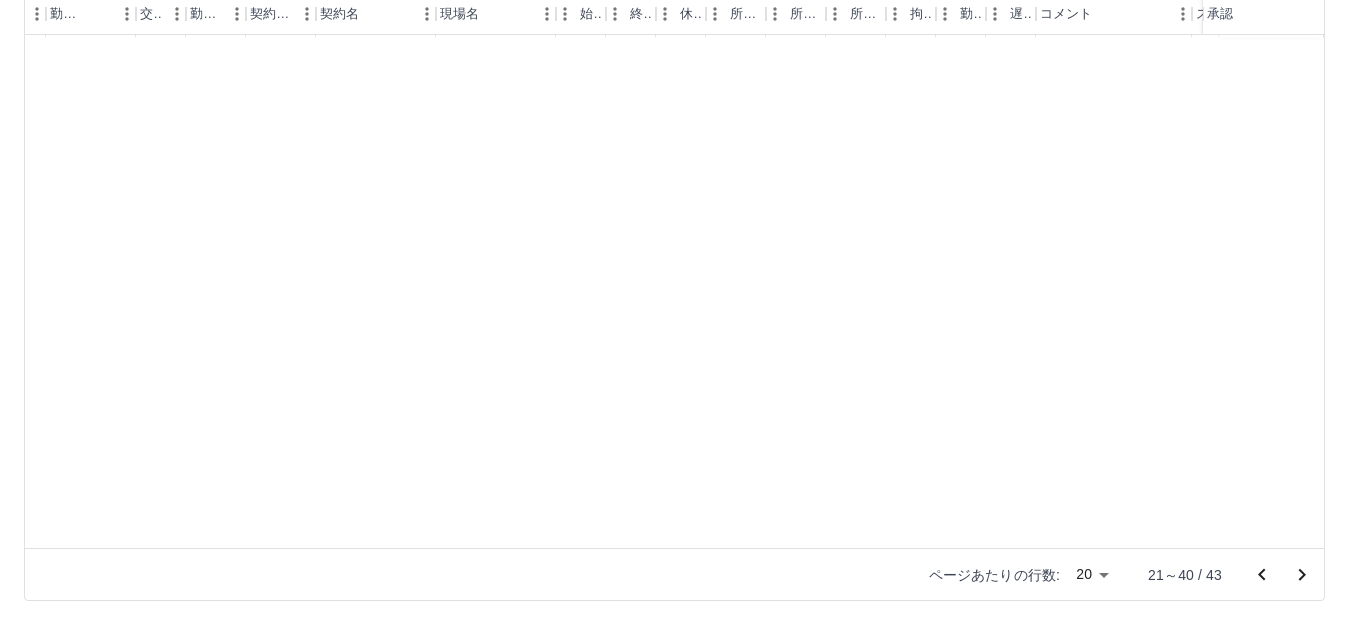 scroll, scrollTop: 0, scrollLeft: 355, axis: horizontal 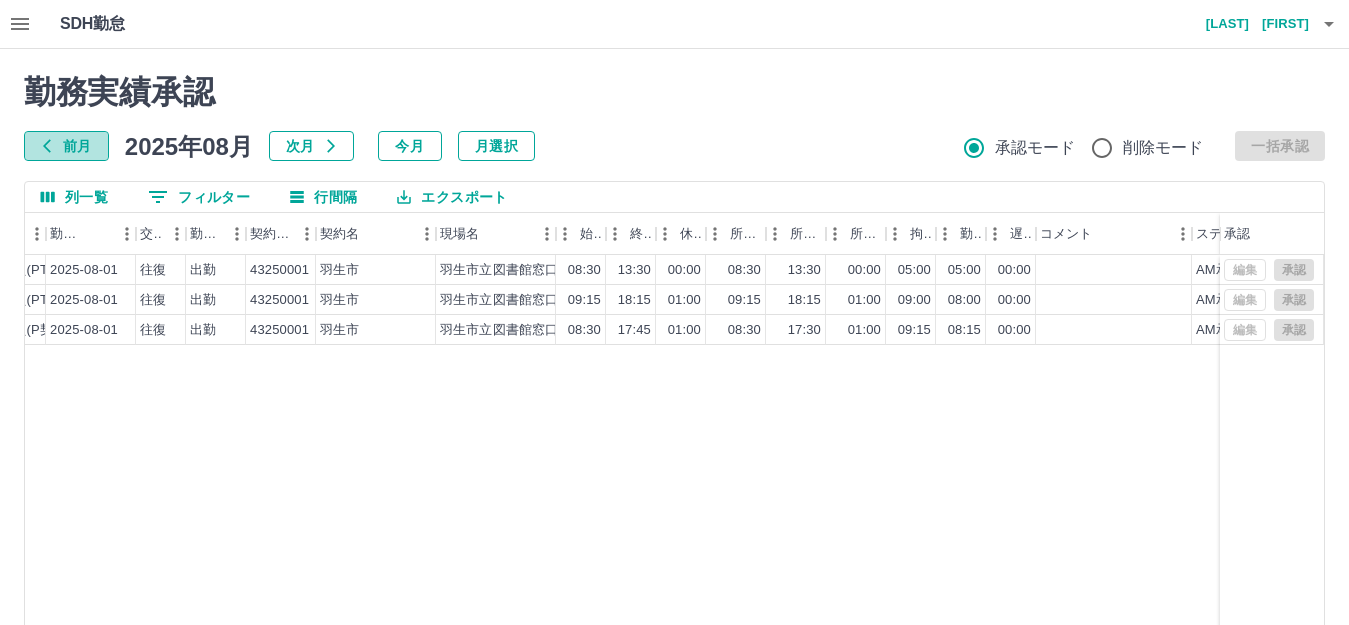 click on "前月" at bounding box center (66, 146) 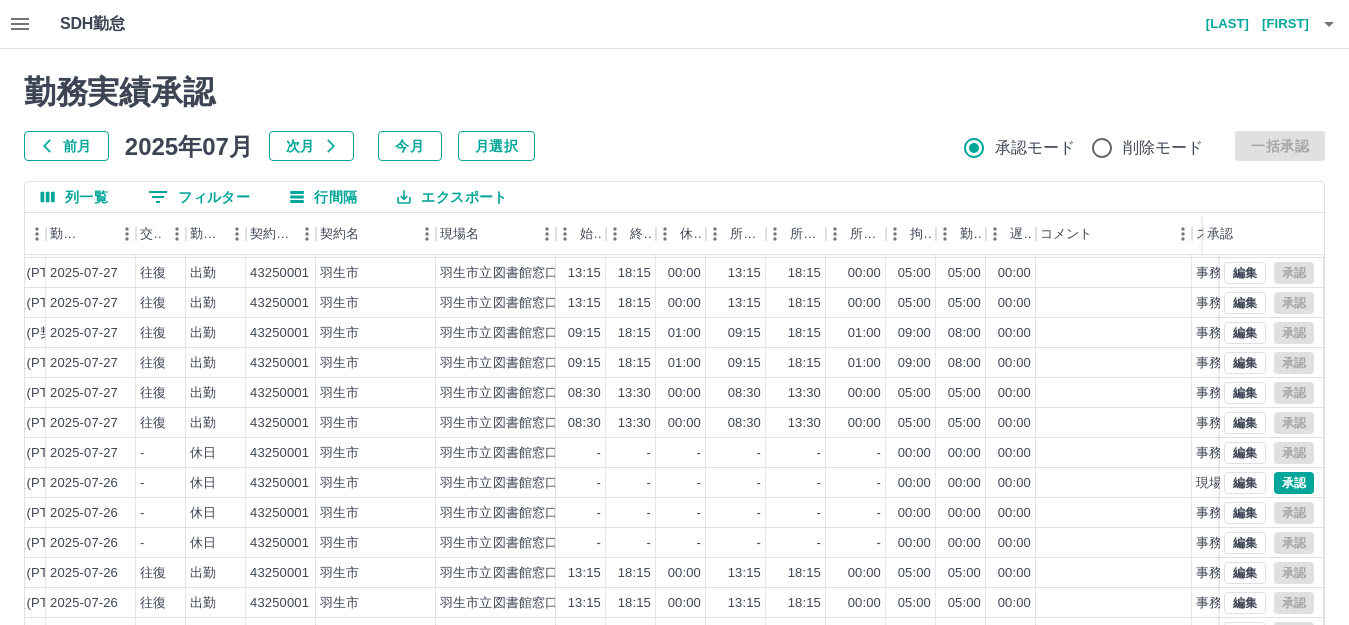 scroll, scrollTop: 104, scrollLeft: 355, axis: both 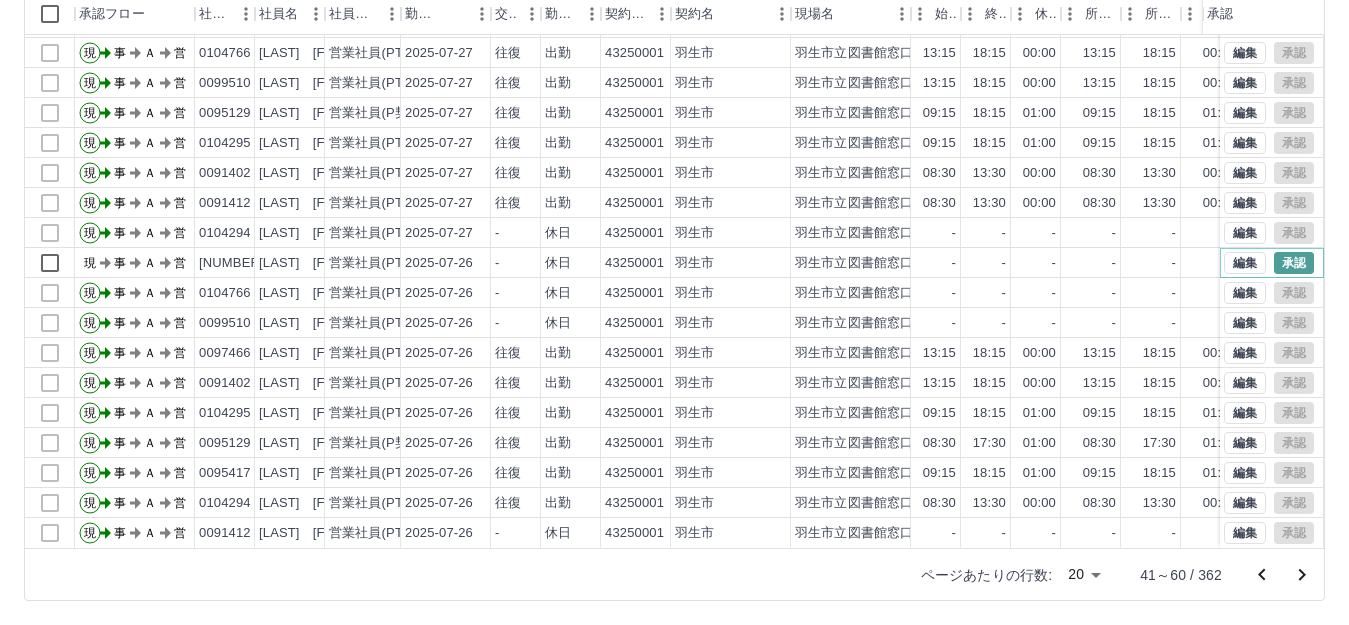 click on "承認" at bounding box center (1294, 263) 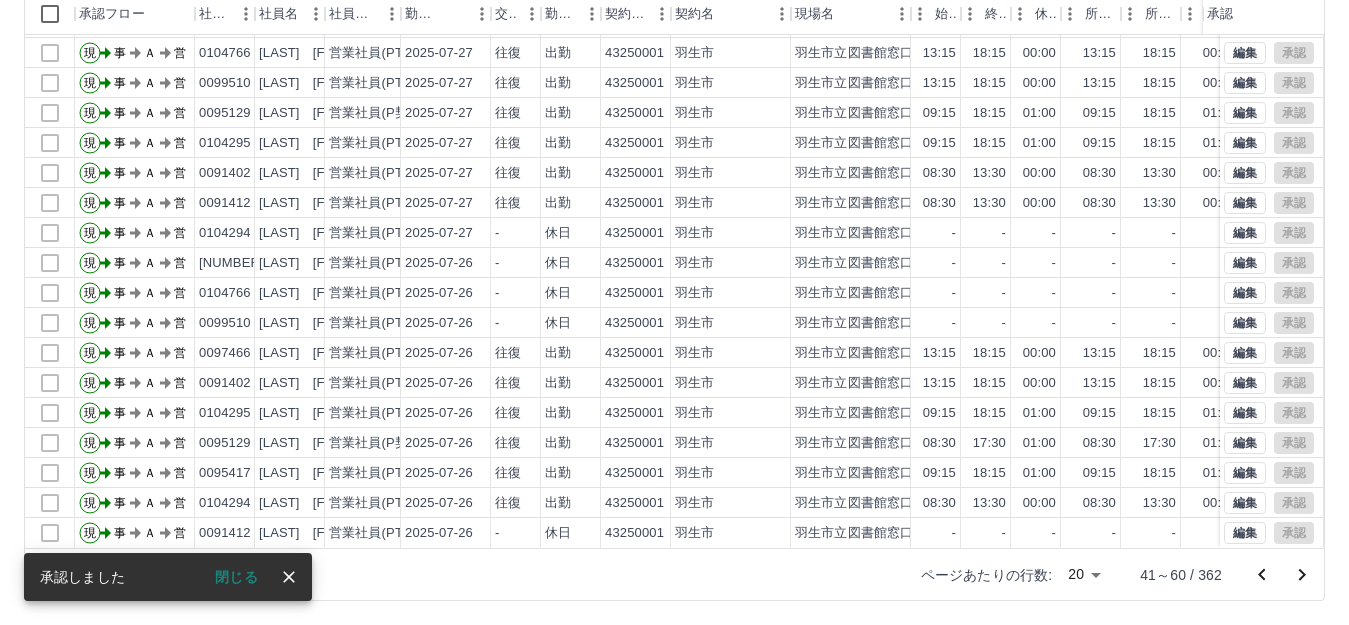 drag, startPoint x: 1298, startPoint y: 581, endPoint x: 1266, endPoint y: 563, distance: 36.71512 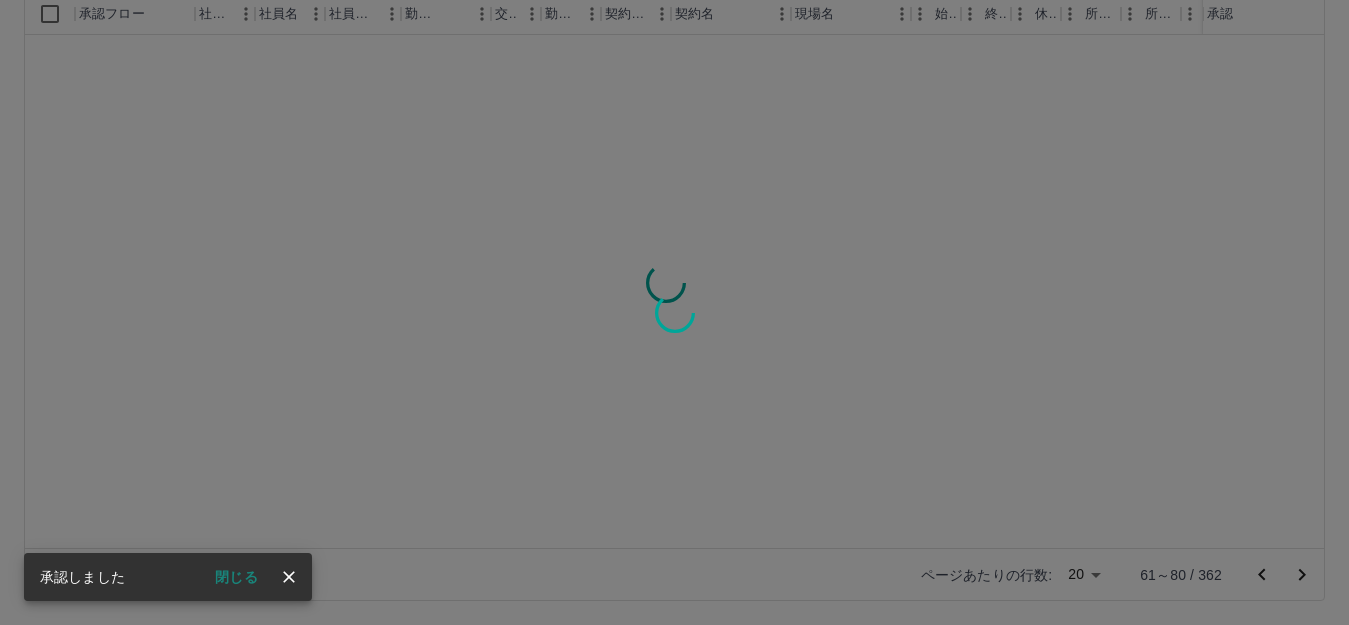 scroll, scrollTop: 0, scrollLeft: 0, axis: both 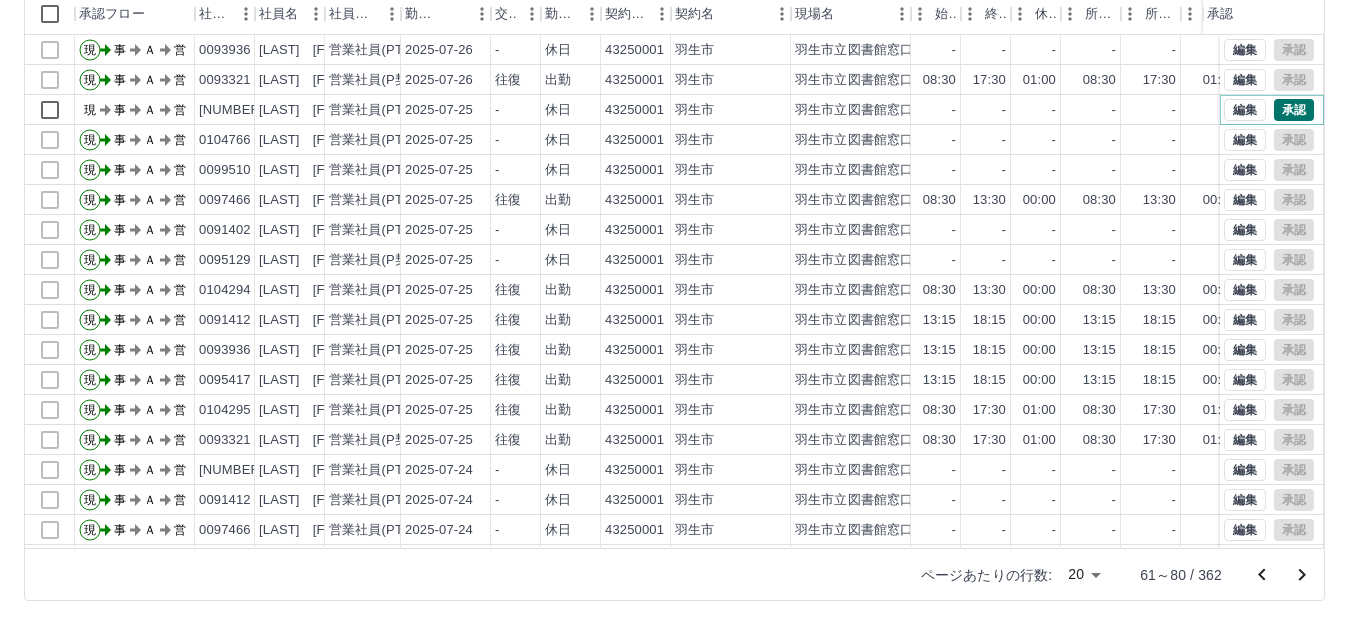 click on "承認" at bounding box center [1294, 110] 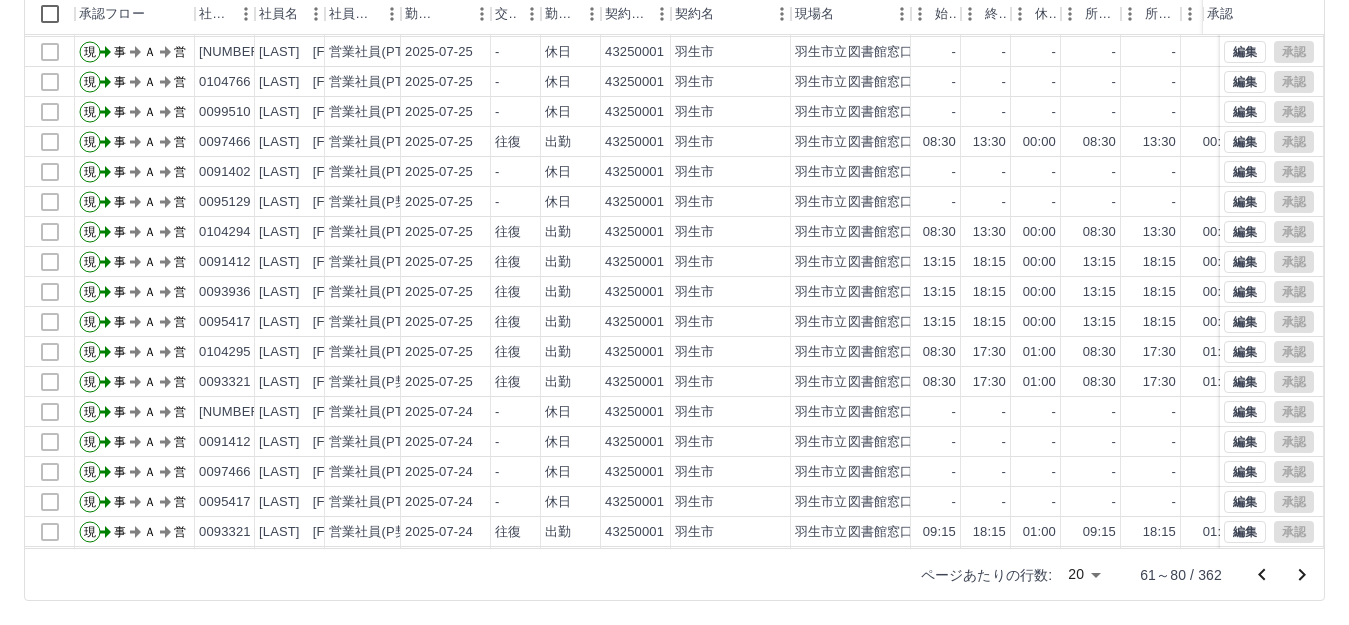 scroll, scrollTop: 104, scrollLeft: 0, axis: vertical 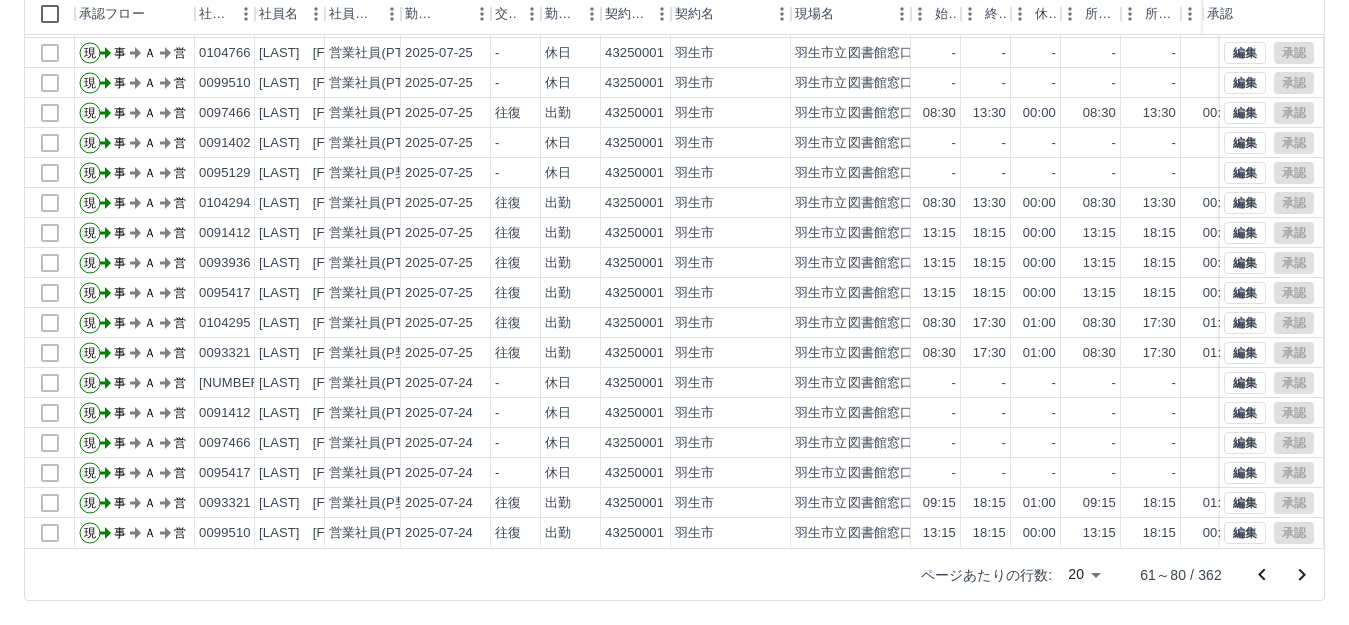 click 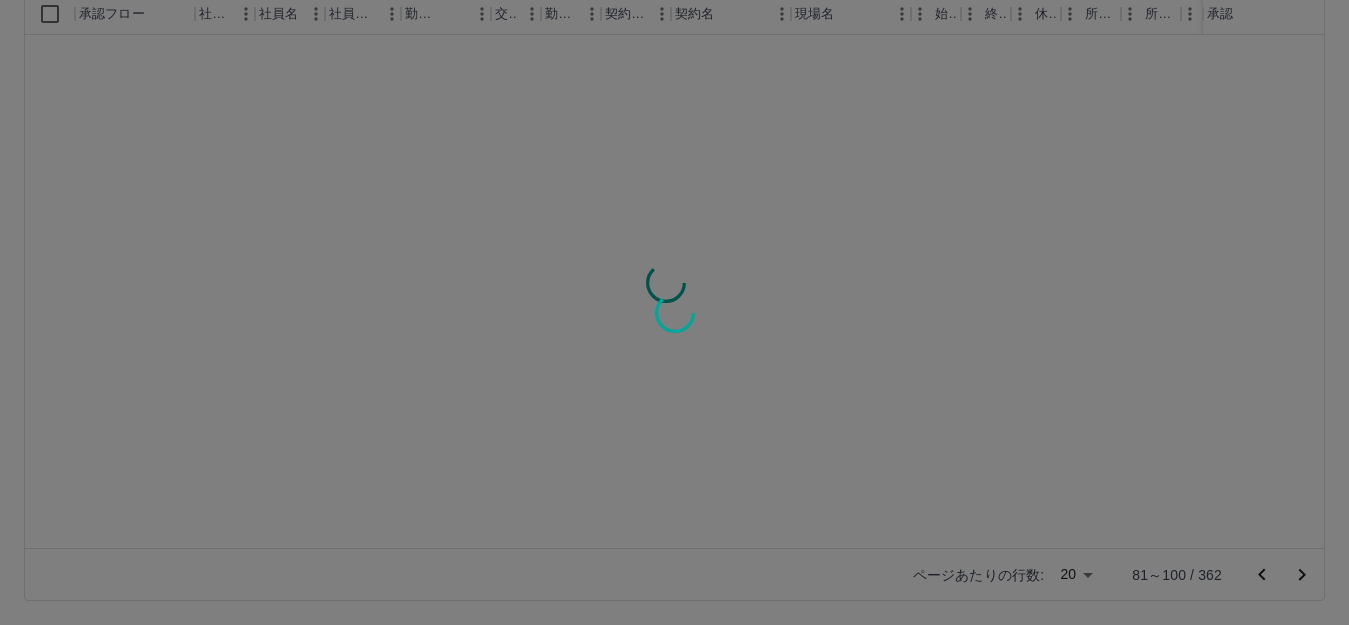 scroll, scrollTop: 0, scrollLeft: 0, axis: both 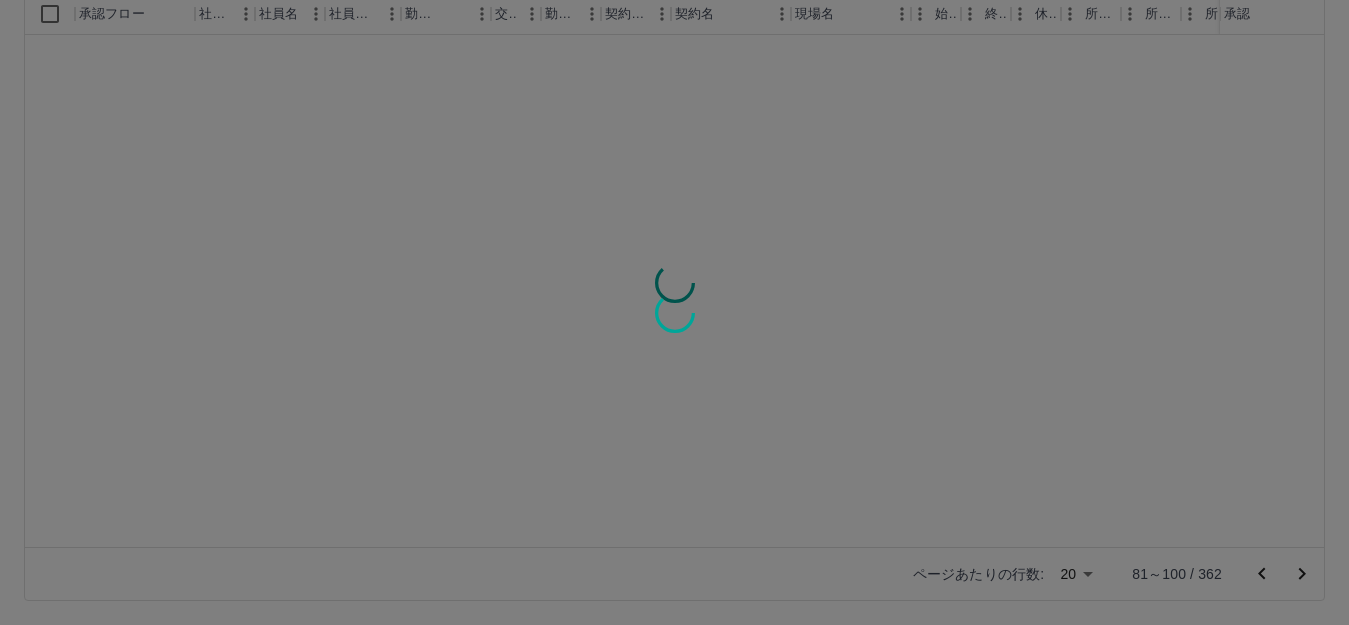 drag, startPoint x: 874, startPoint y: 539, endPoint x: 909, endPoint y: 538, distance: 35.014282 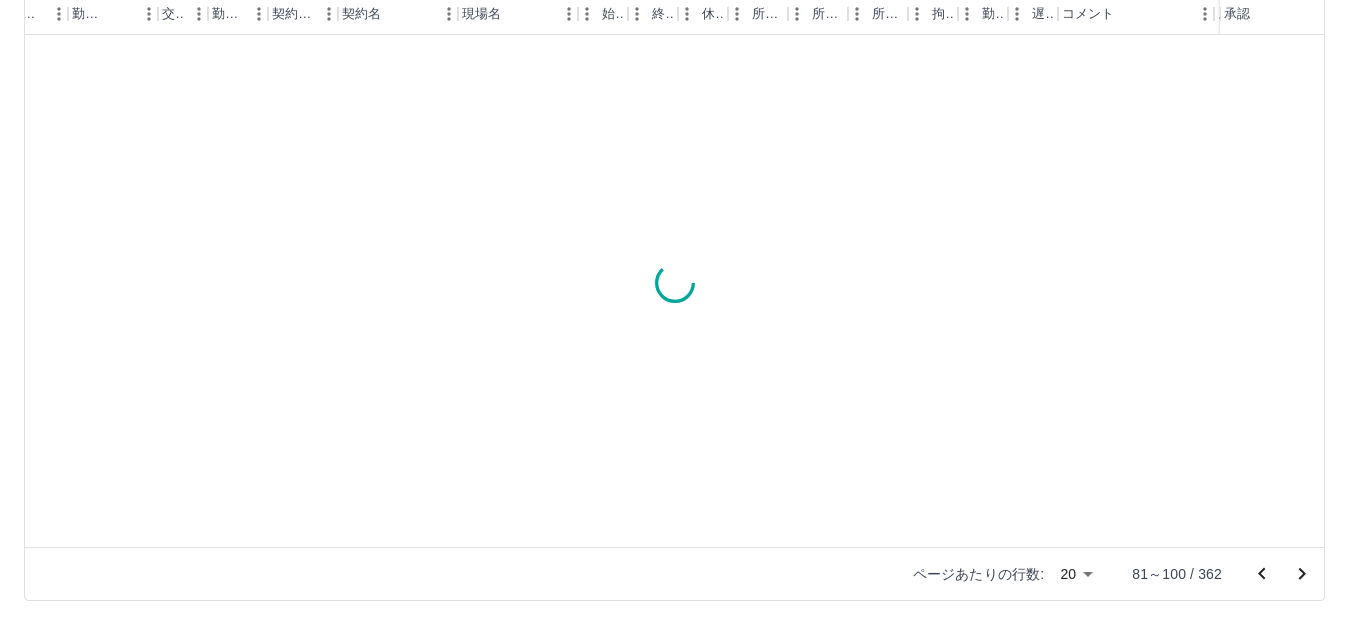 scroll, scrollTop: 0, scrollLeft: 352, axis: horizontal 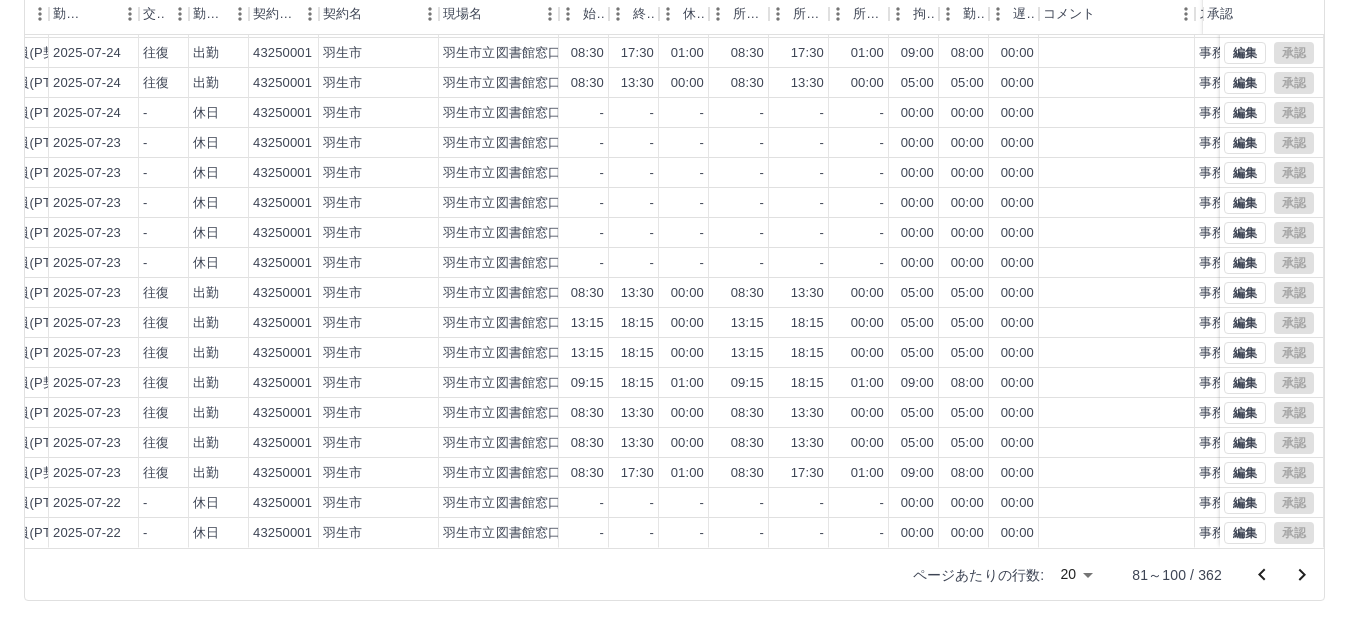 click 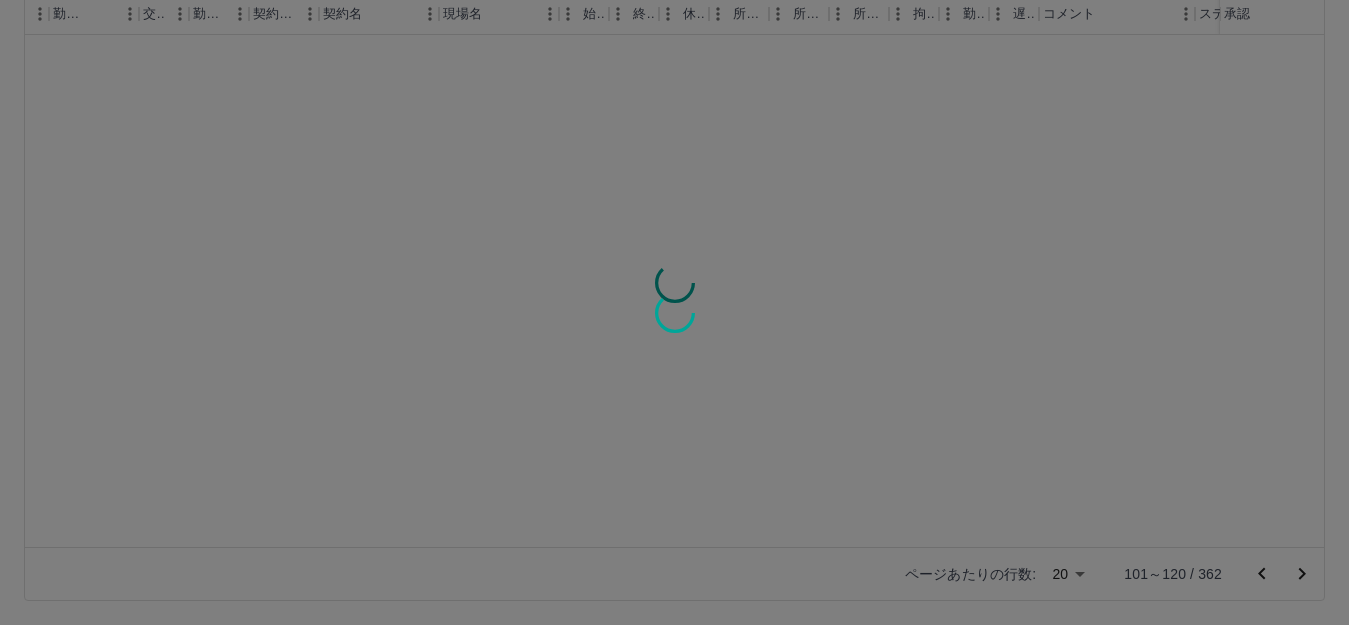 scroll, scrollTop: 0, scrollLeft: 352, axis: horizontal 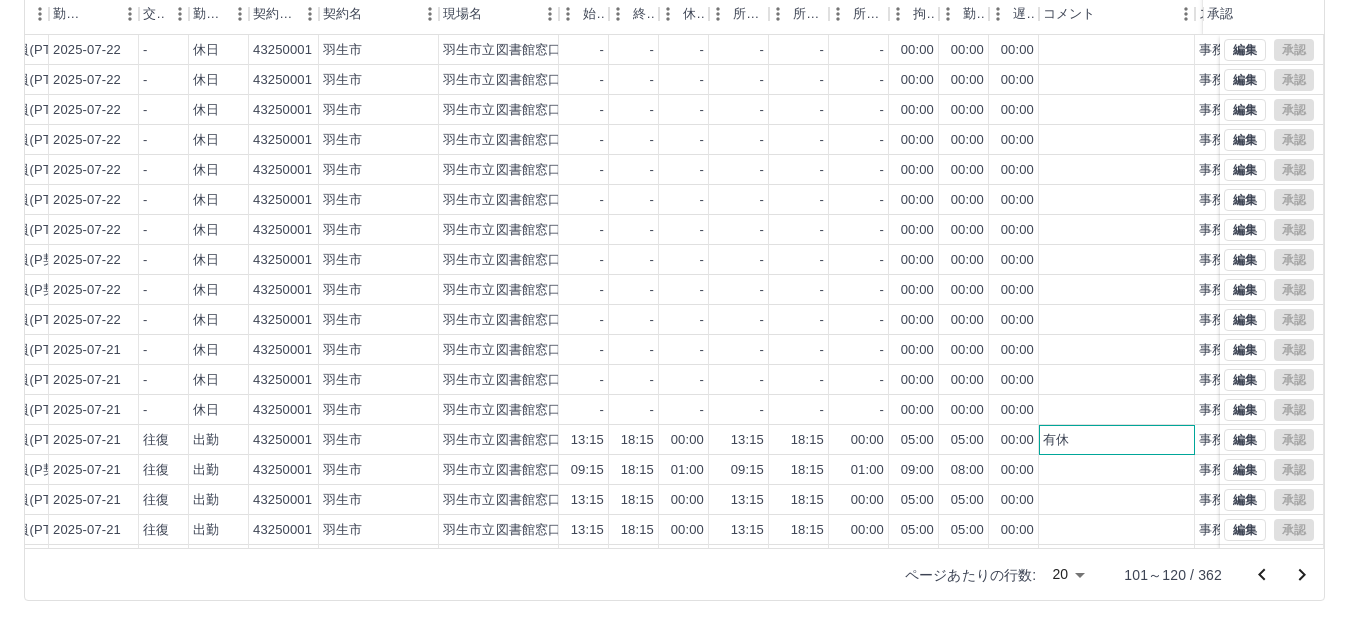 click on "有休" at bounding box center [1056, 440] 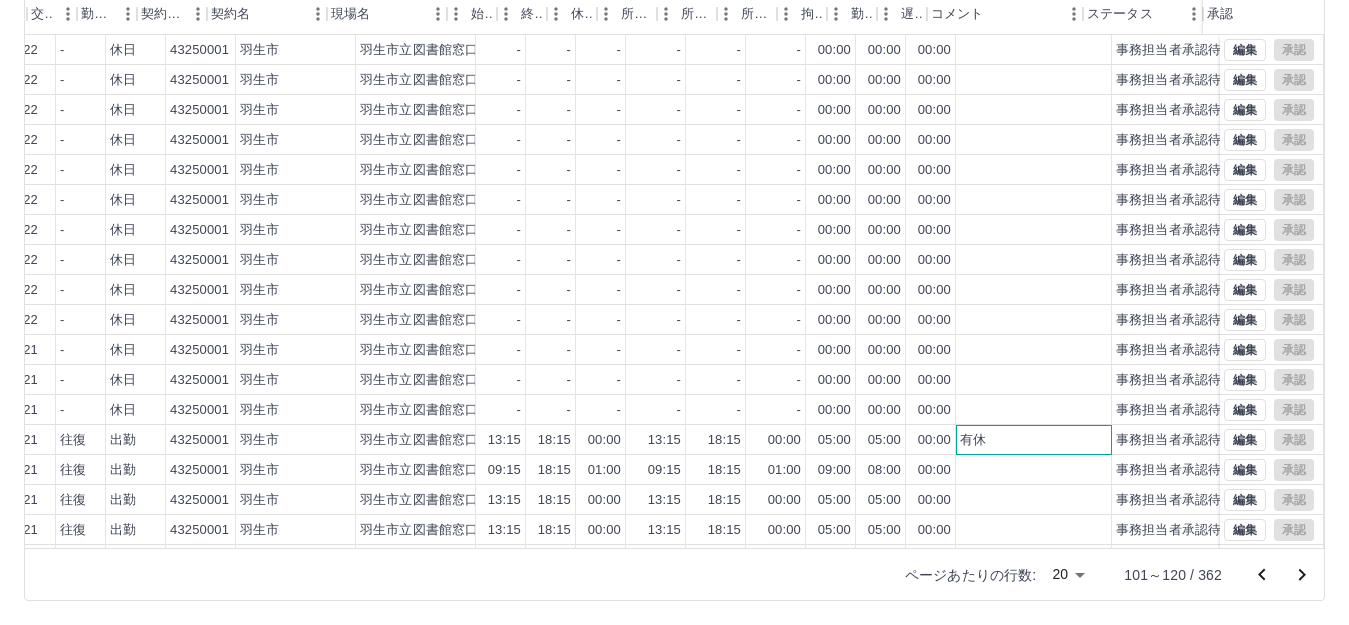 scroll, scrollTop: 0, scrollLeft: 464, axis: horizontal 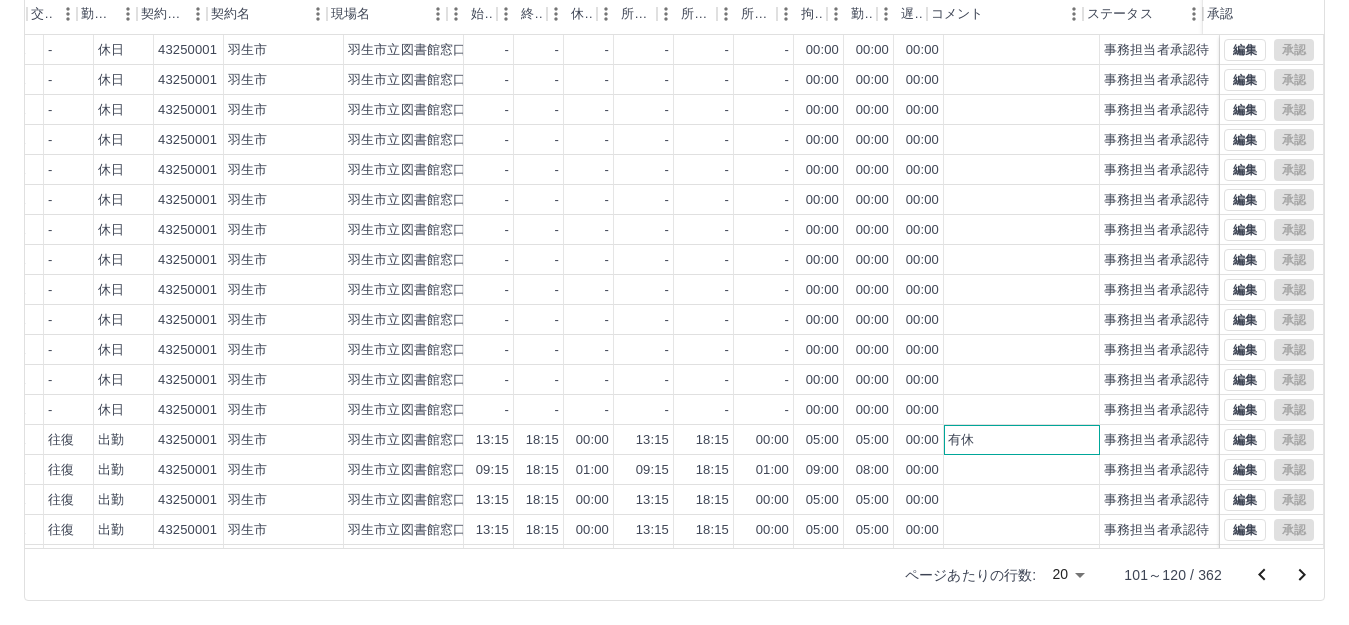 click on "有休" at bounding box center (1022, 440) 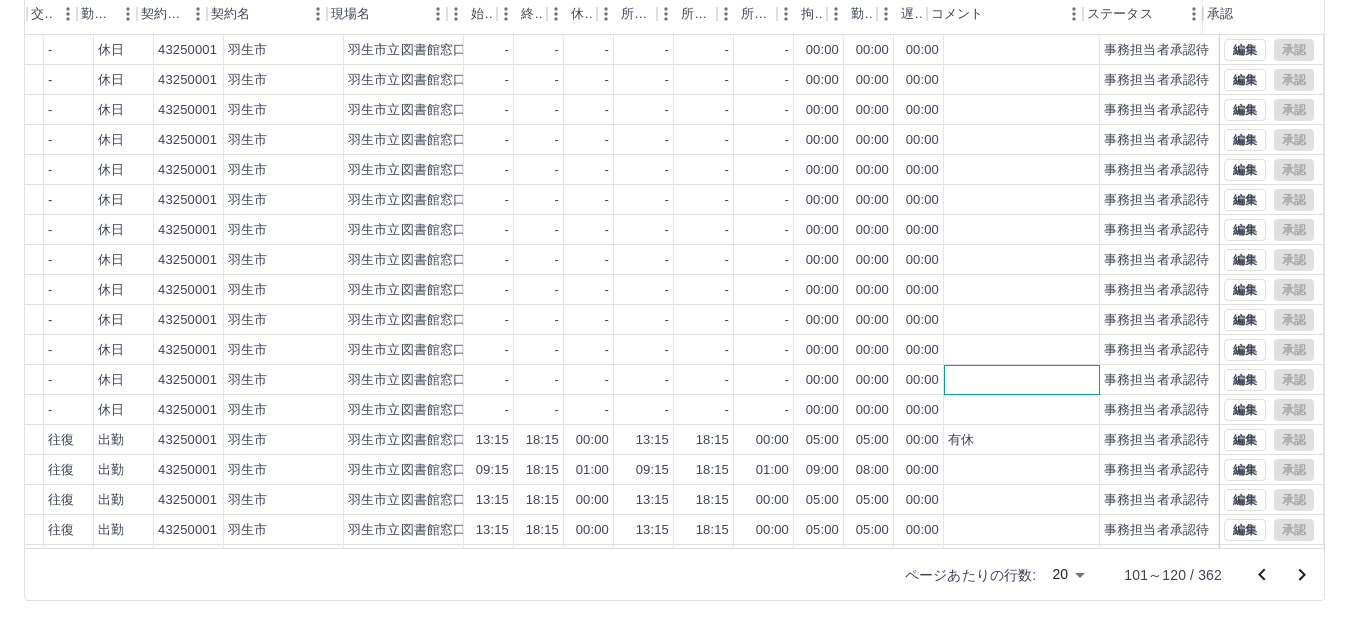 drag, startPoint x: 981, startPoint y: 437, endPoint x: 982, endPoint y: 389, distance: 48.010414 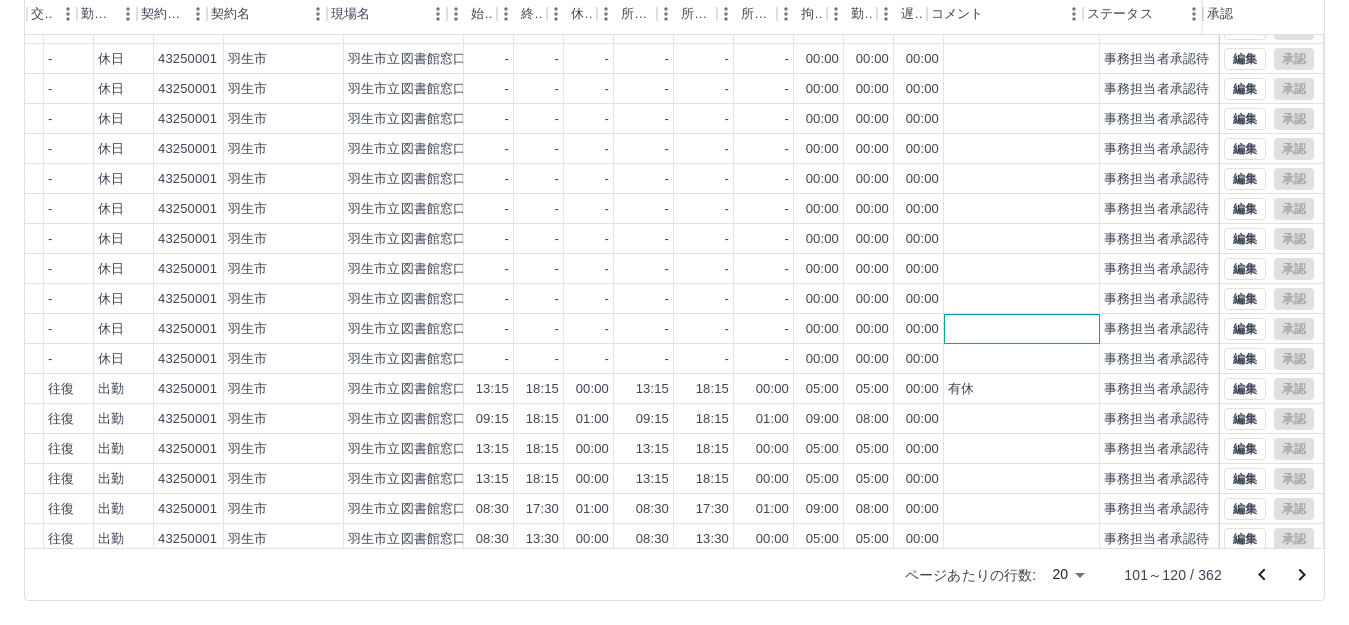 scroll, scrollTop: 0, scrollLeft: 464, axis: horizontal 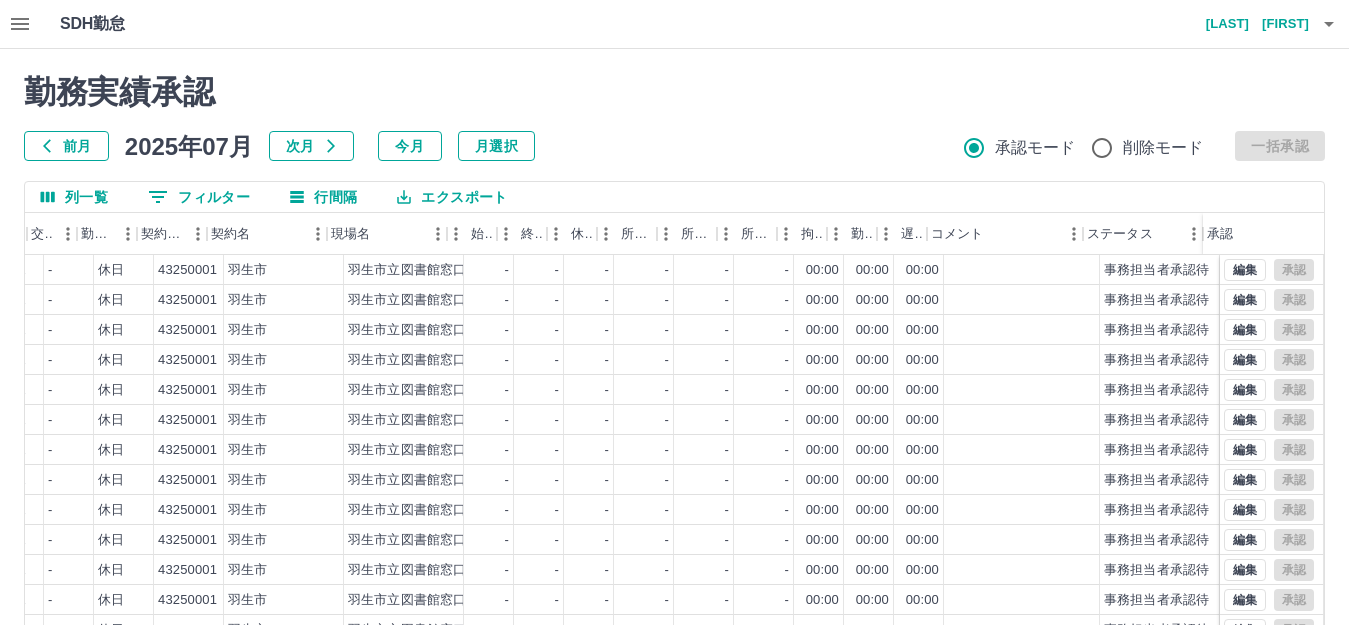 click 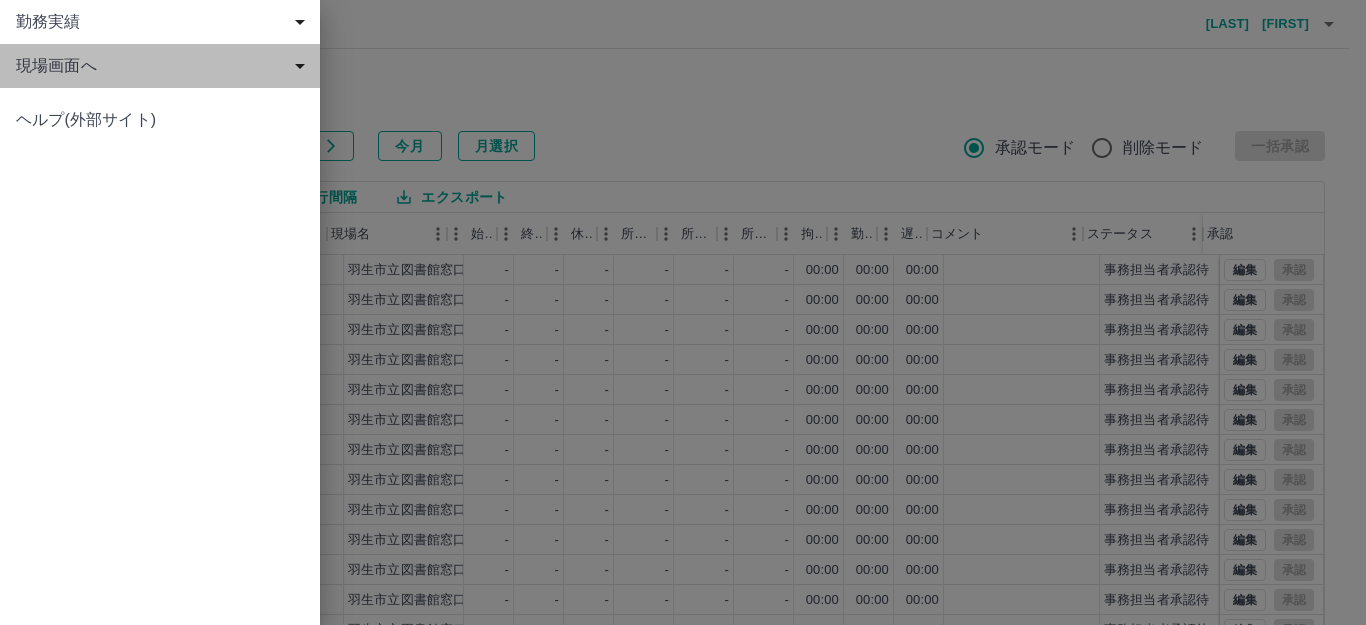 click on "現場画面へ" at bounding box center (164, 66) 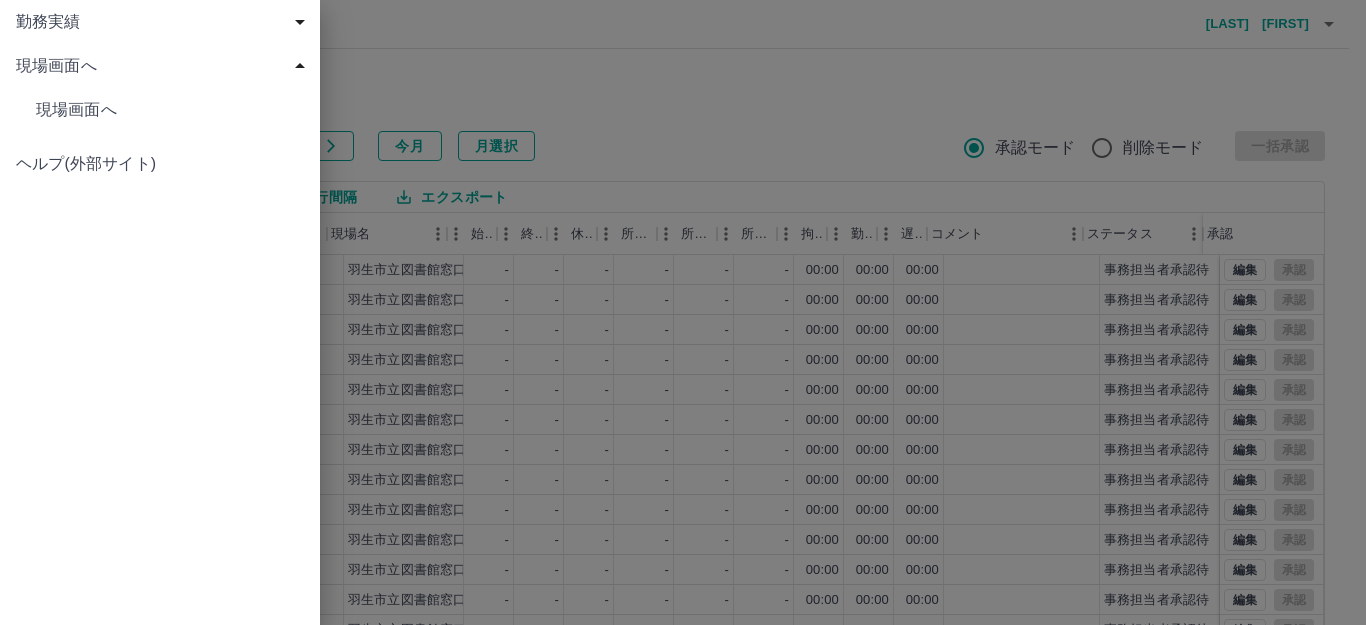 click on "現場画面へ" at bounding box center [170, 110] 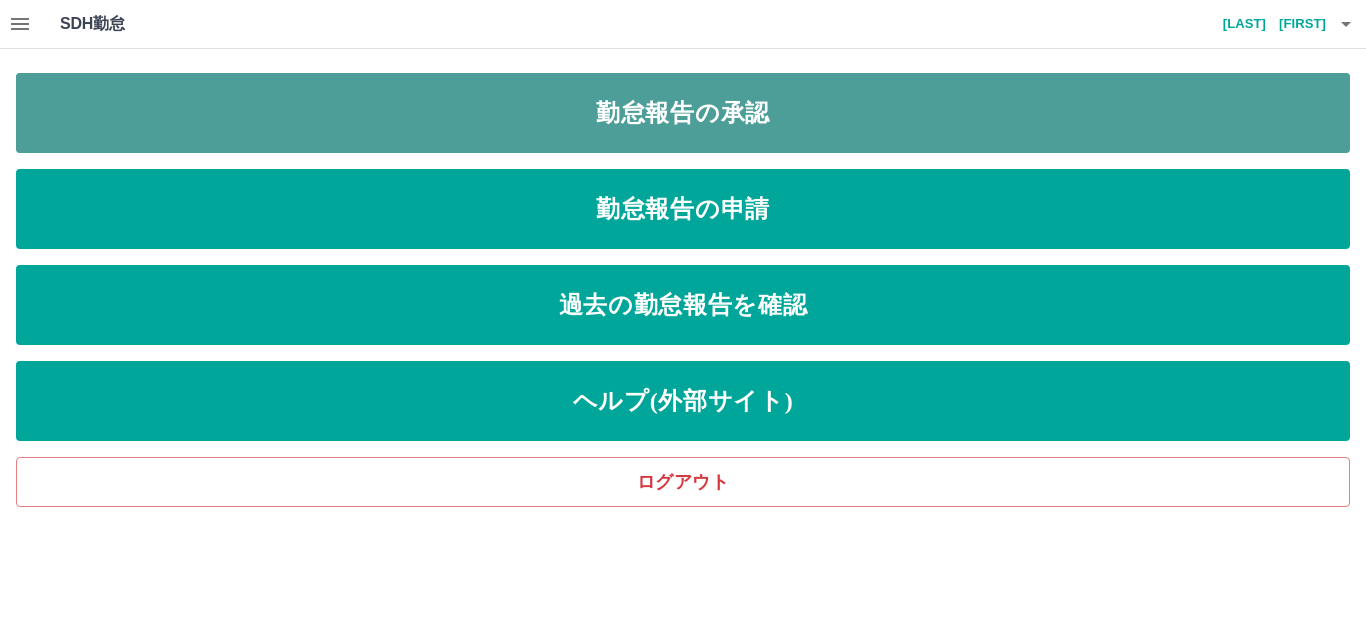click on "勤怠報告の承認" at bounding box center (683, 113) 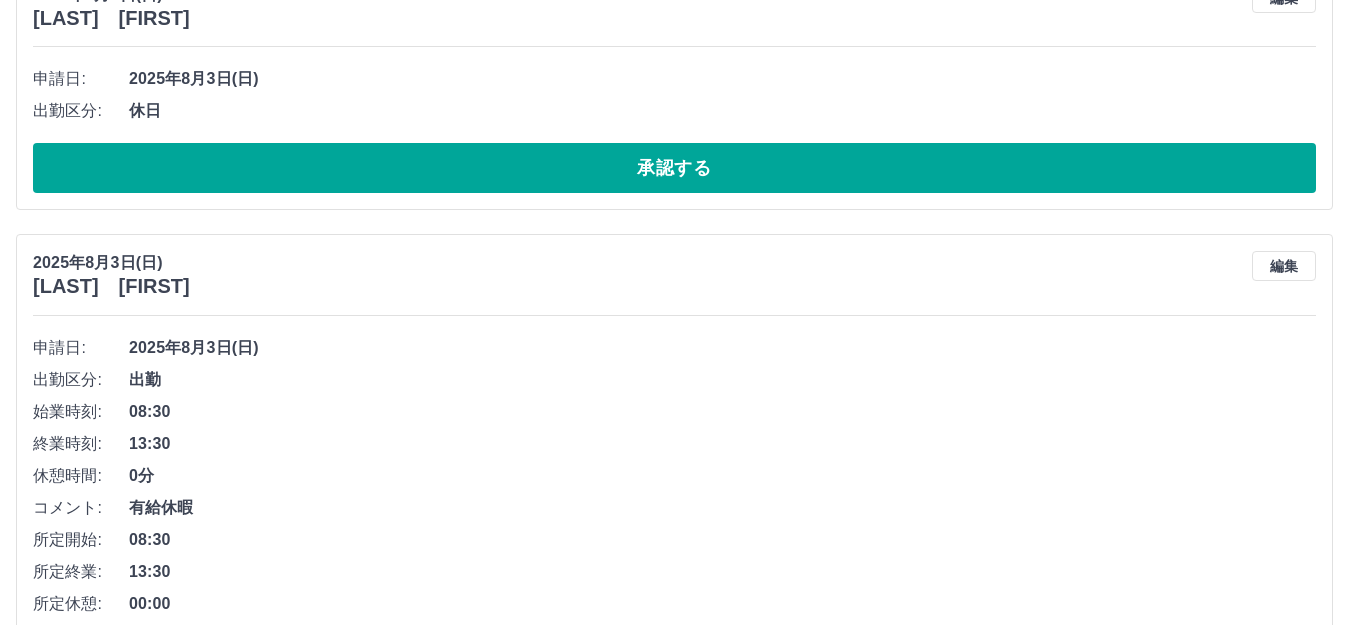 scroll, scrollTop: 5137, scrollLeft: 0, axis: vertical 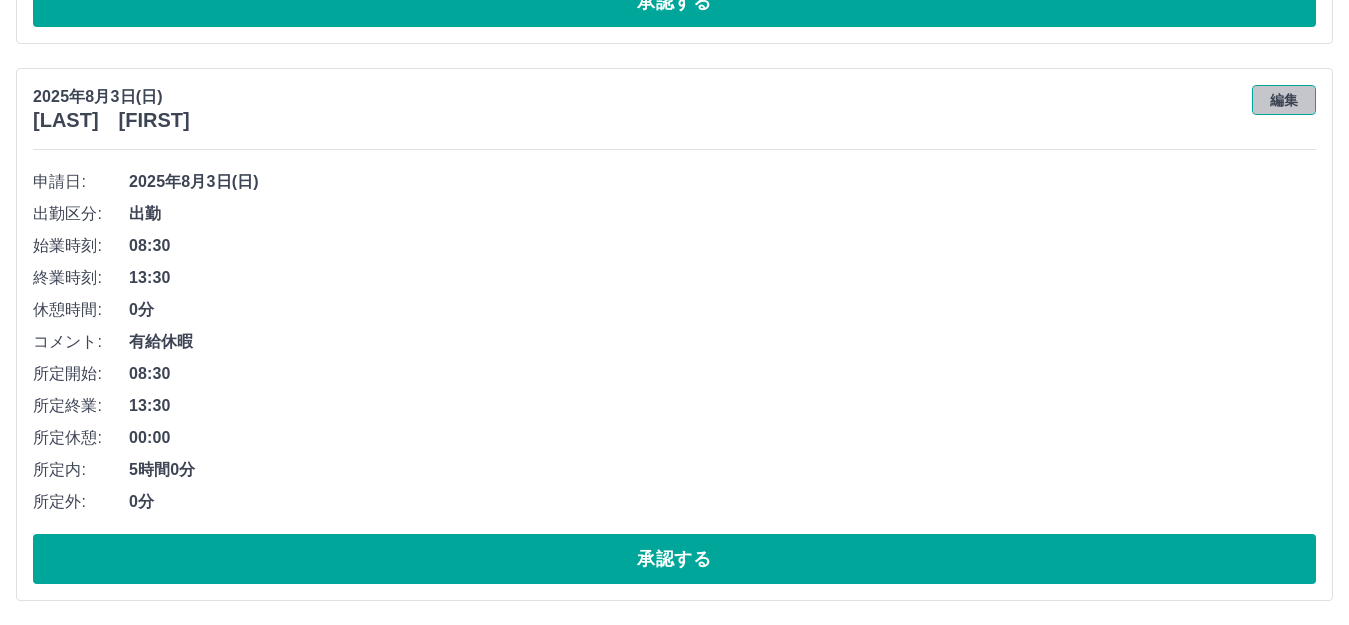 click on "編集" at bounding box center [1284, 100] 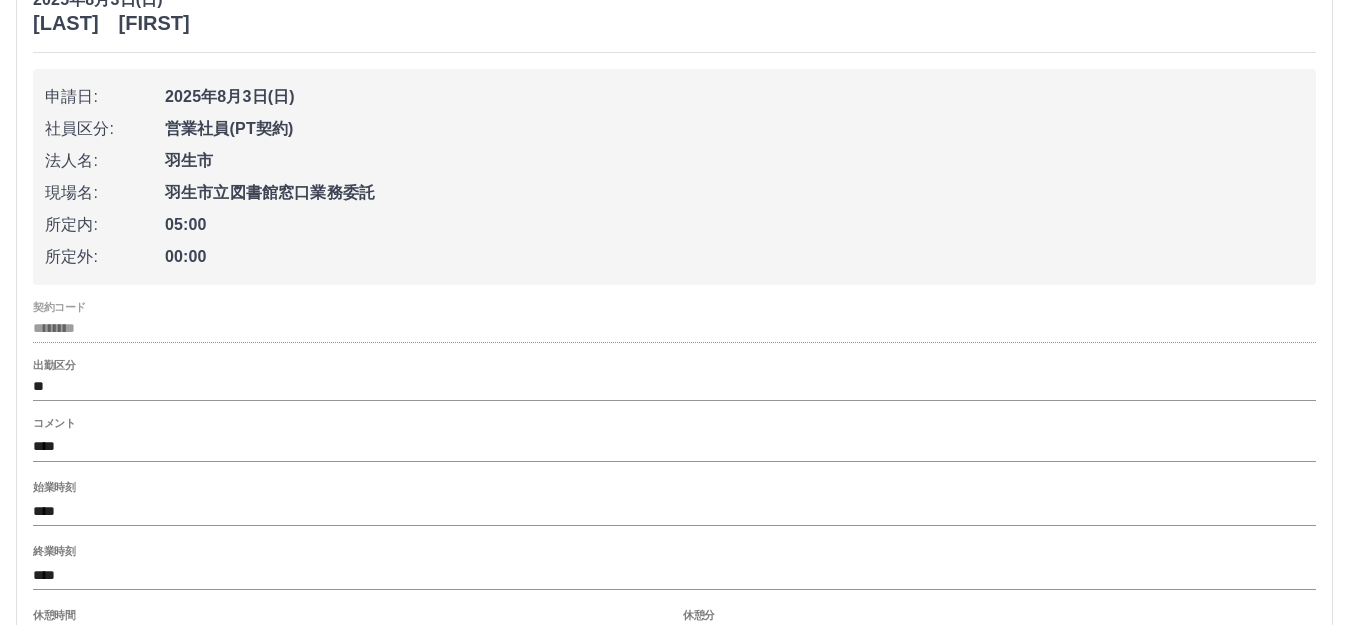 scroll, scrollTop: 5337, scrollLeft: 0, axis: vertical 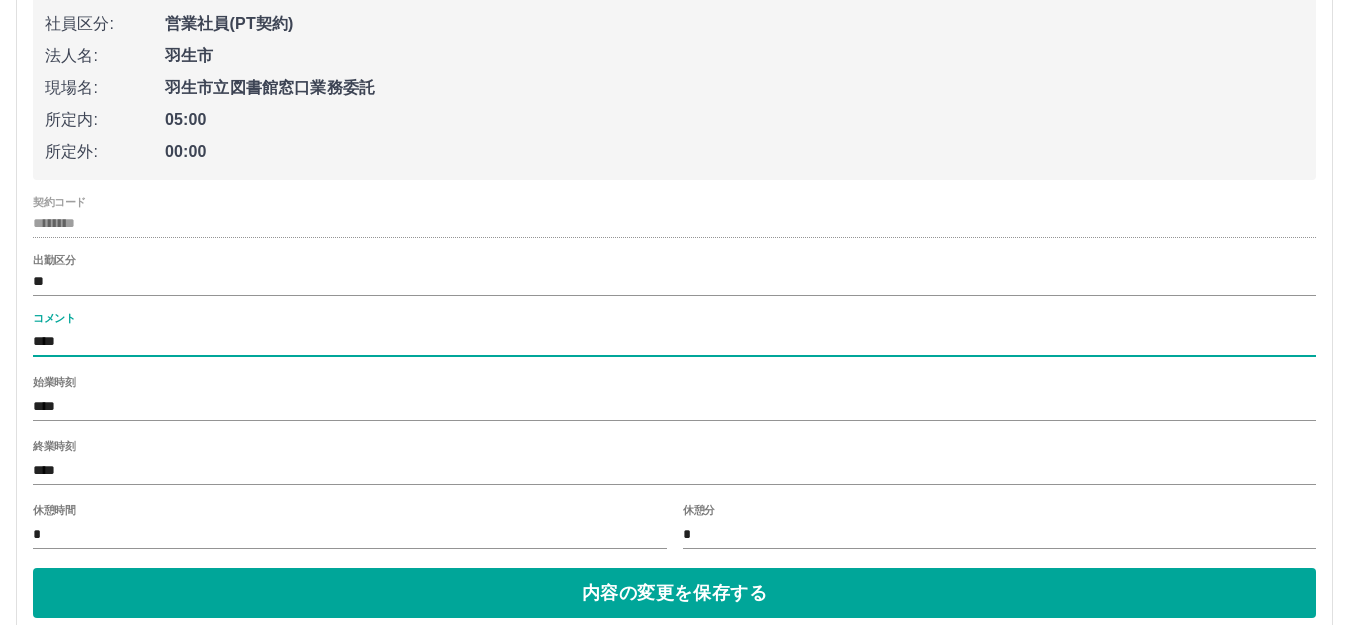 click on "****" at bounding box center [674, 342] 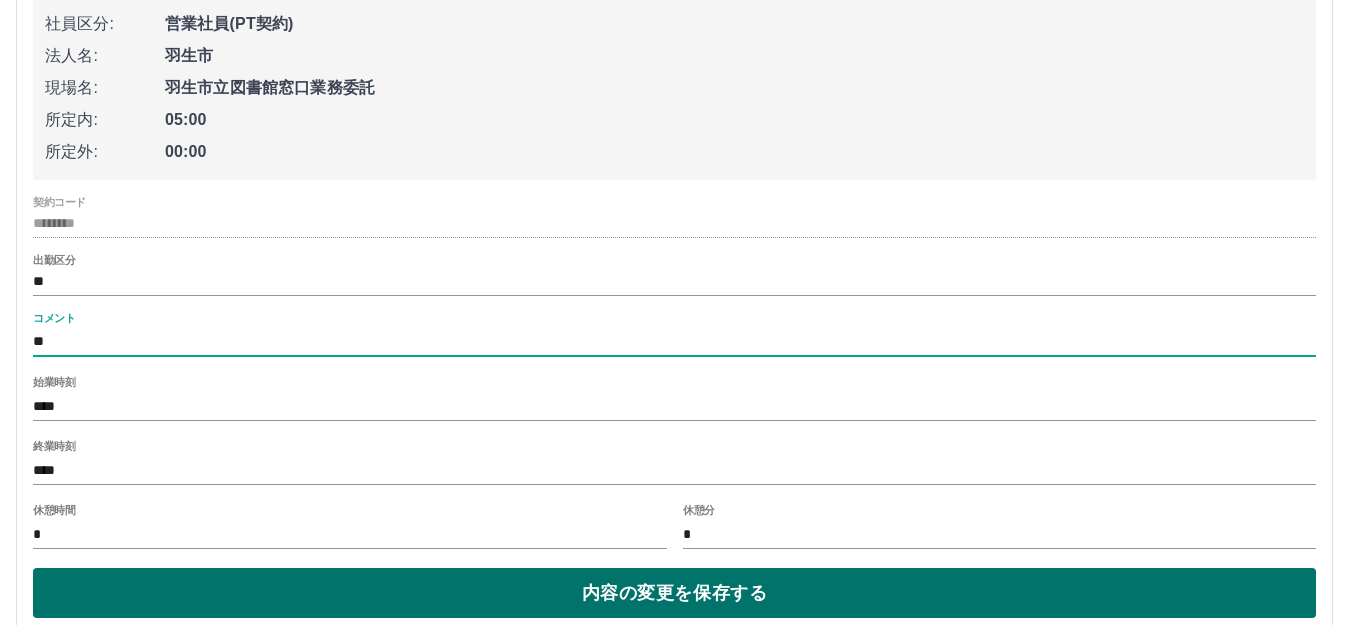 type on "**" 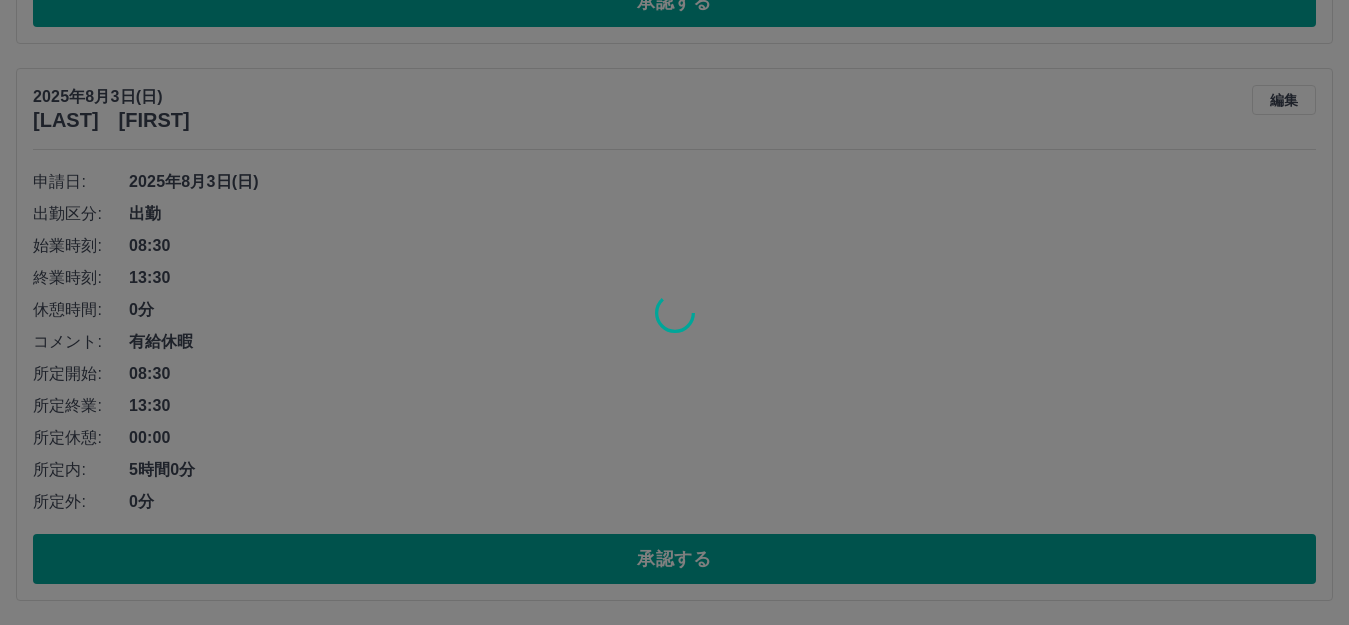 scroll, scrollTop: 5137, scrollLeft: 0, axis: vertical 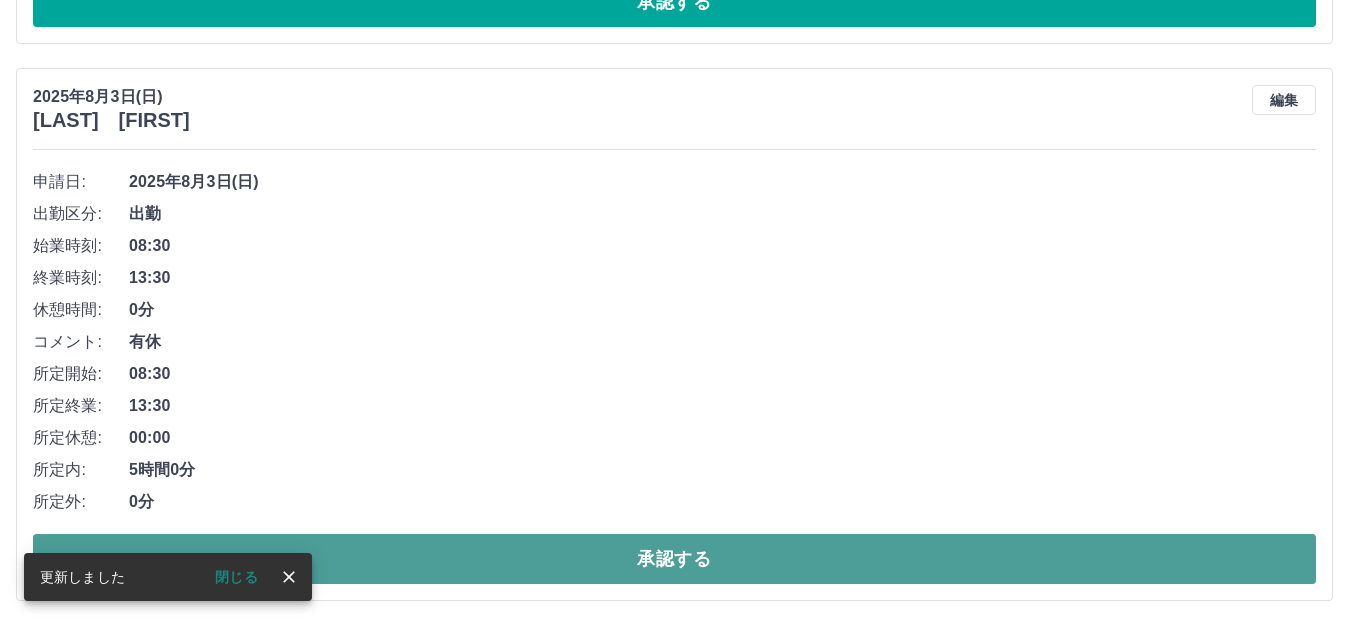 click on "承認する" at bounding box center [674, 559] 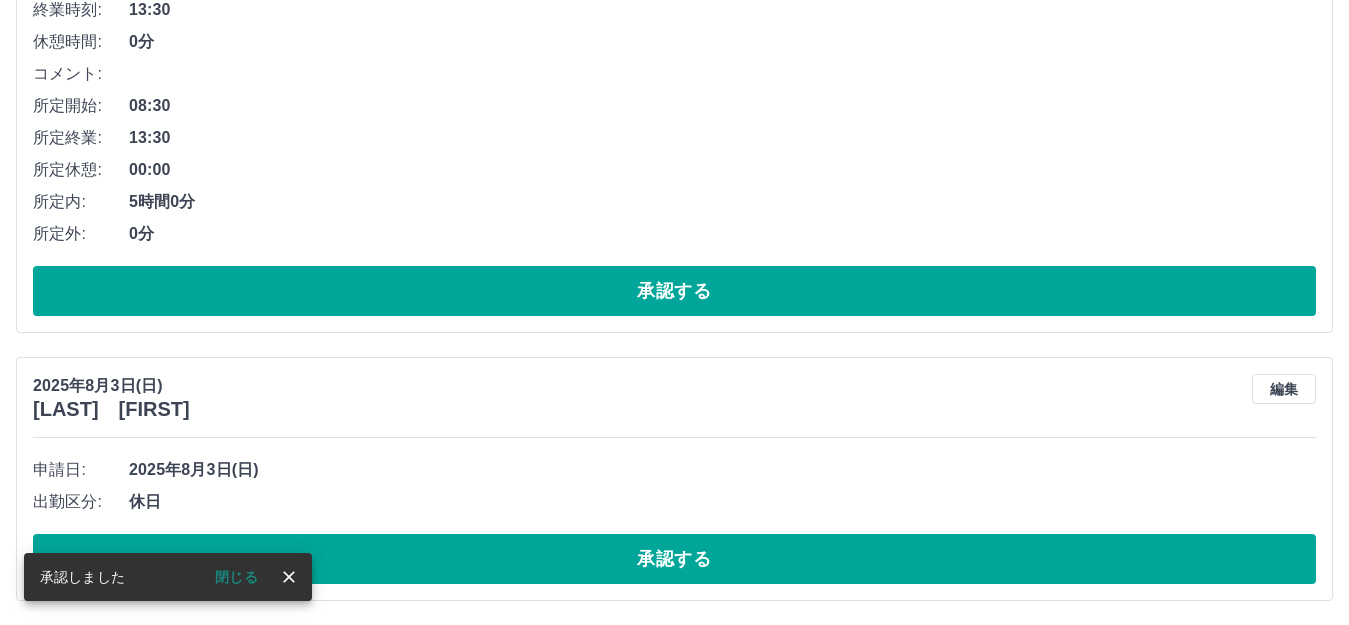 scroll, scrollTop: 4580, scrollLeft: 0, axis: vertical 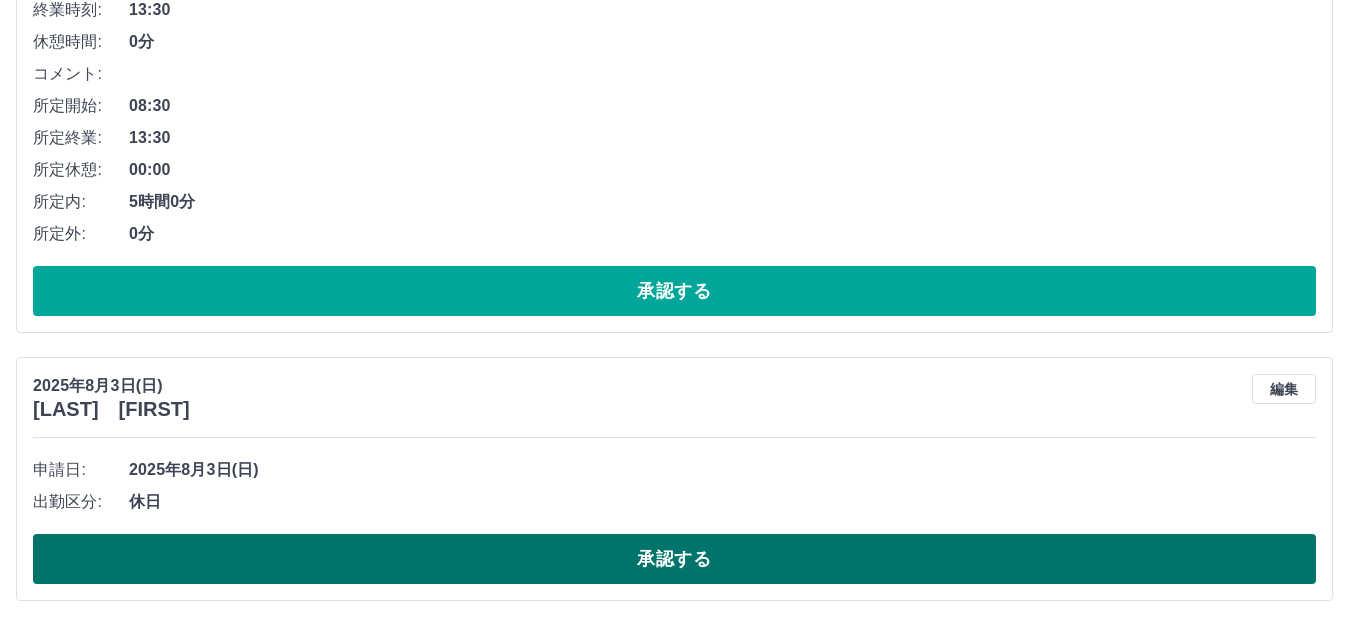 click on "承認する" at bounding box center [674, 559] 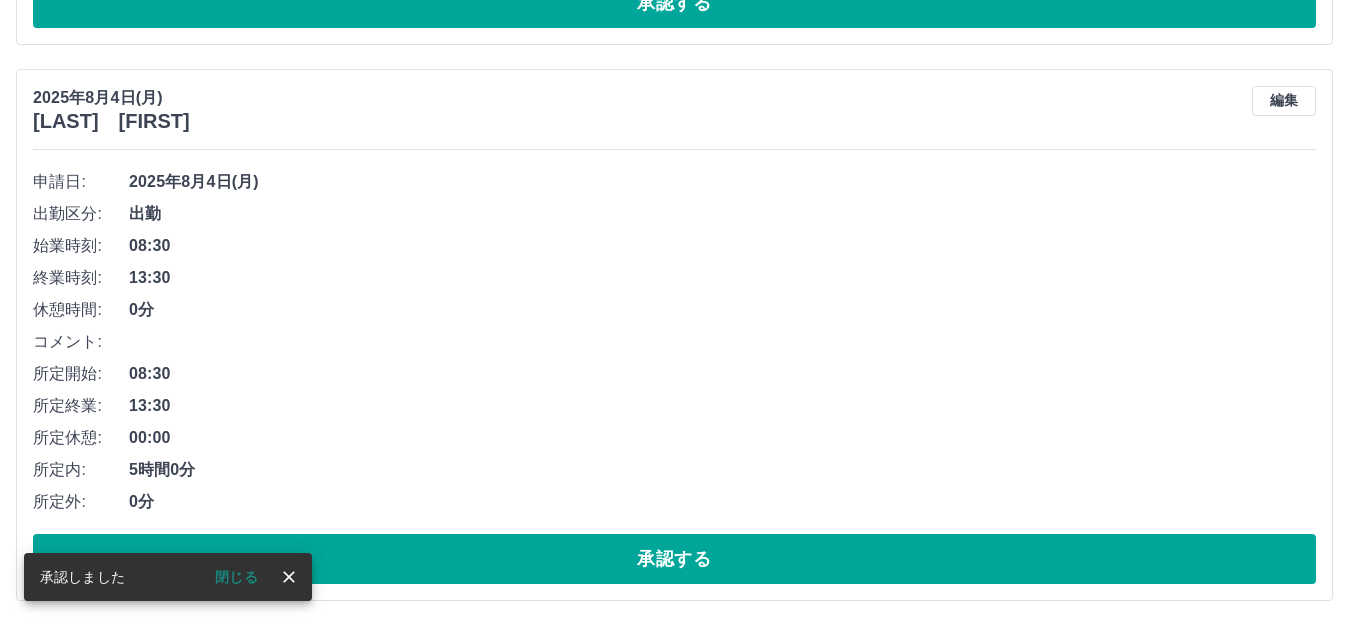 scroll, scrollTop: 4312, scrollLeft: 0, axis: vertical 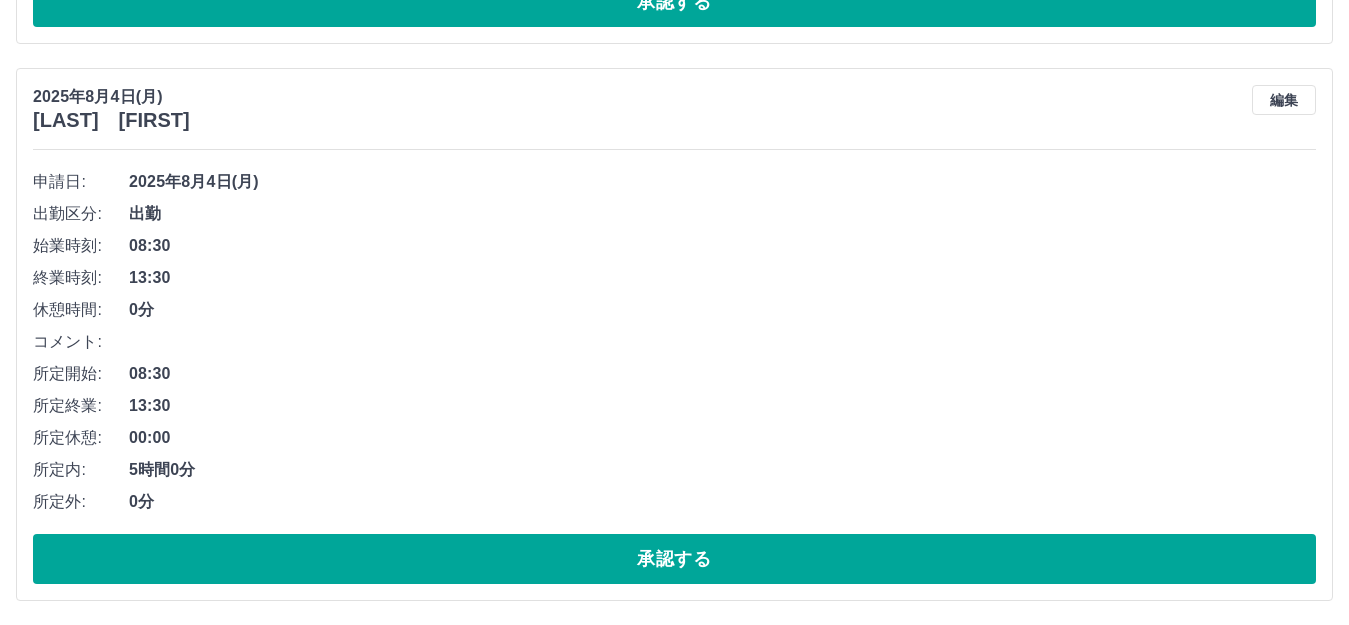 click on "承認する" at bounding box center [674, 559] 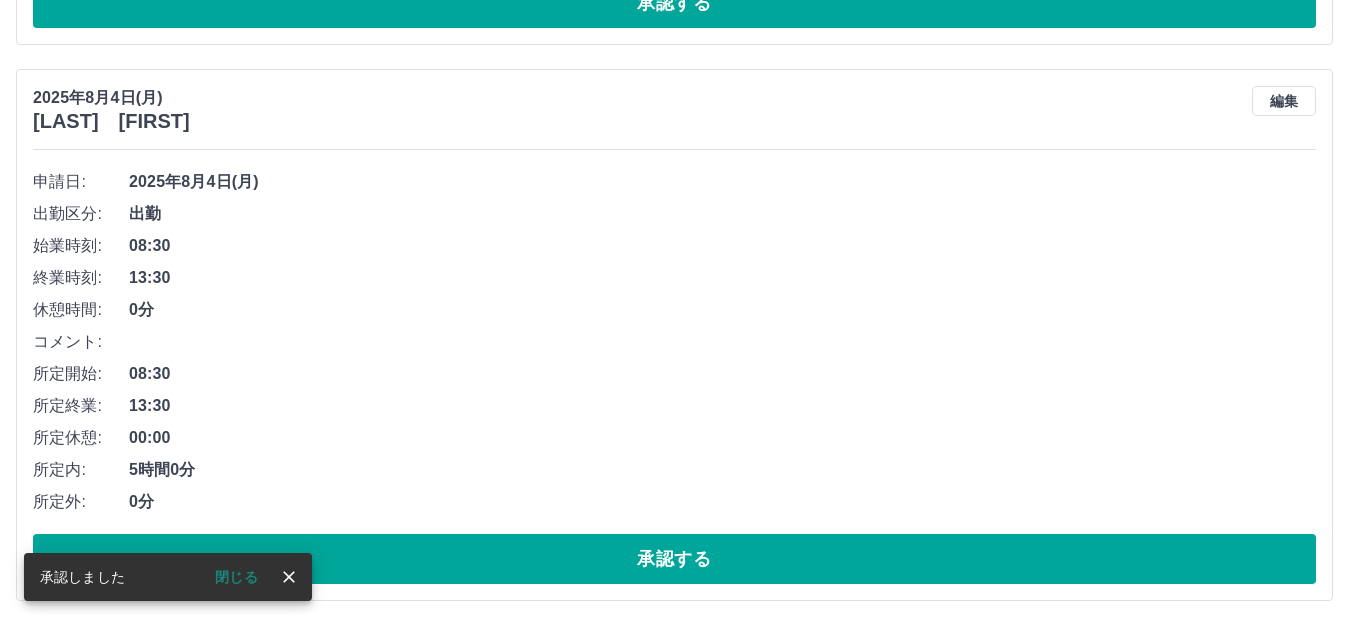 scroll, scrollTop: 3199, scrollLeft: 0, axis: vertical 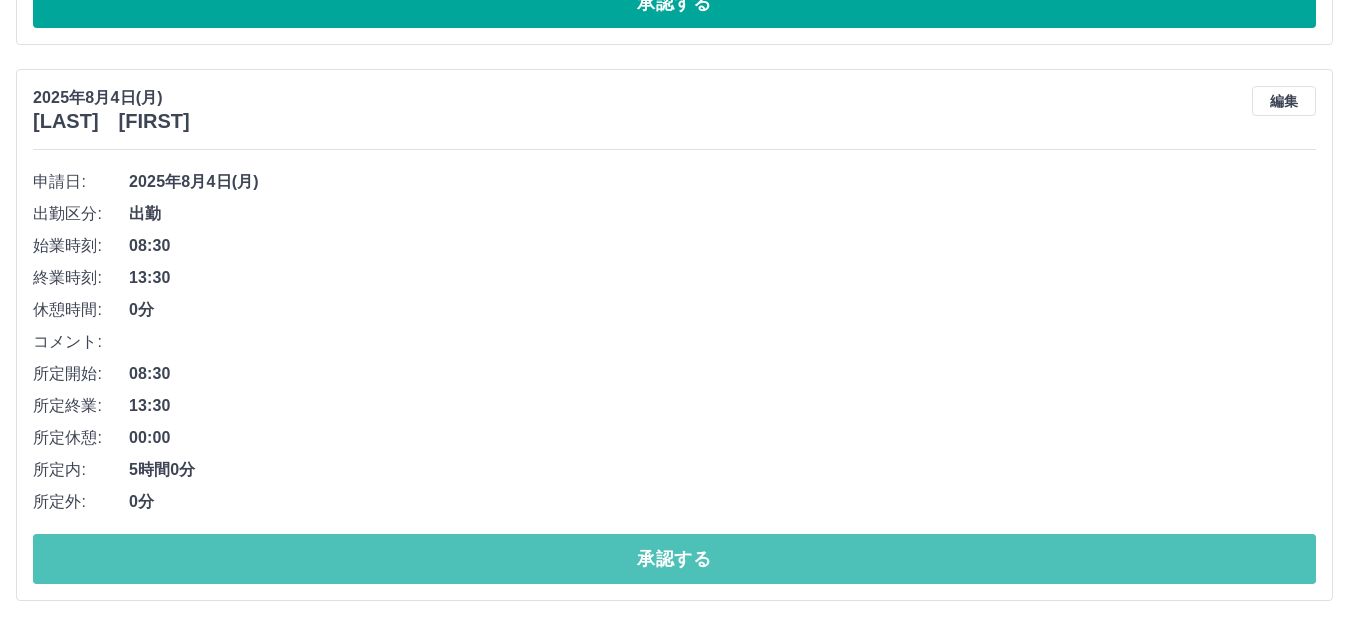 click on "承認する" at bounding box center [674, 559] 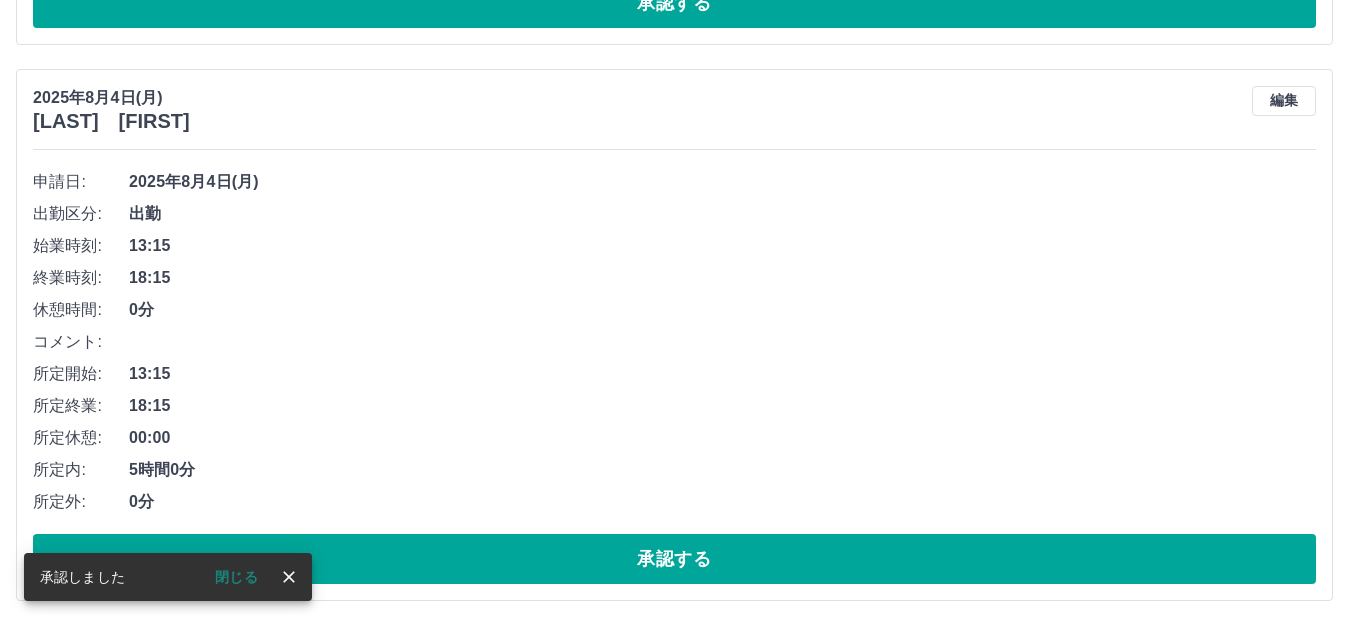 scroll, scrollTop: 2643, scrollLeft: 0, axis: vertical 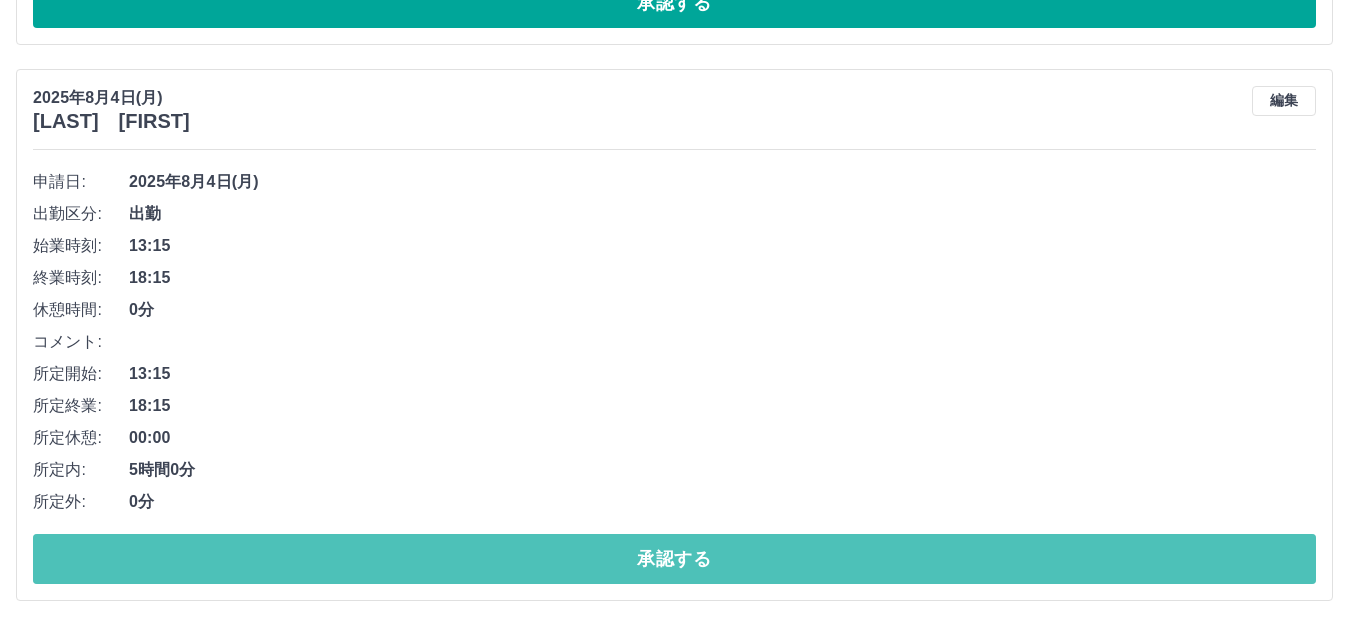 click on "承認する" at bounding box center (674, 559) 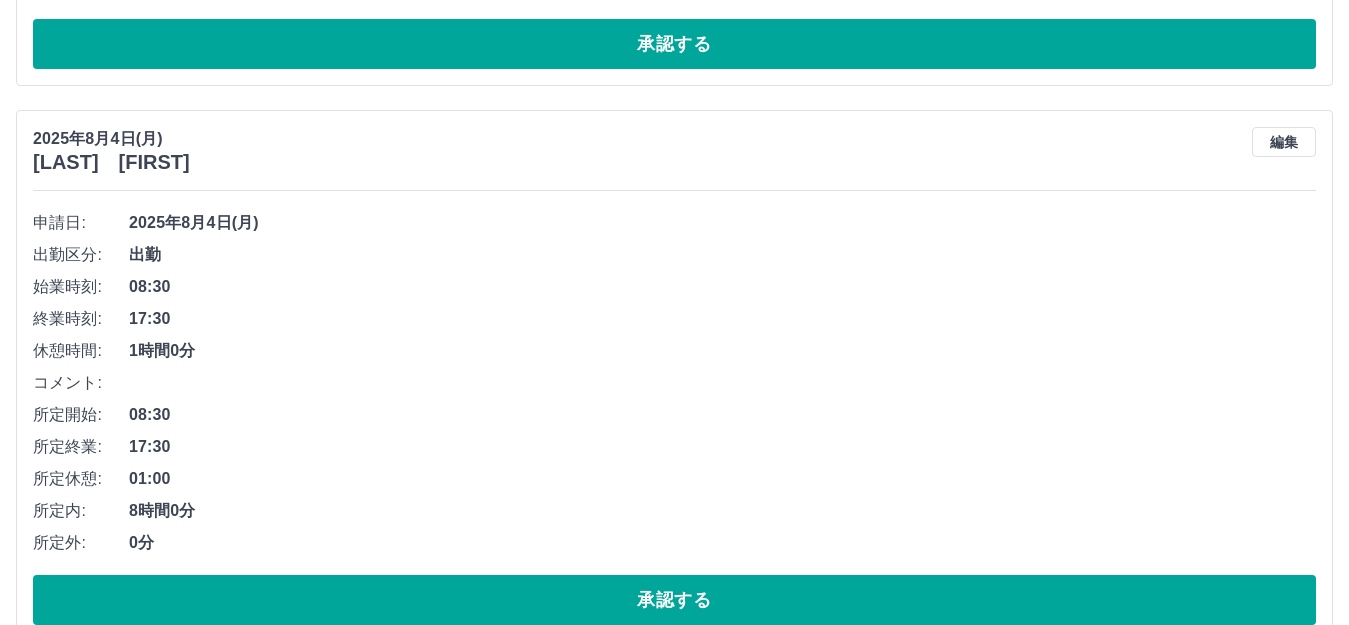 scroll, scrollTop: 1587, scrollLeft: 0, axis: vertical 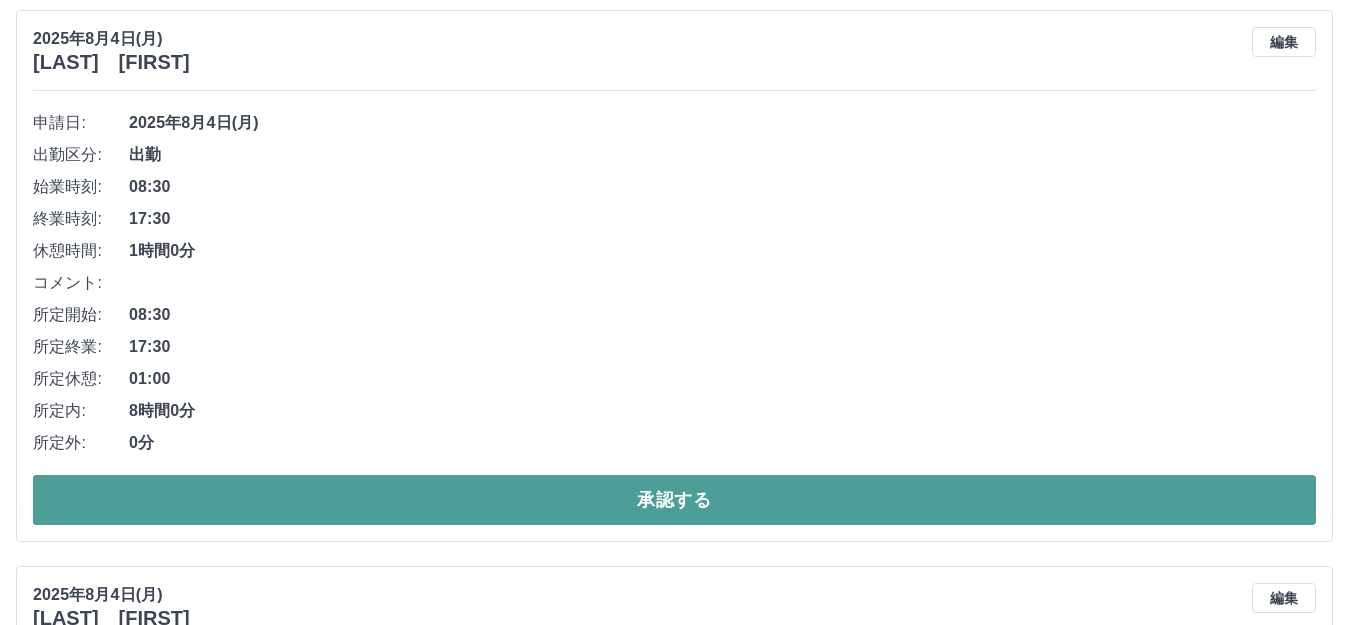 click on "承認する" at bounding box center (674, 500) 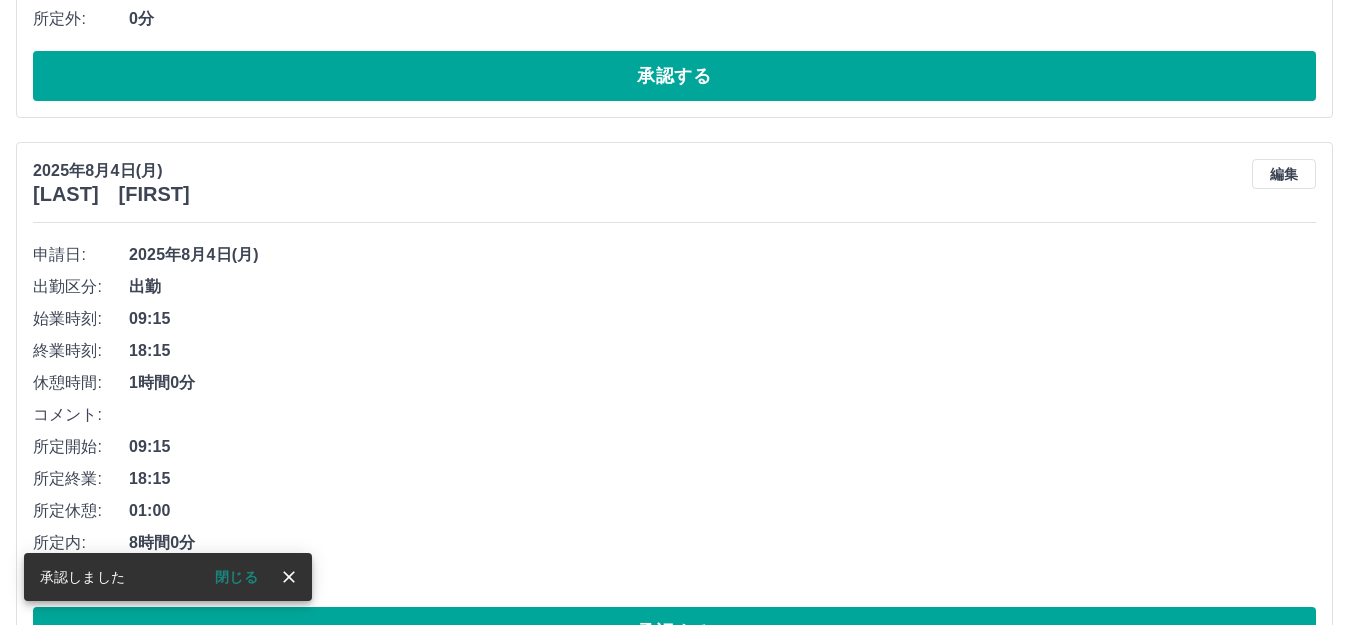 scroll, scrollTop: 1530, scrollLeft: 0, axis: vertical 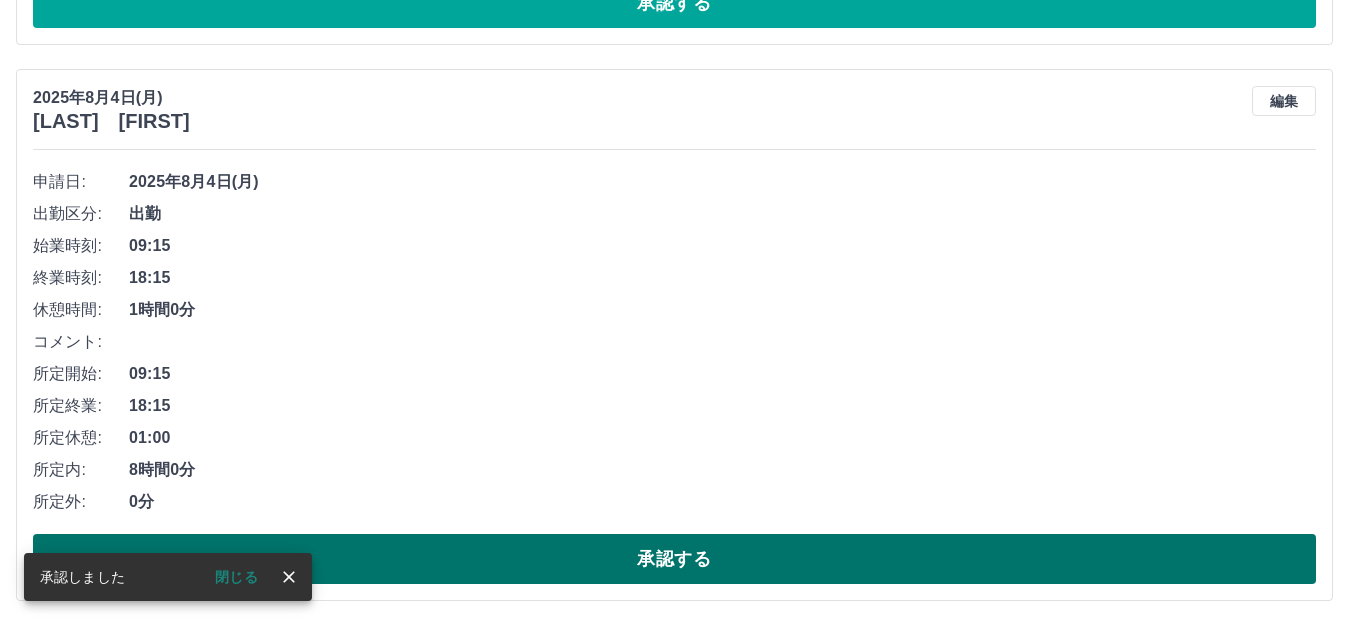 click on "承認する" at bounding box center [674, 559] 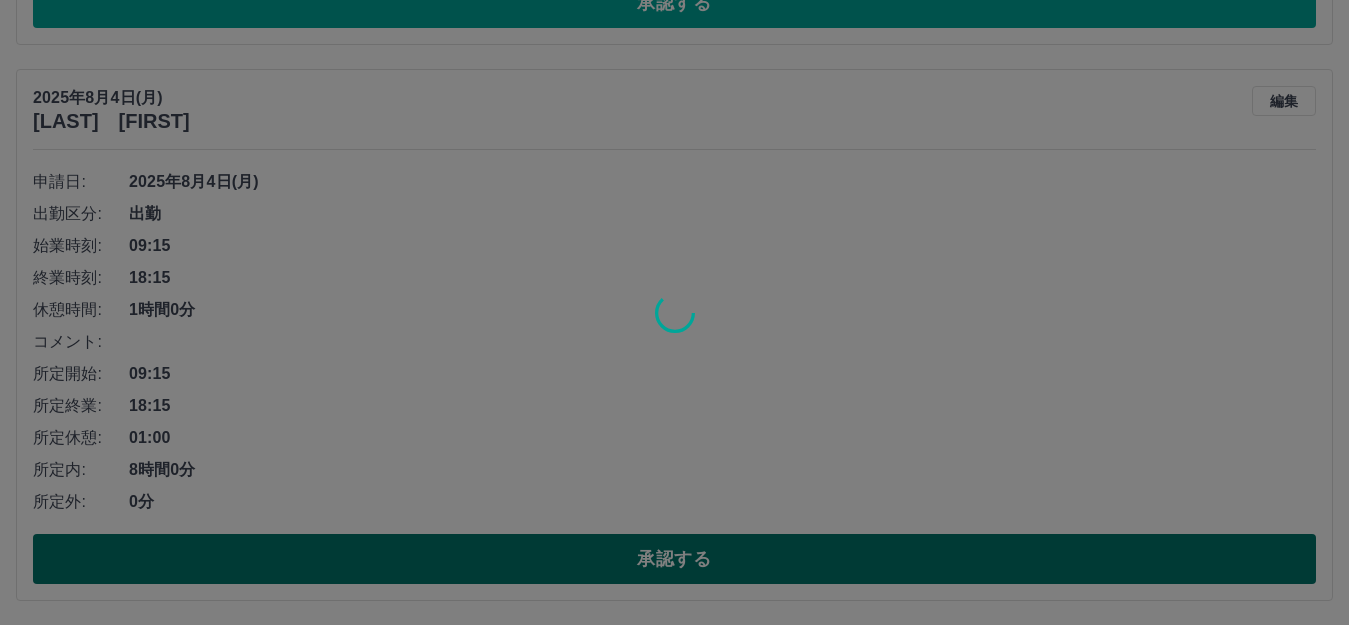 scroll, scrollTop: 974, scrollLeft: 0, axis: vertical 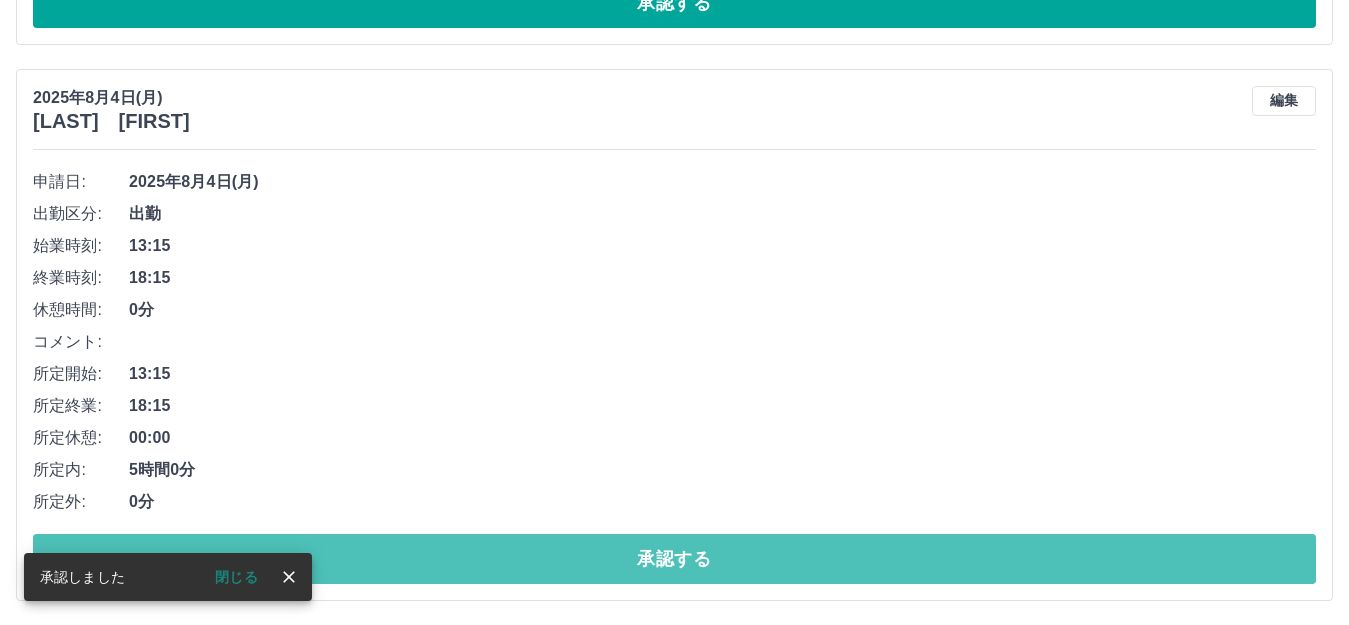 click on "承認する" at bounding box center (674, 559) 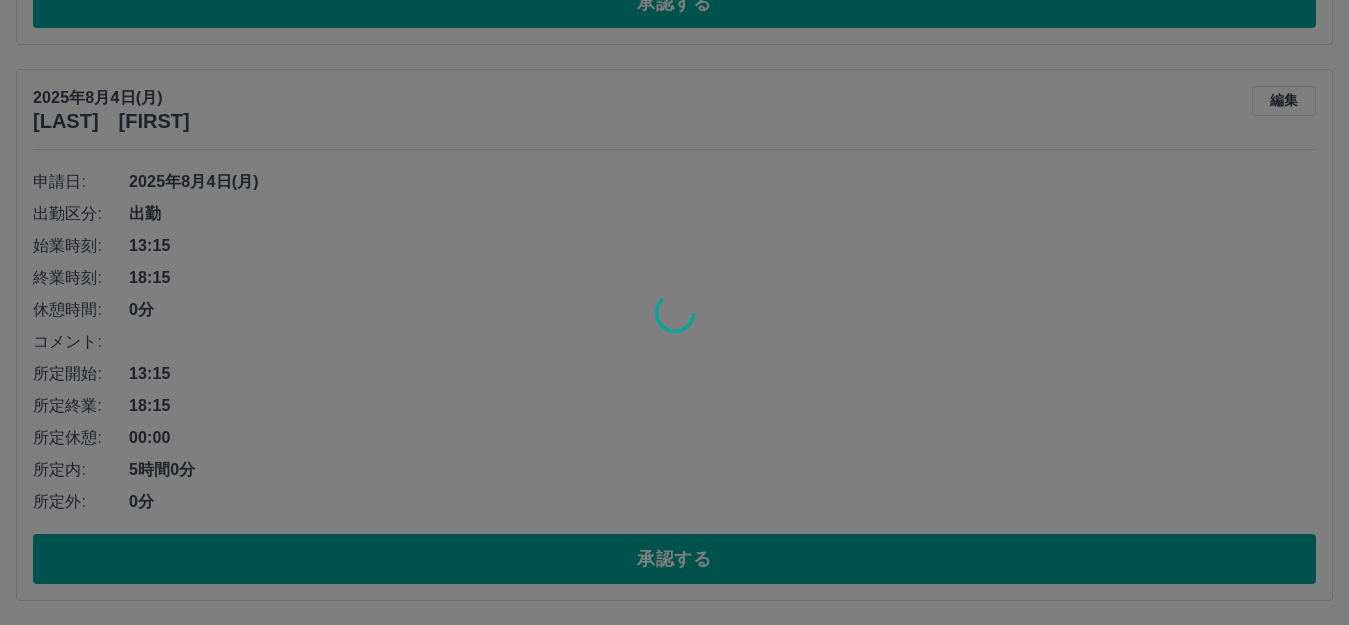 scroll, scrollTop: 418, scrollLeft: 0, axis: vertical 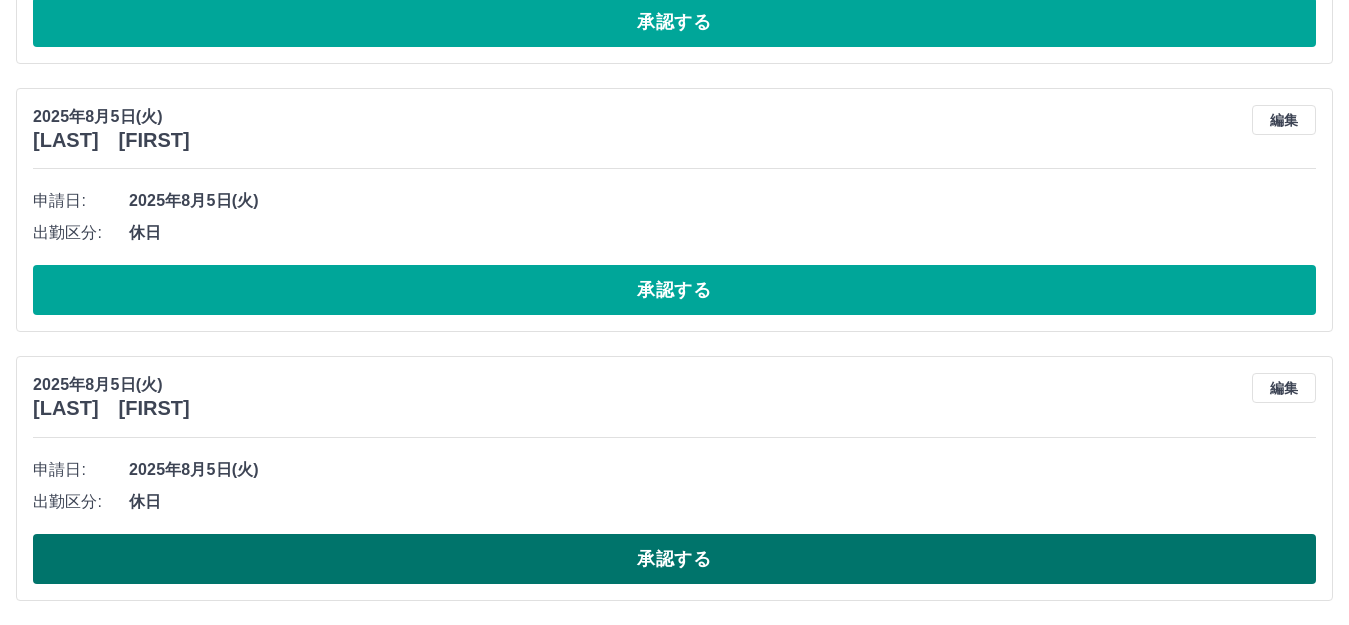 click on "承認する" at bounding box center (674, 559) 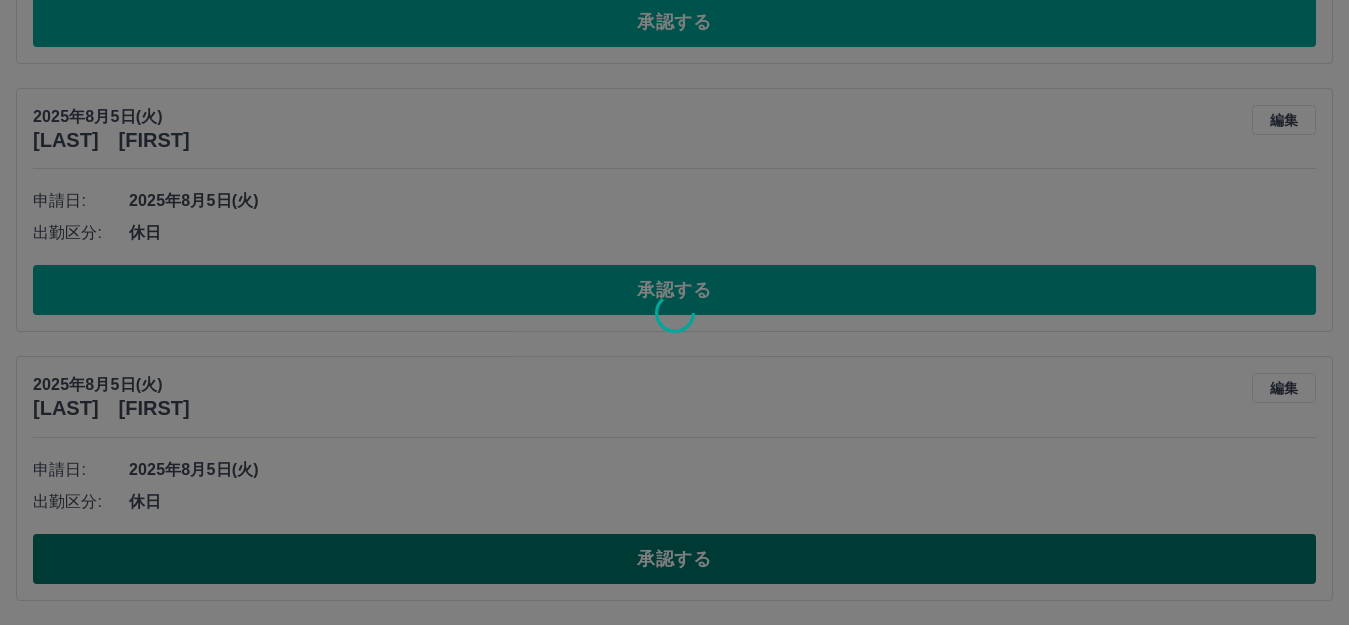 scroll, scrollTop: 149, scrollLeft: 0, axis: vertical 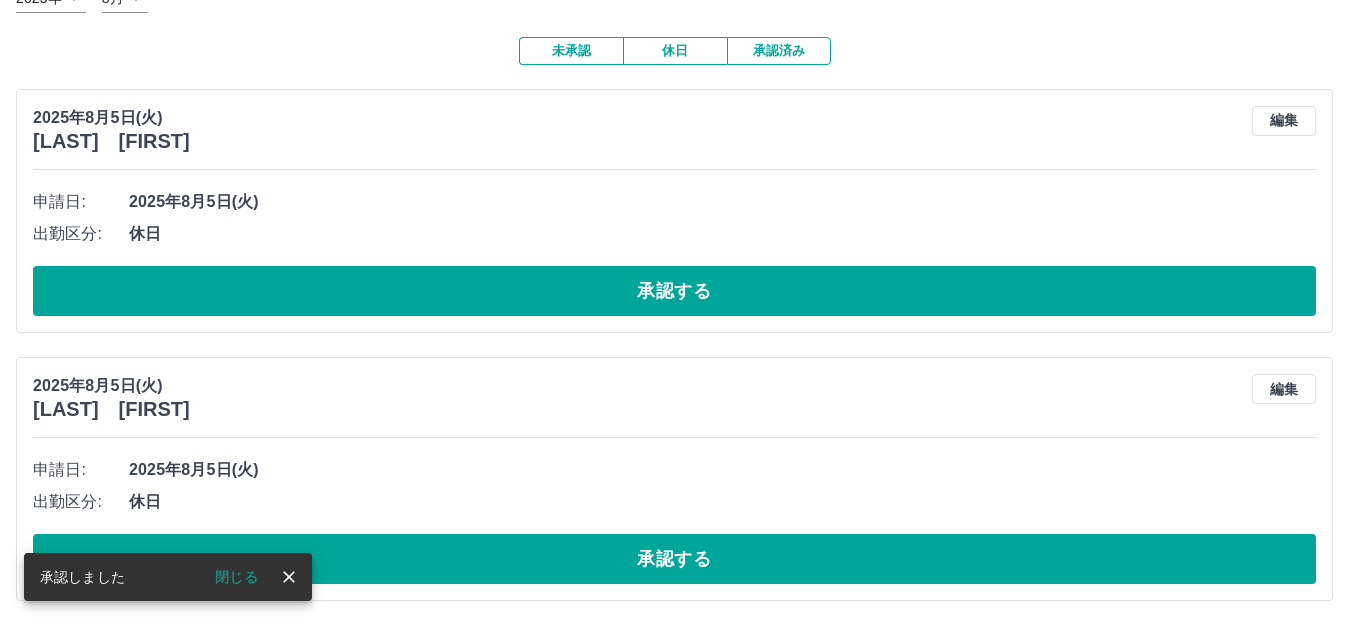 click on "承認する" at bounding box center (674, 559) 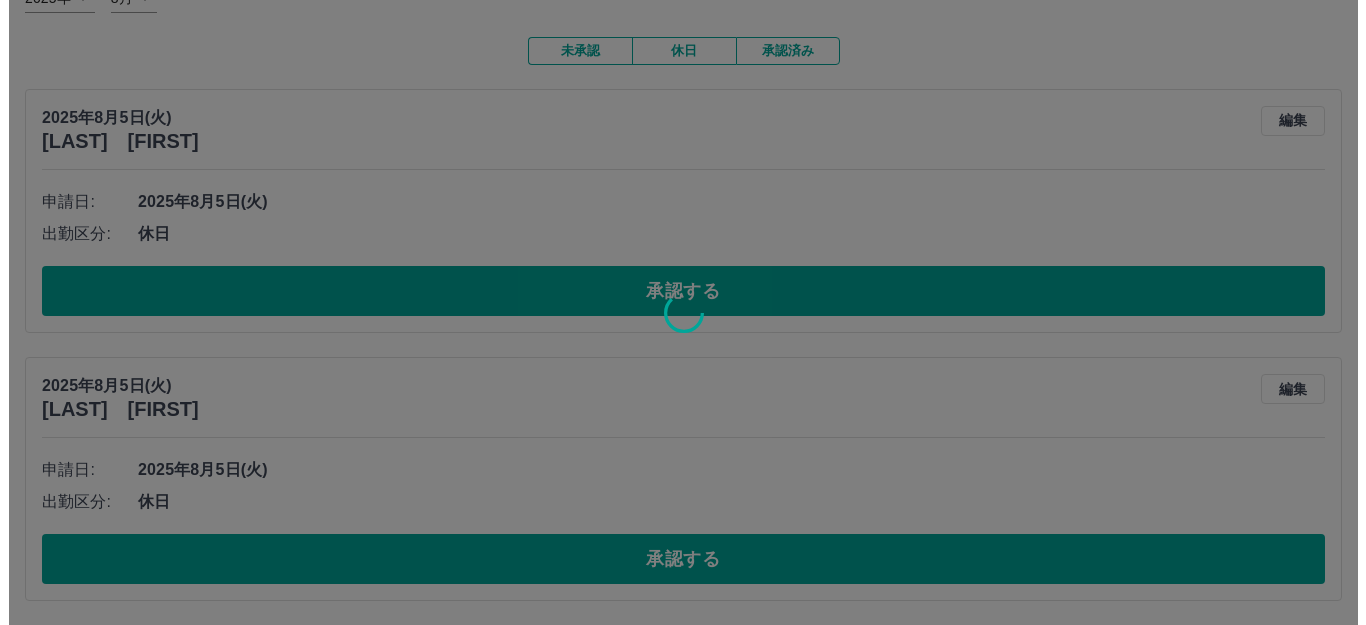 scroll, scrollTop: 0, scrollLeft: 0, axis: both 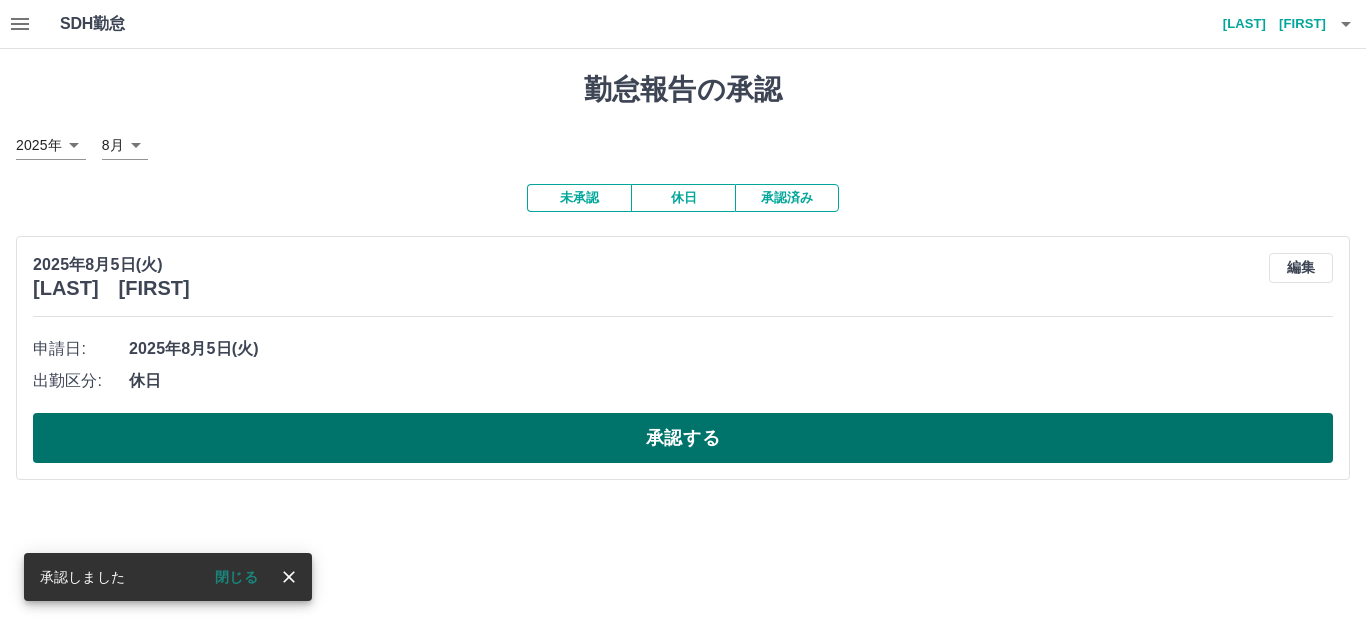 click on "承認する" at bounding box center [683, 438] 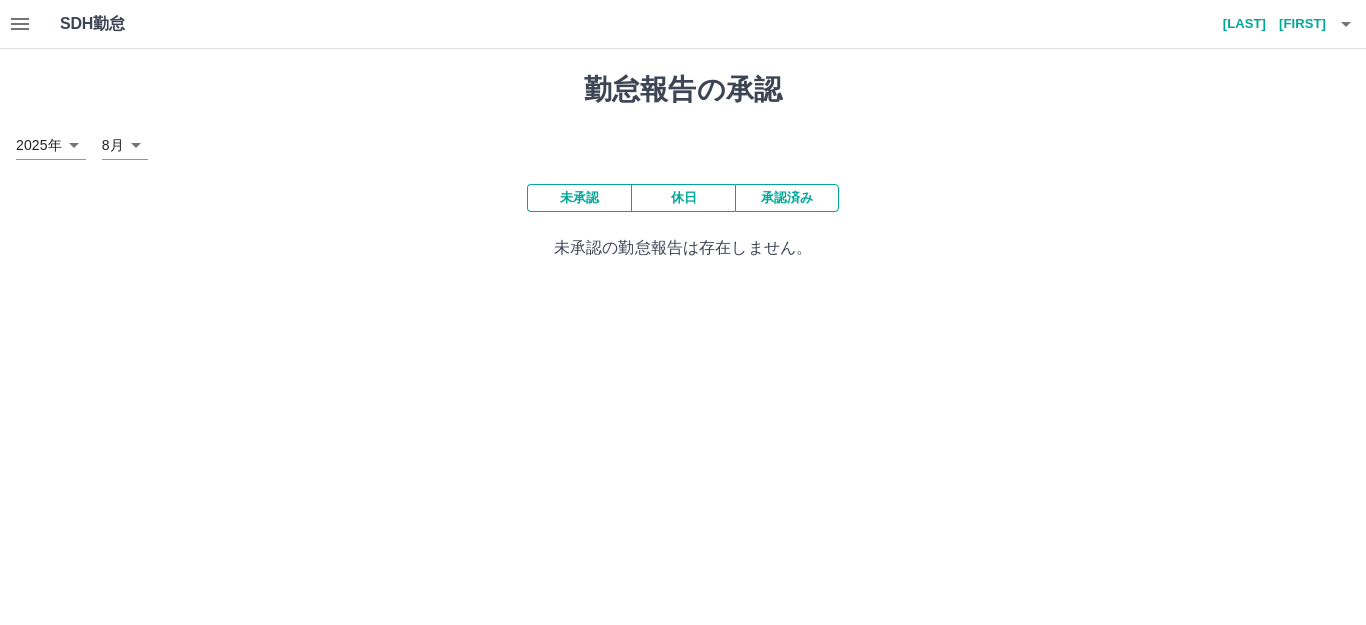 click on "勤怠報告の承認" at bounding box center (683, 90) 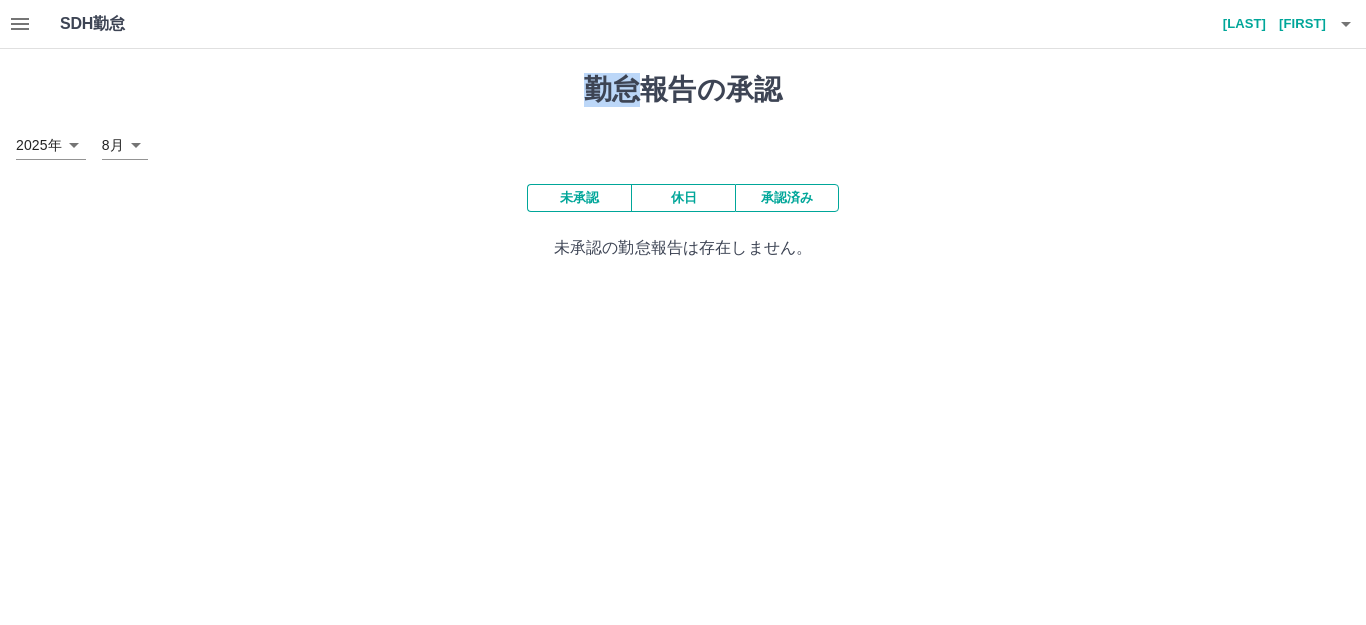 click on "勤怠報告の承認" at bounding box center (683, 90) 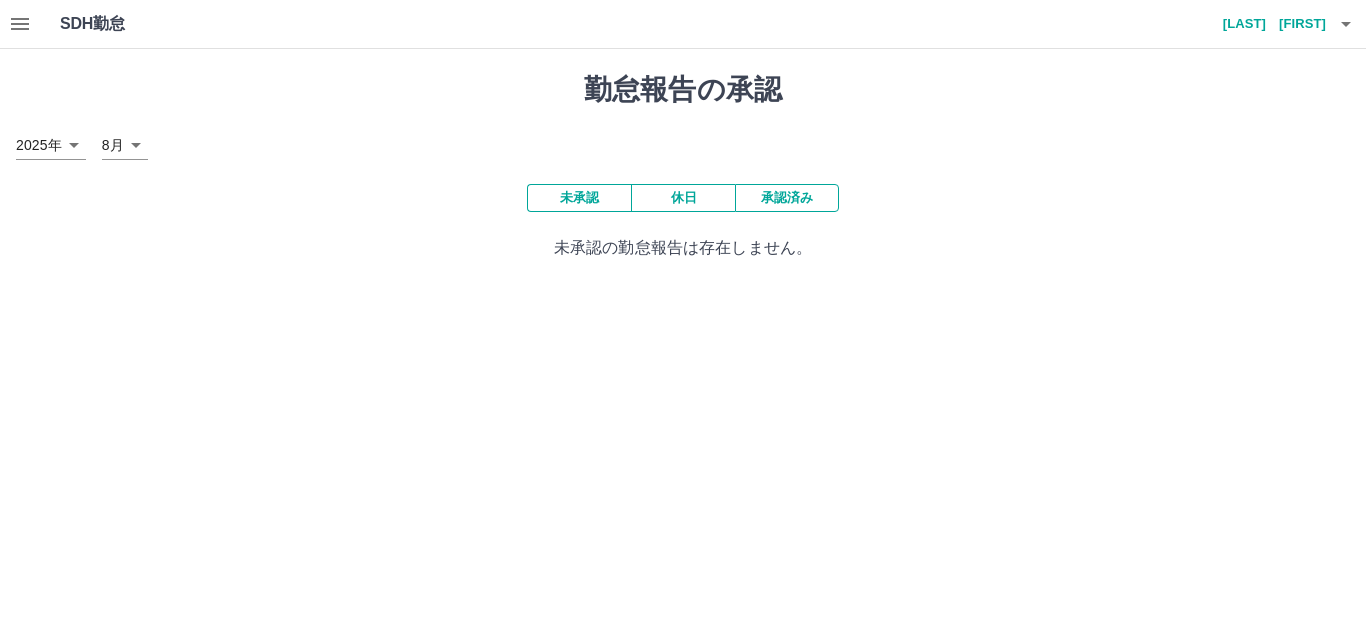 click on "勤怠報告の承認 2025年 **** 8月 * 未承認 休日 承認済み 未承認の勤怠報告は存在しません。" at bounding box center [683, 166] 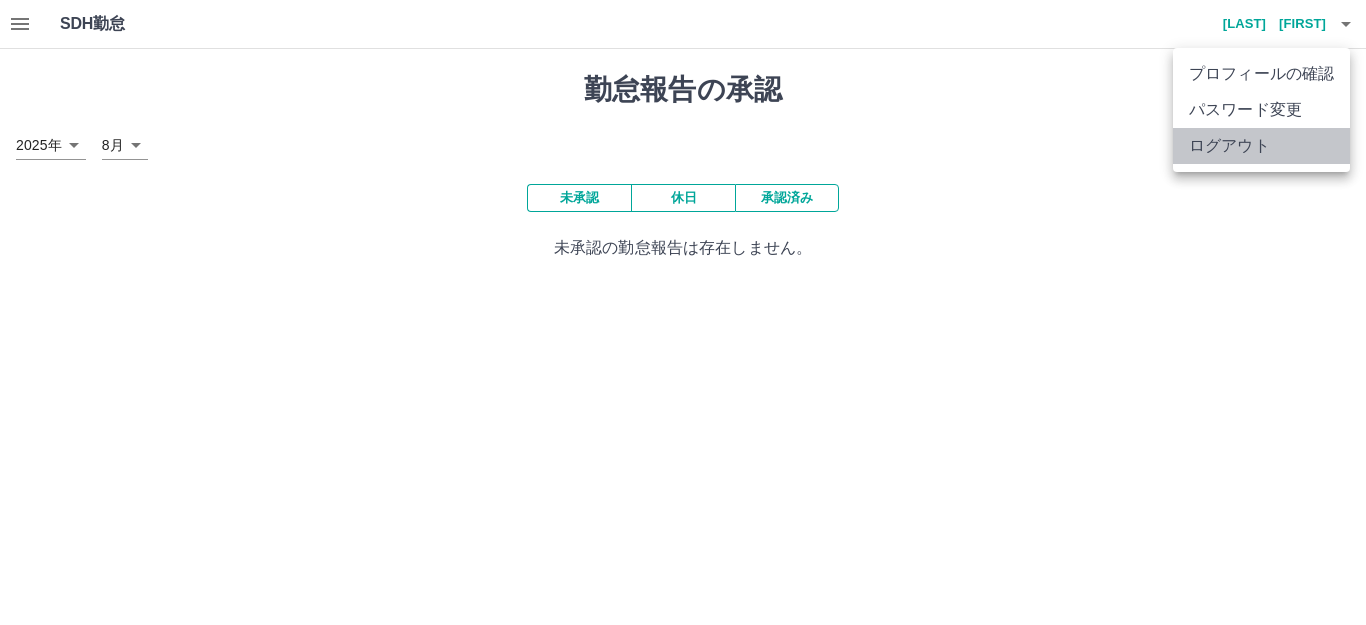 click on "ログアウト" at bounding box center (1261, 146) 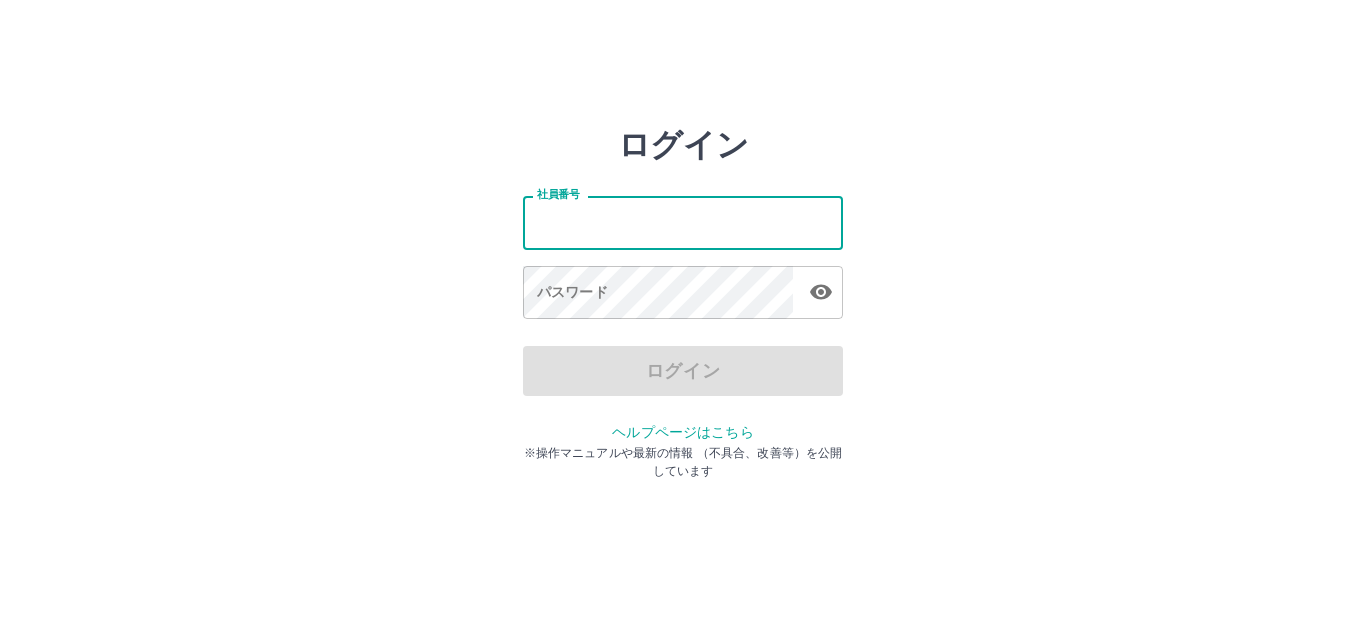 scroll, scrollTop: 0, scrollLeft: 0, axis: both 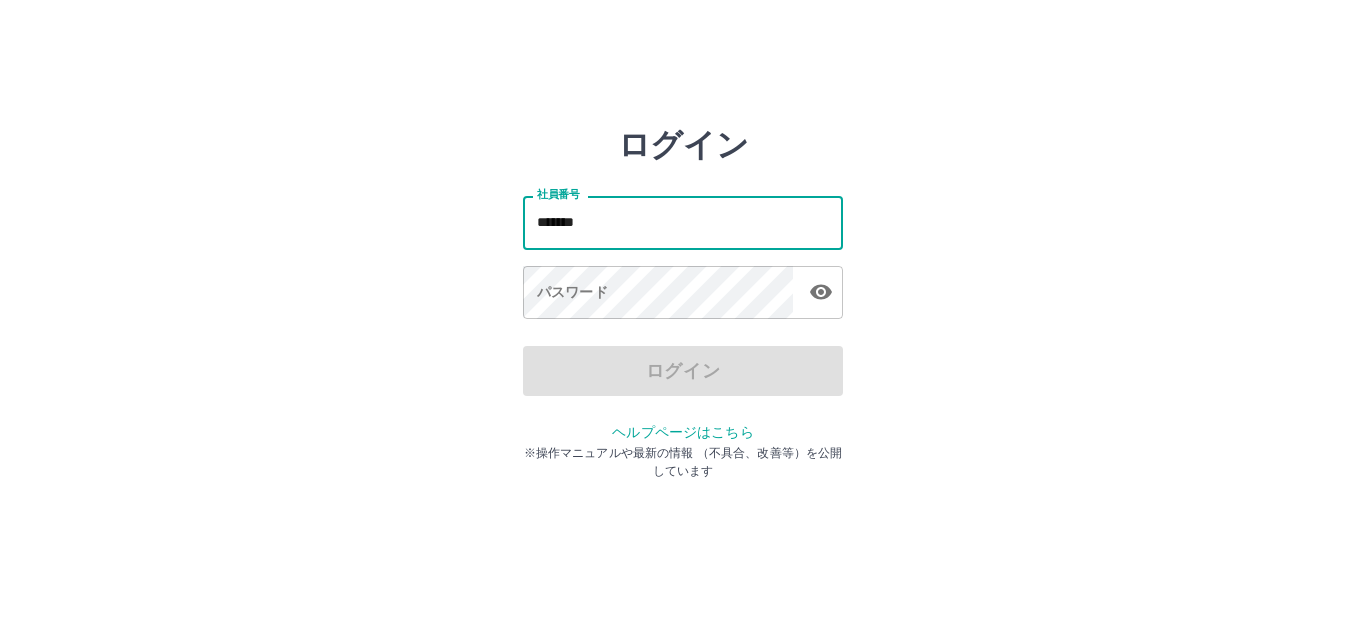 type on "*******" 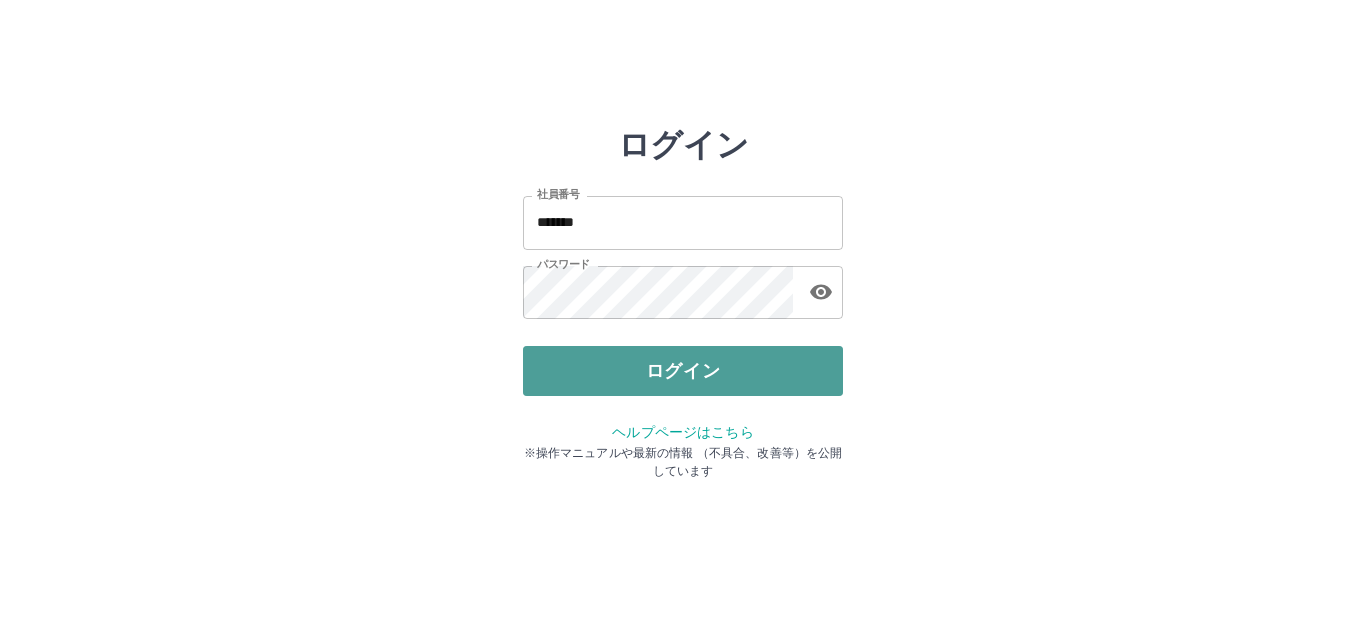 click on "ログイン" at bounding box center (683, 371) 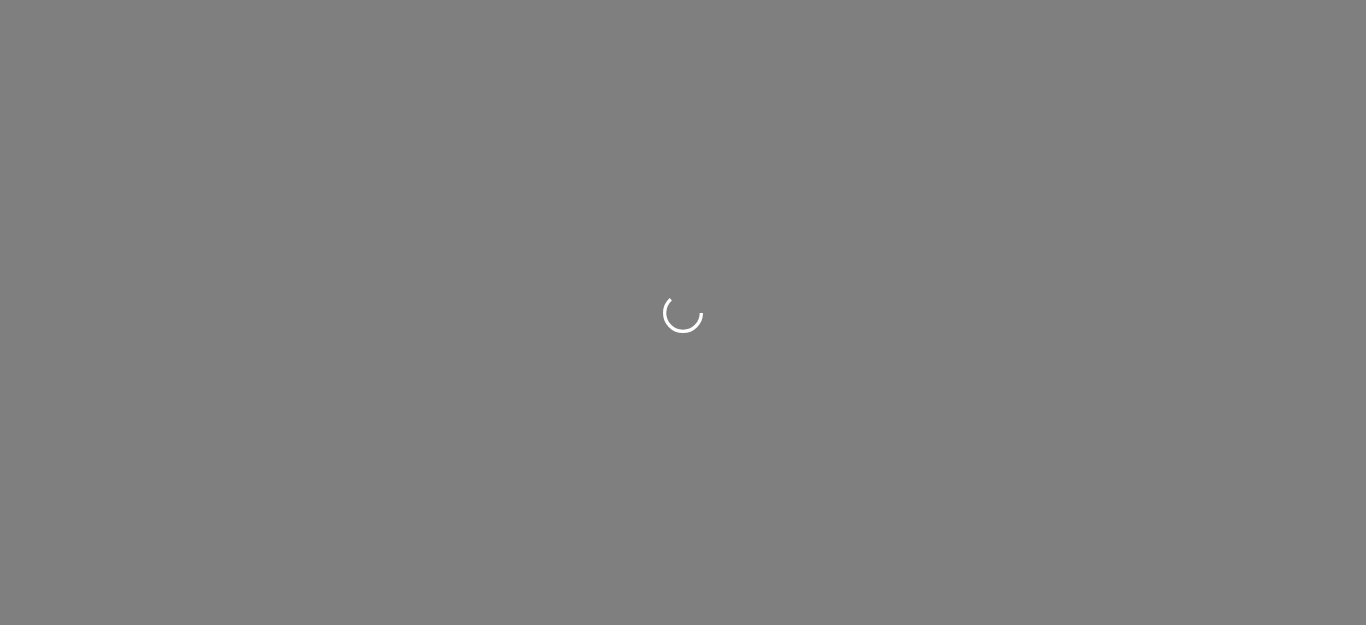scroll, scrollTop: 0, scrollLeft: 0, axis: both 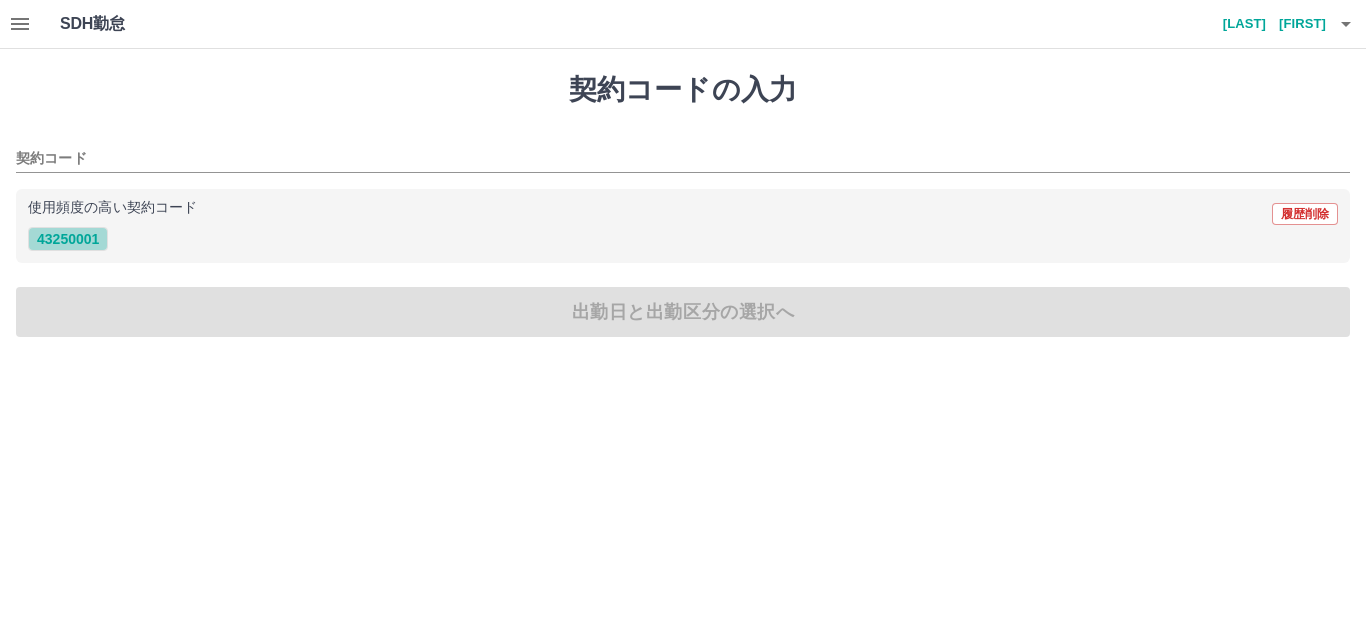 click on "43250001" at bounding box center (68, 239) 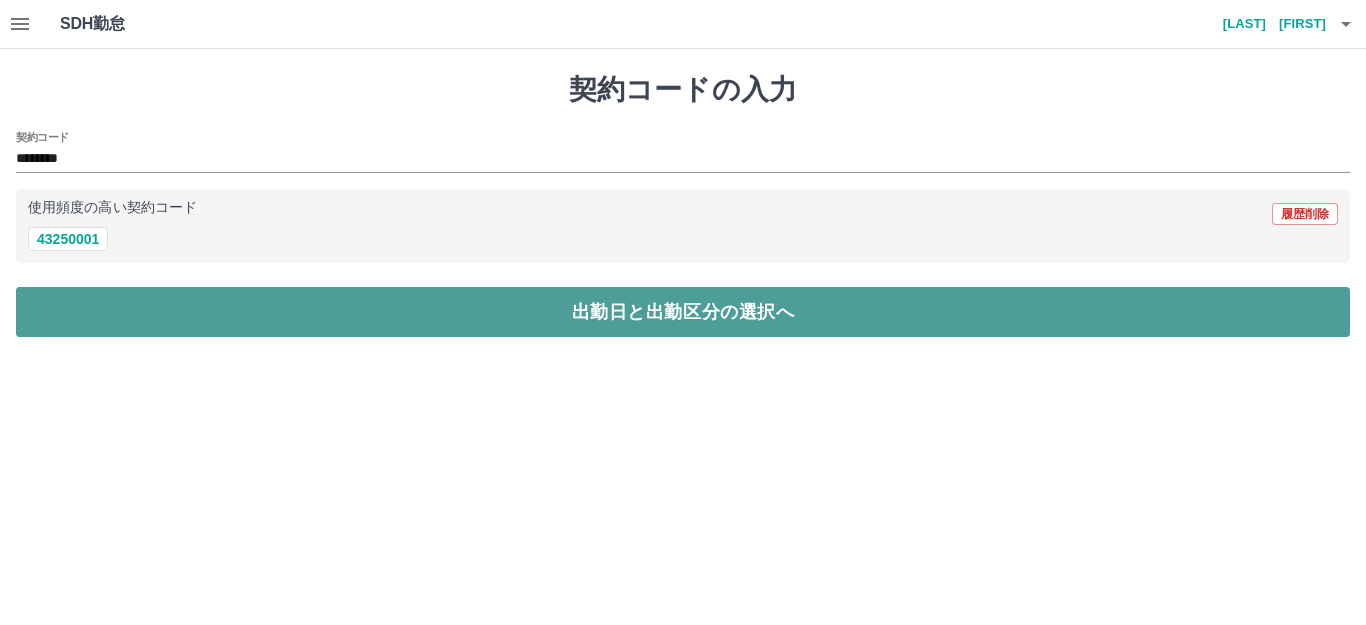 click on "出勤日と出勤区分の選択へ" at bounding box center (683, 312) 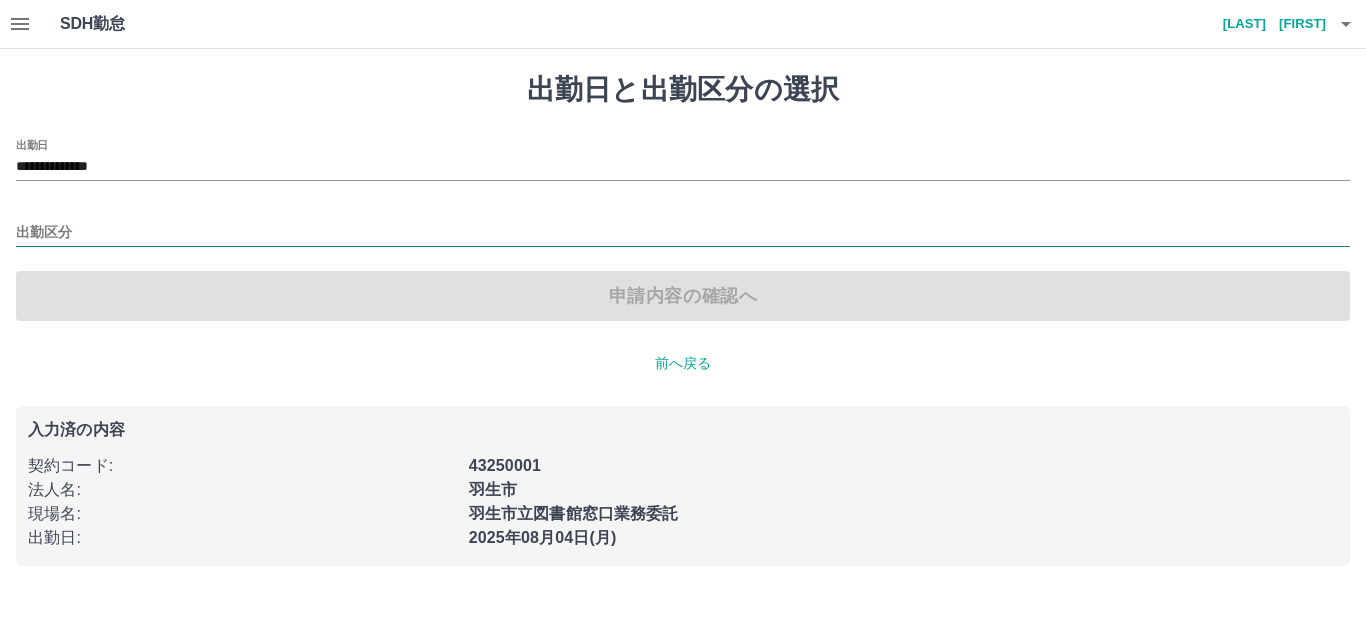 click on "出勤区分" at bounding box center (683, 233) 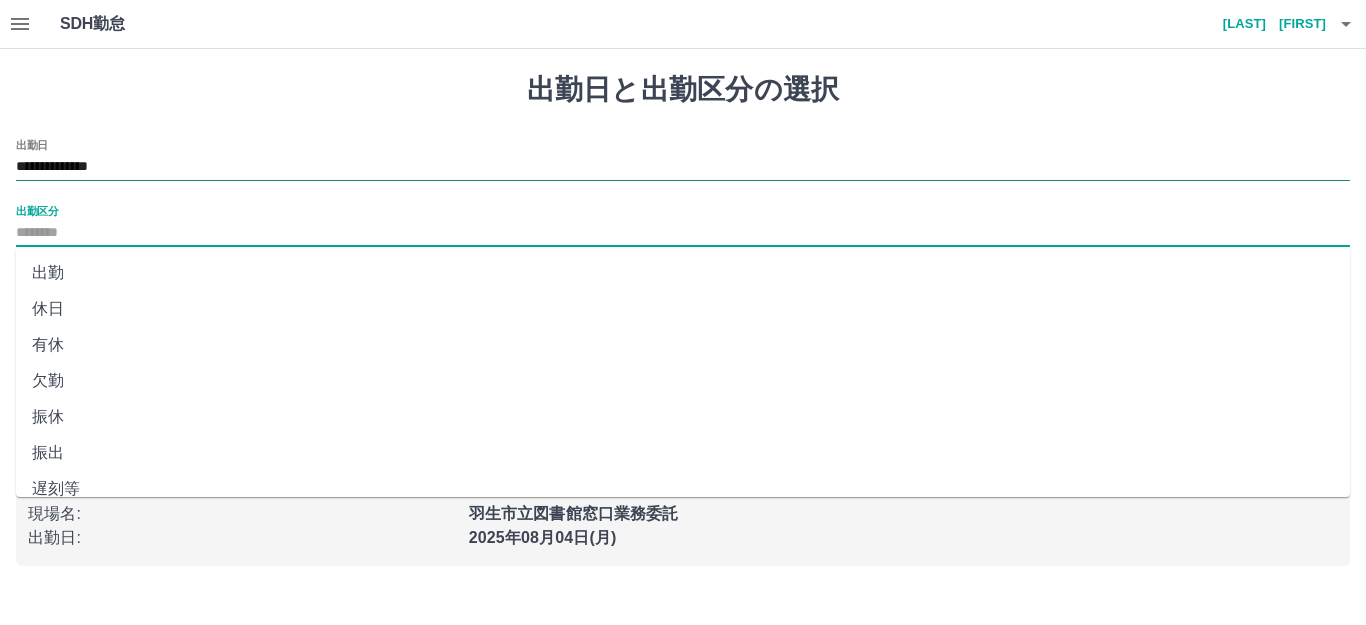 click on "**********" at bounding box center (683, 167) 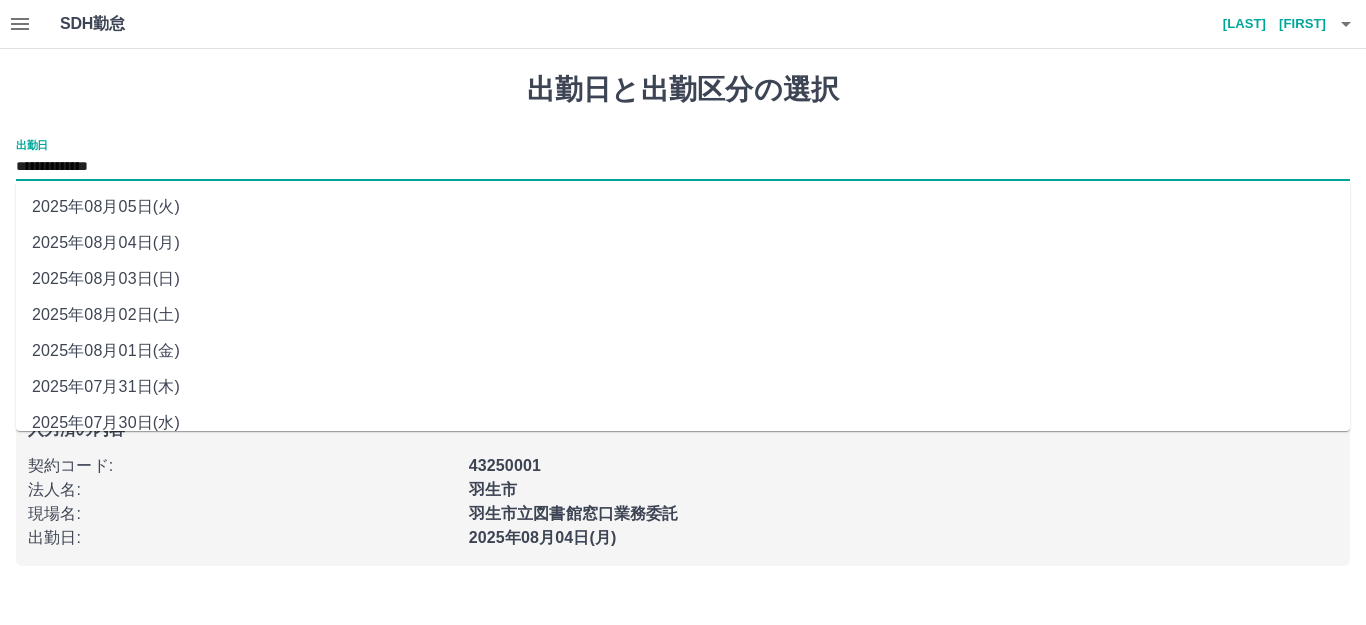 click on "2025年08月05日(火)" at bounding box center (683, 207) 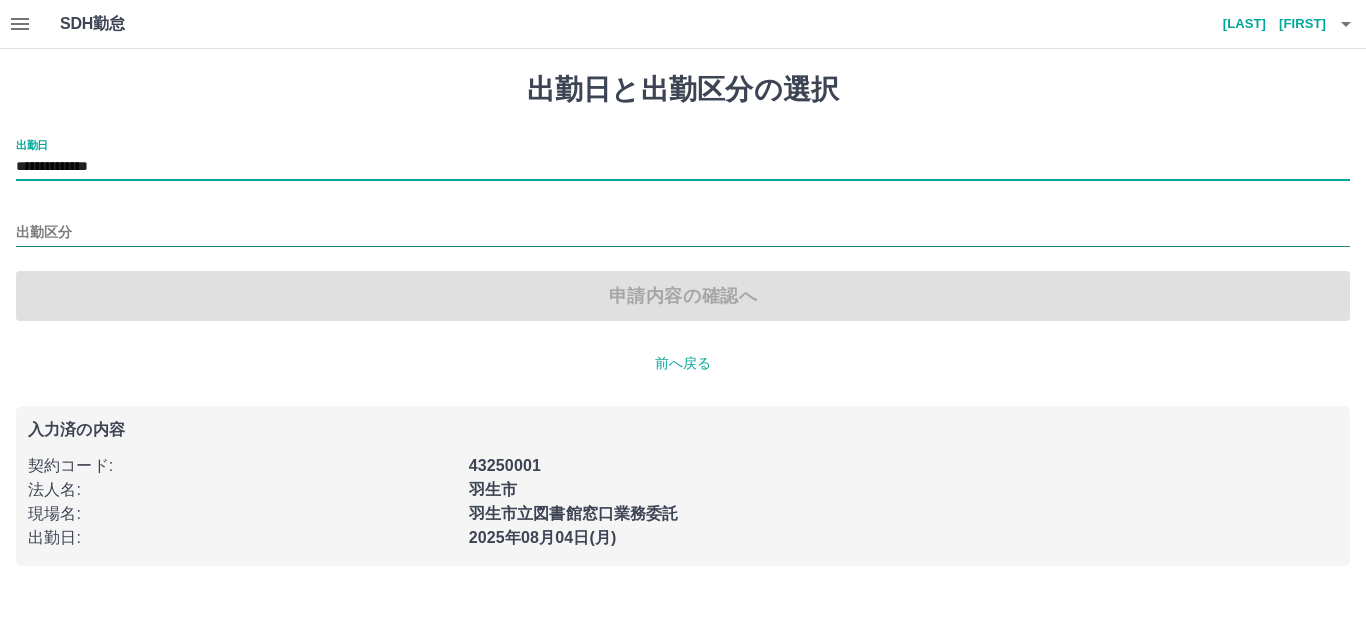 click on "出勤区分" at bounding box center [683, 233] 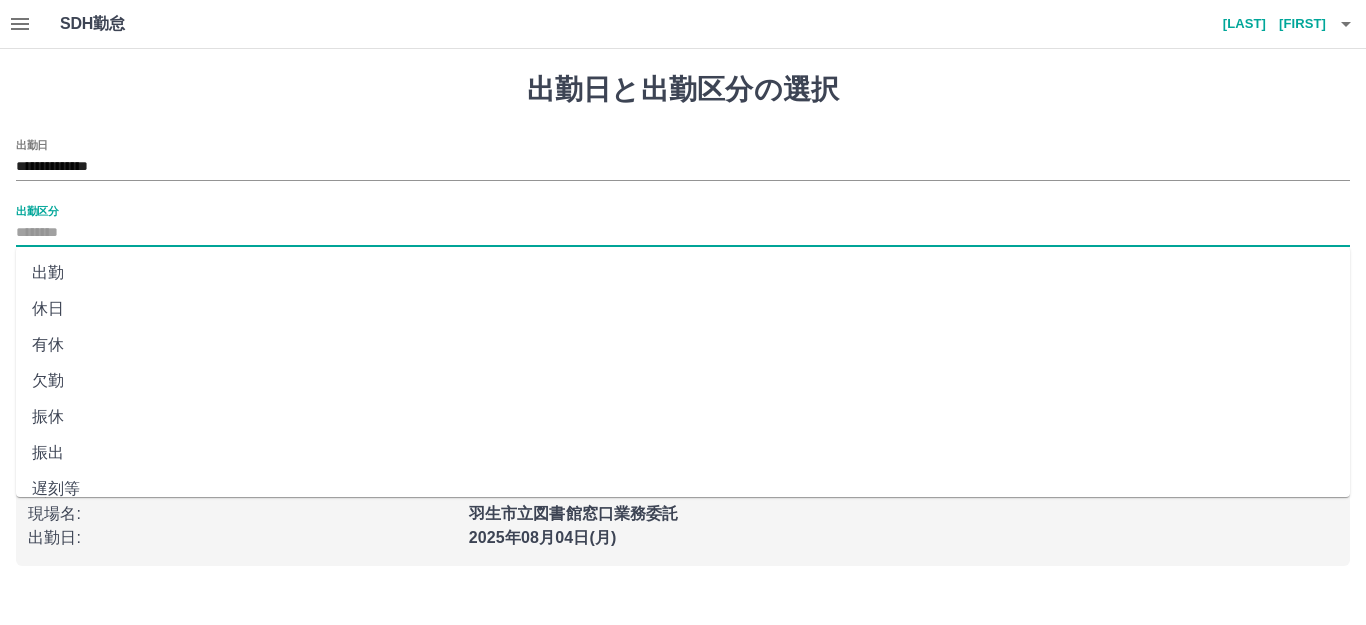 click on "休日" at bounding box center (683, 309) 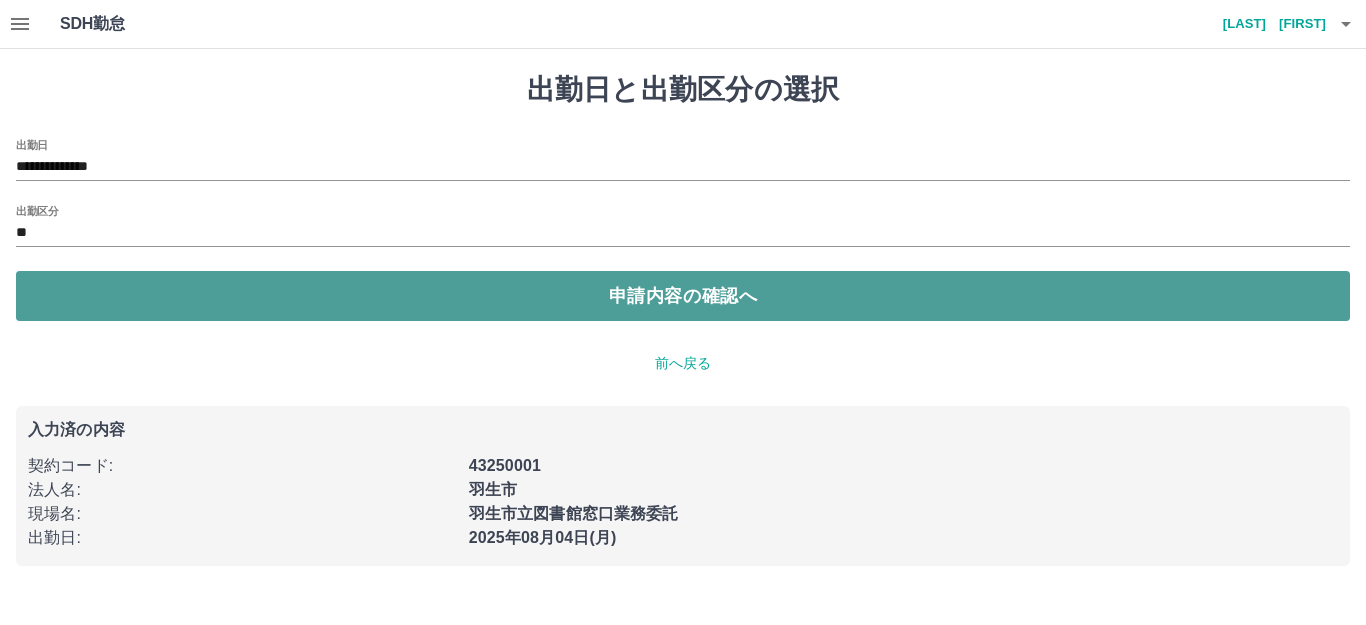 click on "申請内容の確認へ" at bounding box center [683, 296] 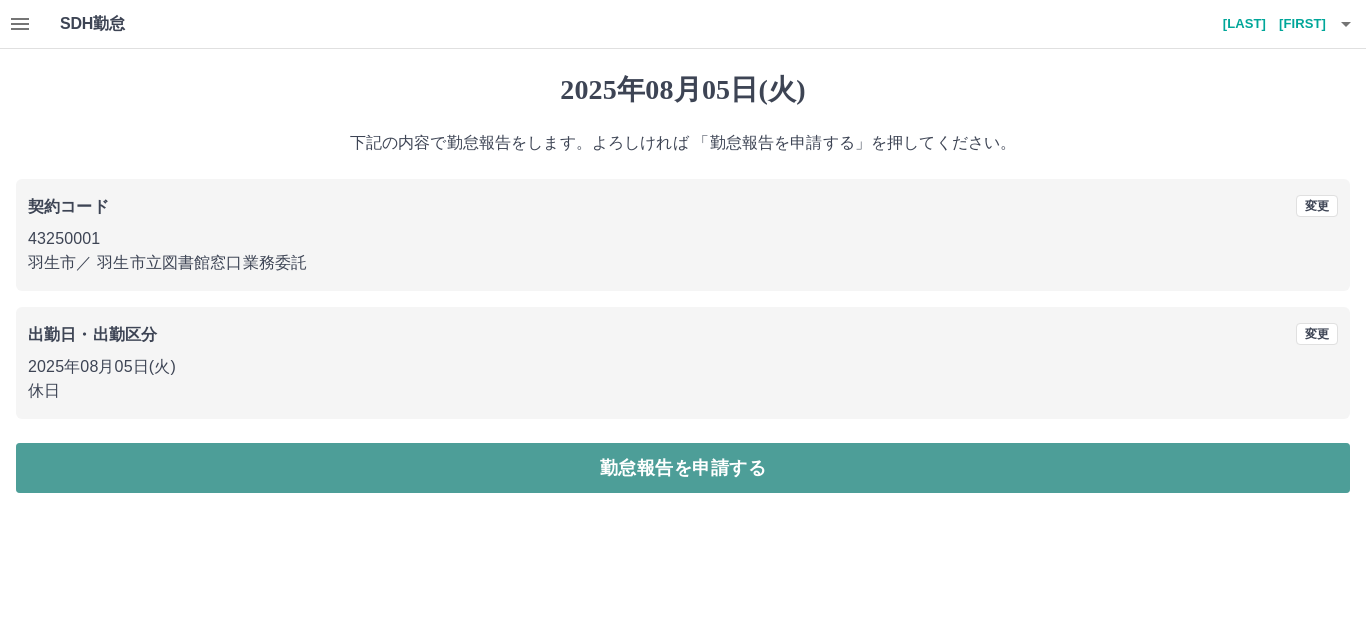 click on "勤怠報告を申請する" at bounding box center (683, 468) 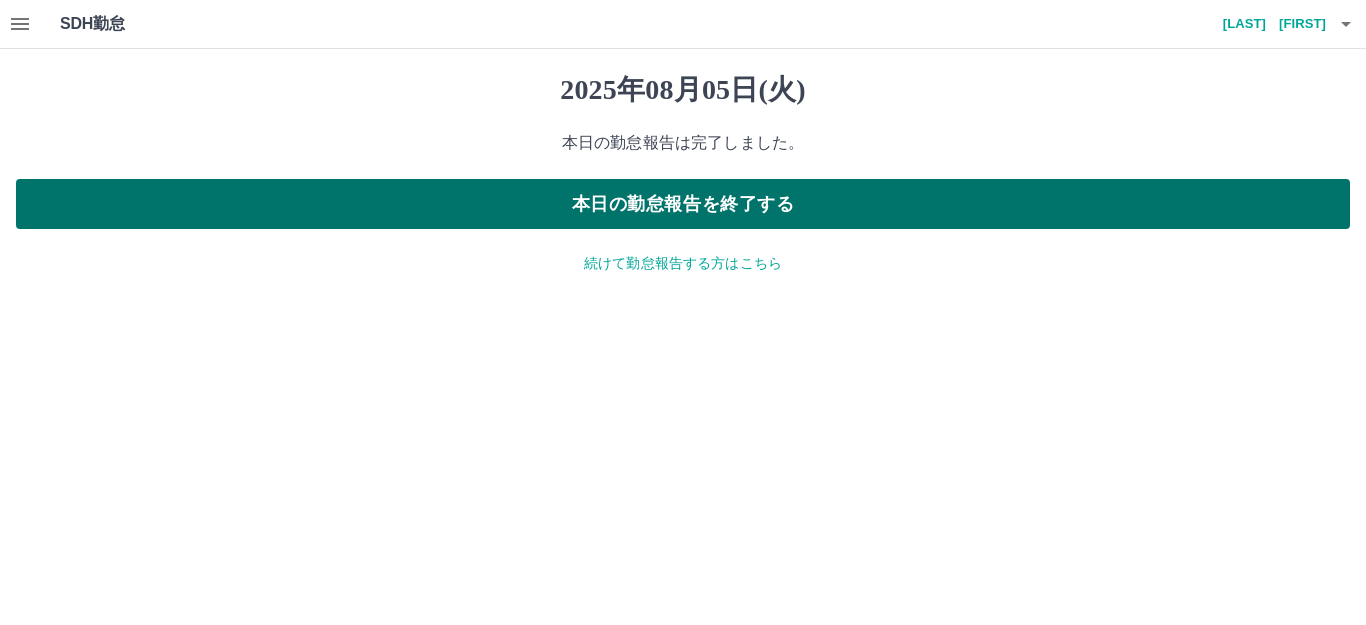 click on "本日の勤怠報告を終了する" at bounding box center [683, 204] 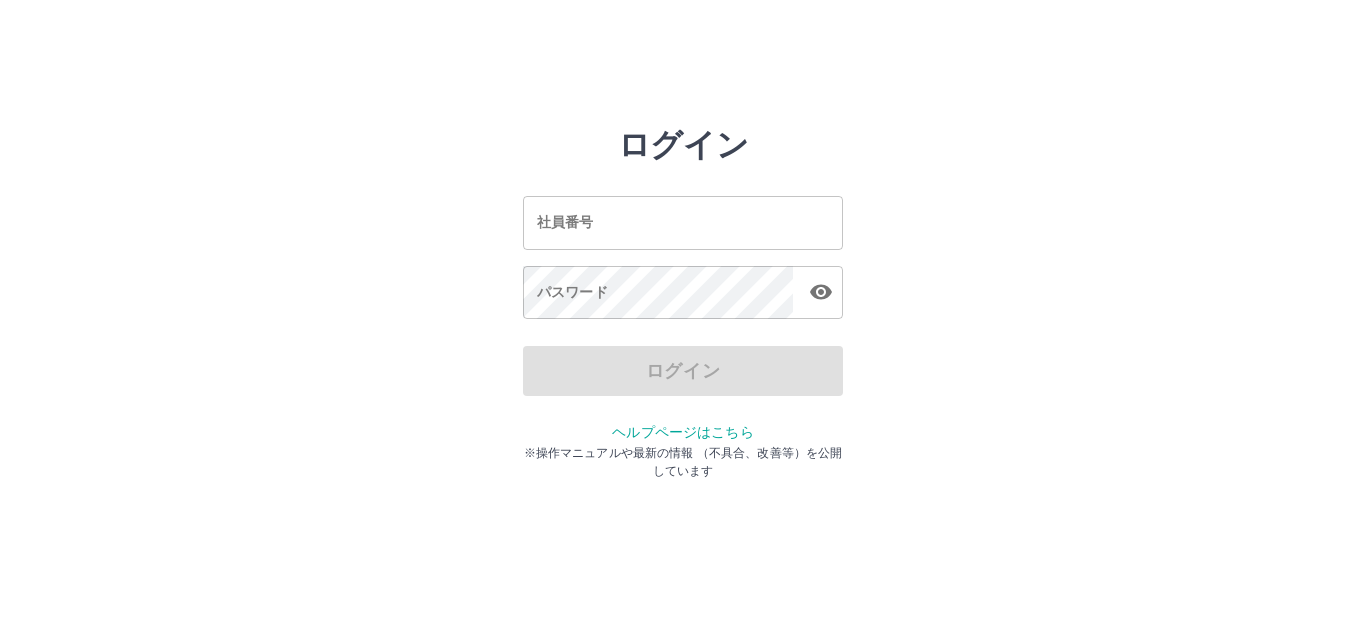 scroll, scrollTop: 0, scrollLeft: 0, axis: both 